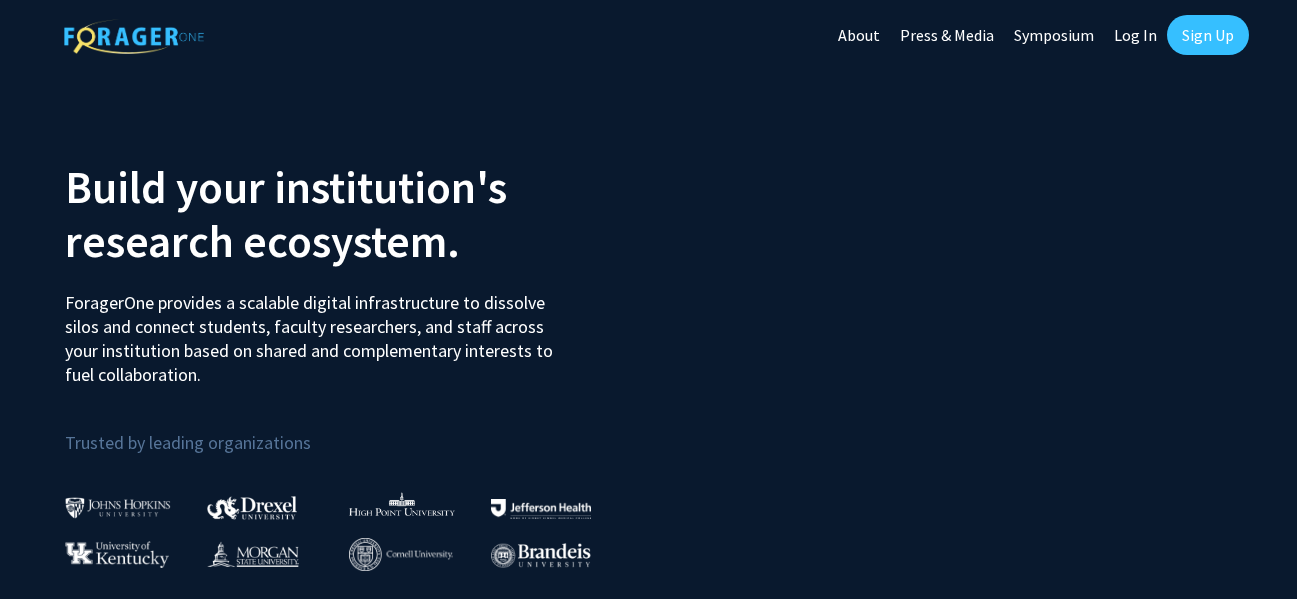 scroll, scrollTop: 0, scrollLeft: 0, axis: both 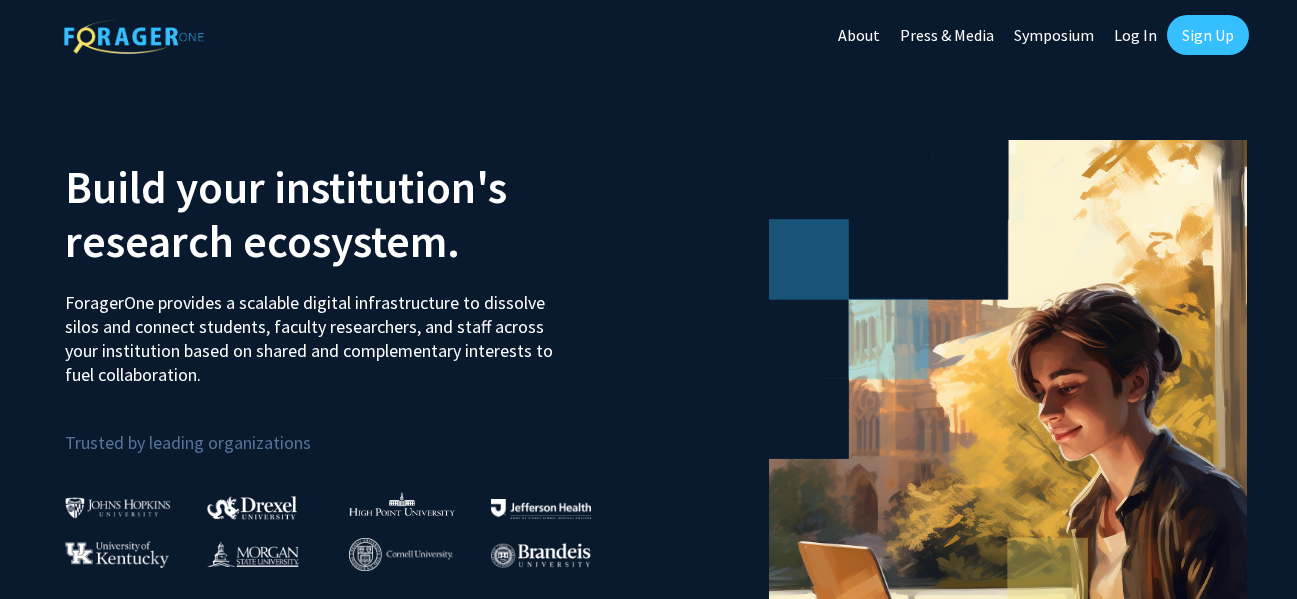click on "Log In" 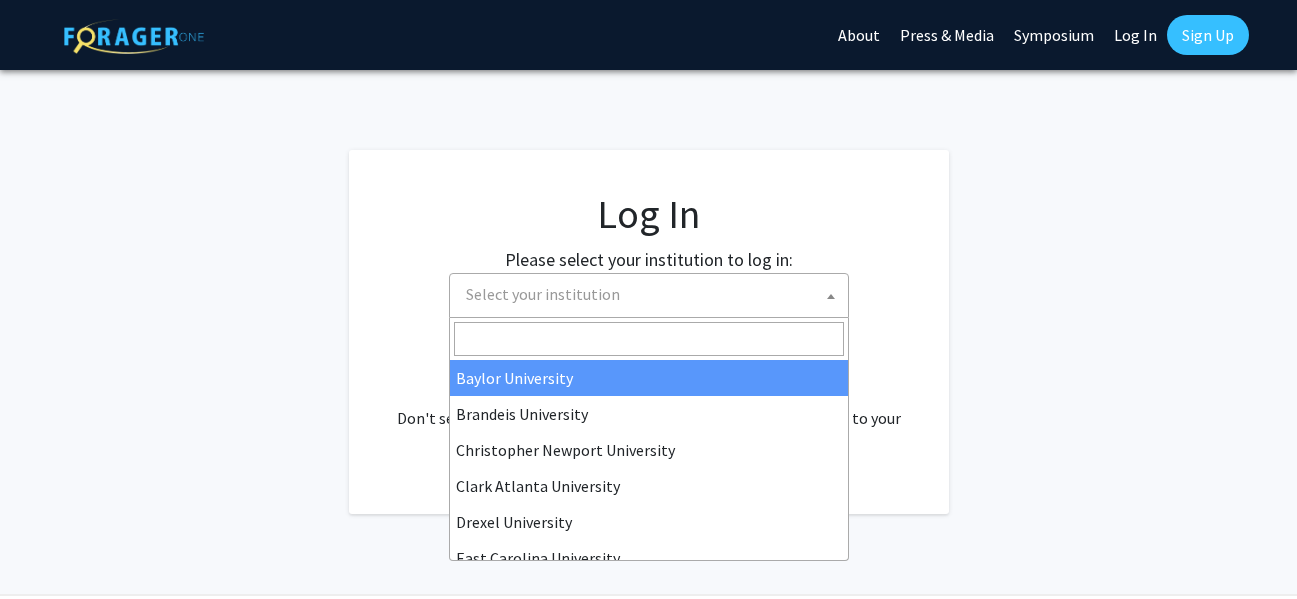 click on "Select your institution" at bounding box center (653, 294) 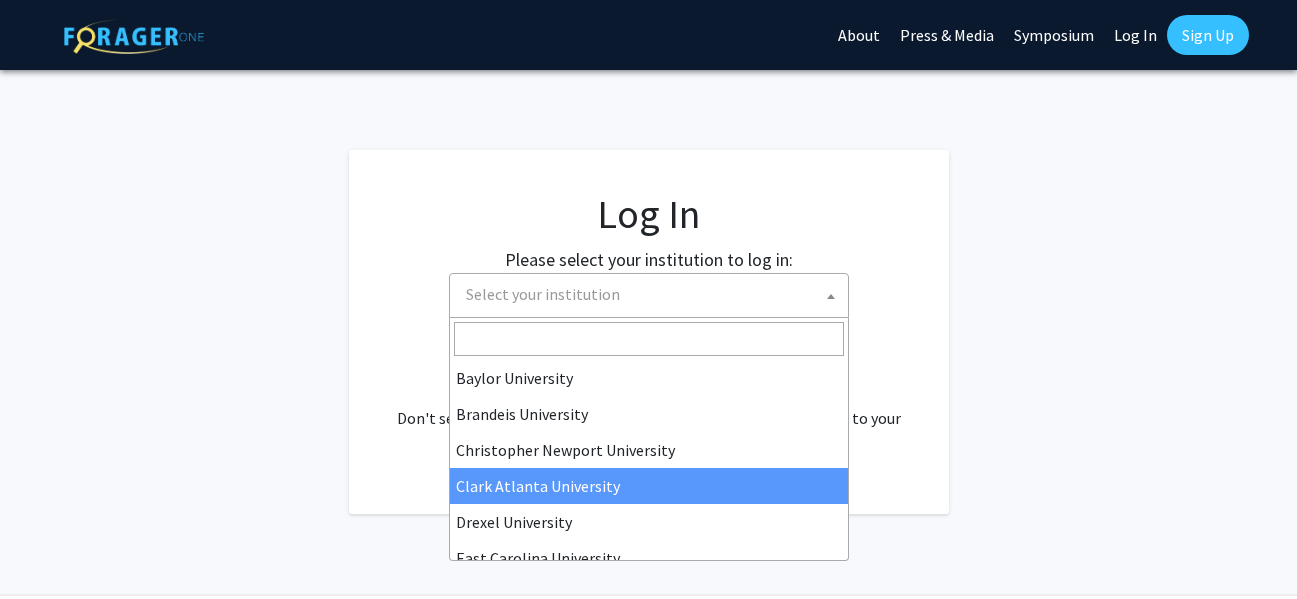 scroll, scrollTop: 700, scrollLeft: 0, axis: vertical 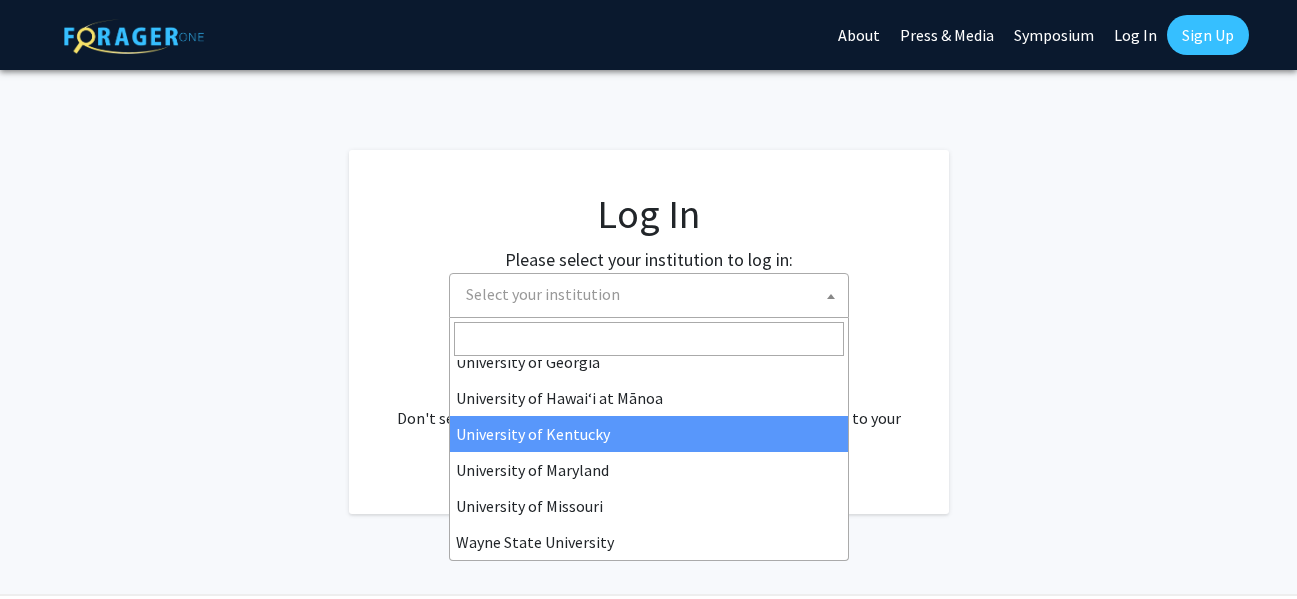 select on "13" 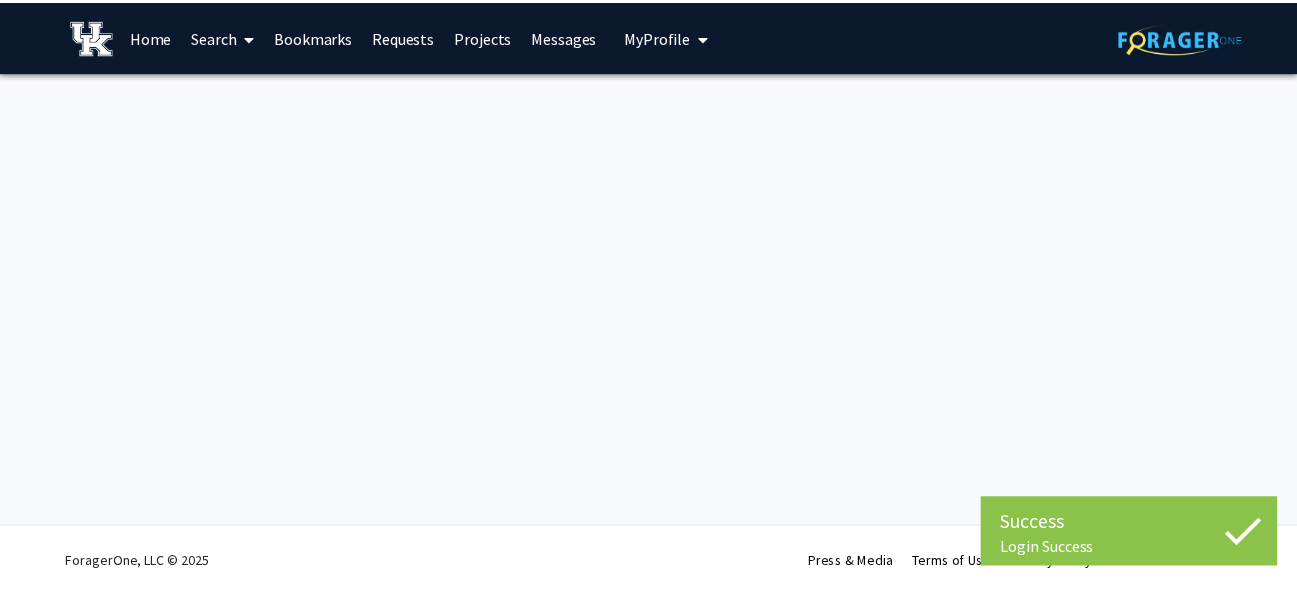scroll, scrollTop: 0, scrollLeft: 0, axis: both 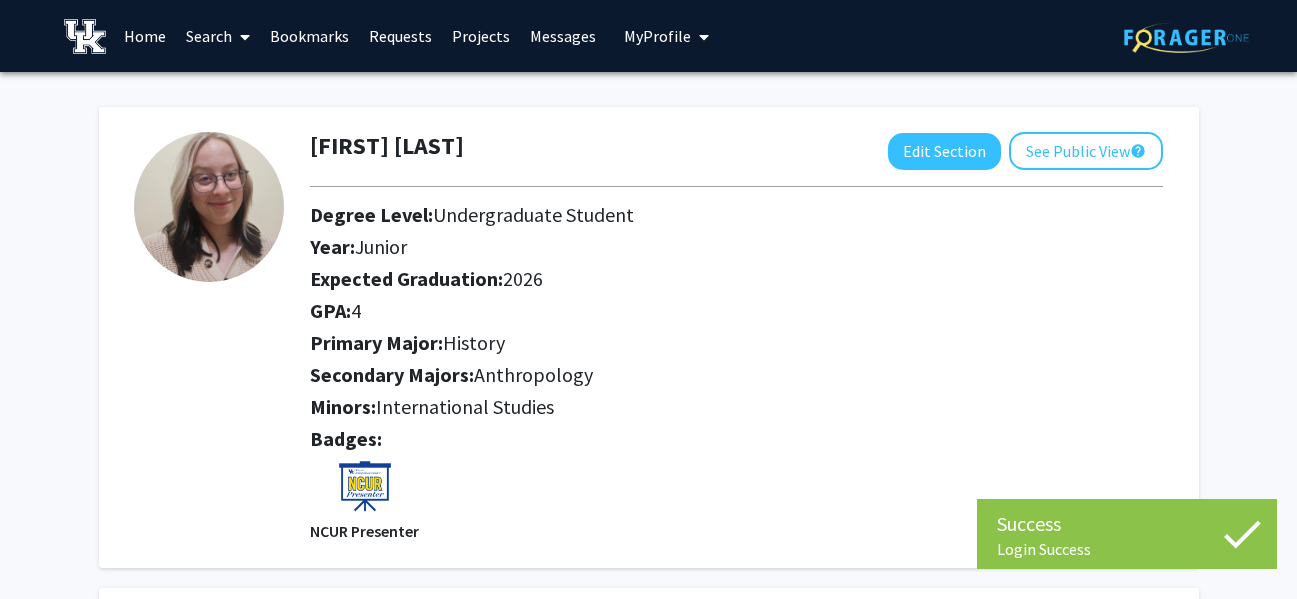 click on "Search" at bounding box center (218, 36) 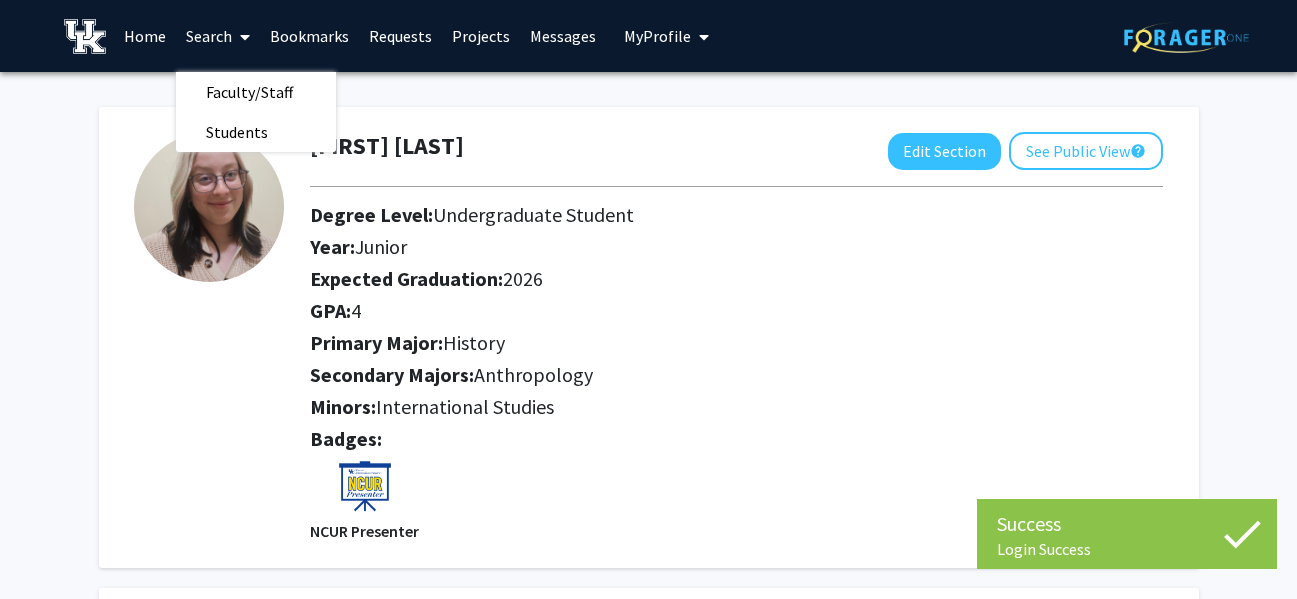 click on "Projects" at bounding box center (481, 36) 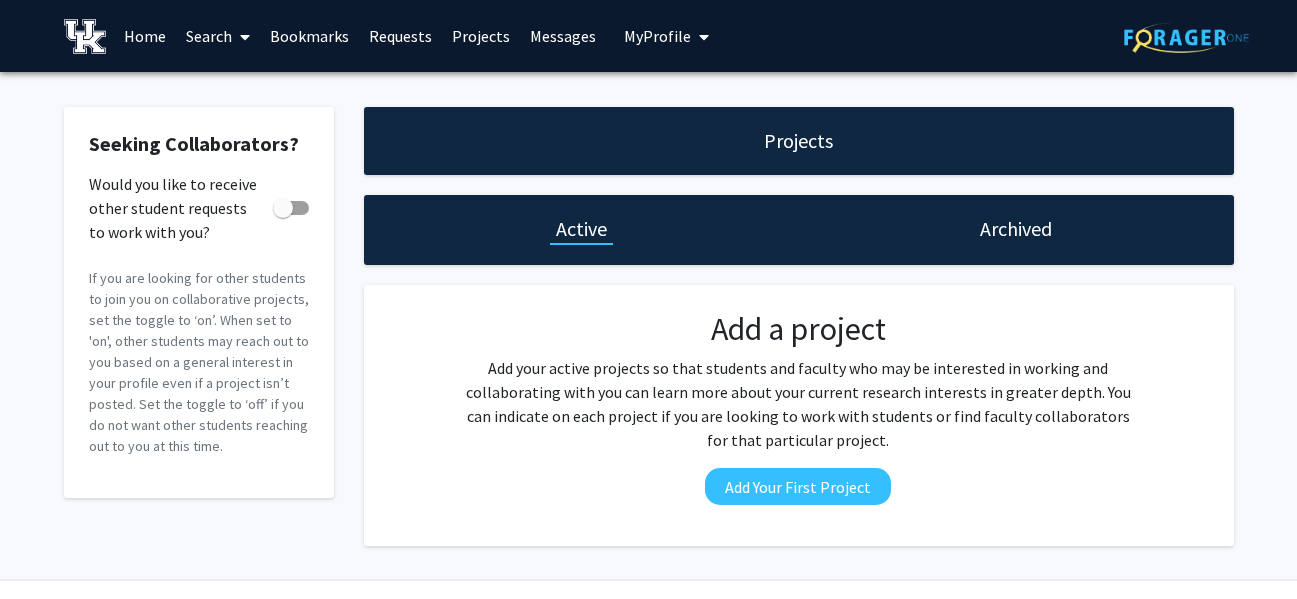 click on "My   Profile" at bounding box center (666, 36) 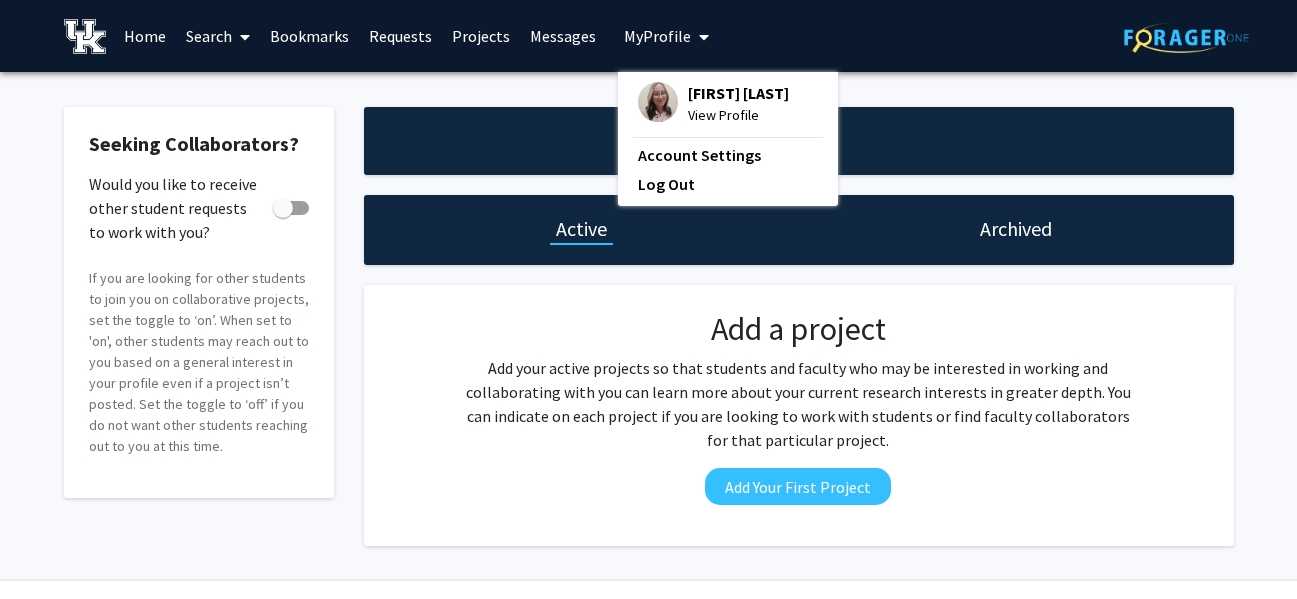 click on "[FIRST] [LAST]" at bounding box center [738, 93] 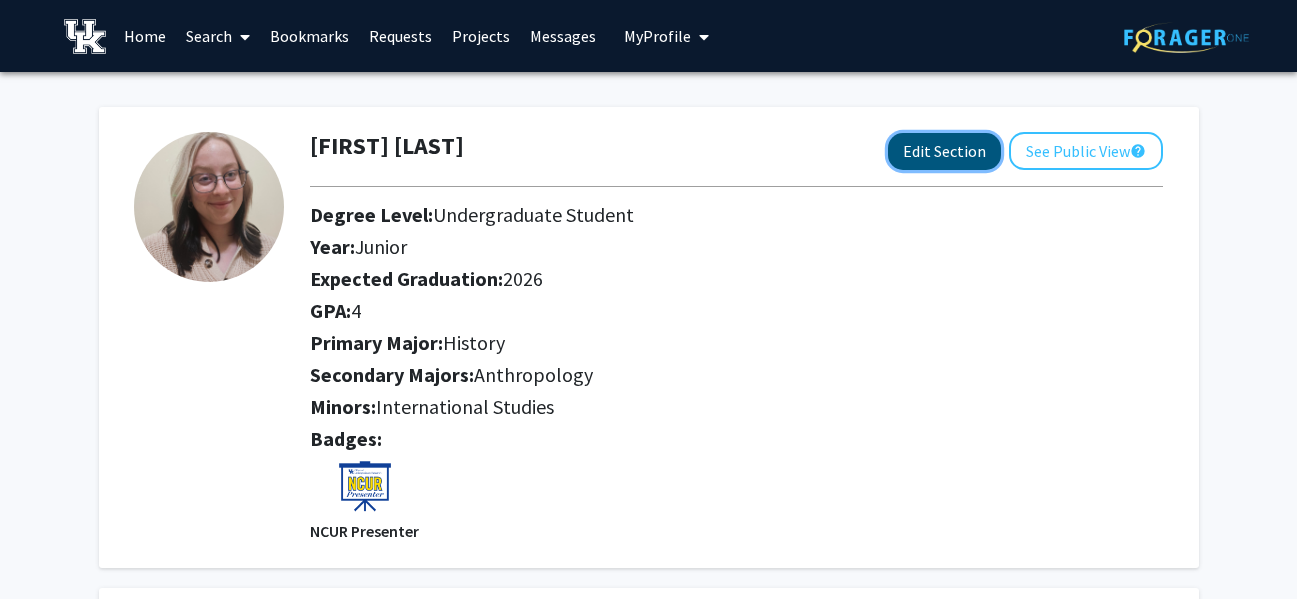 click on "Edit Section" 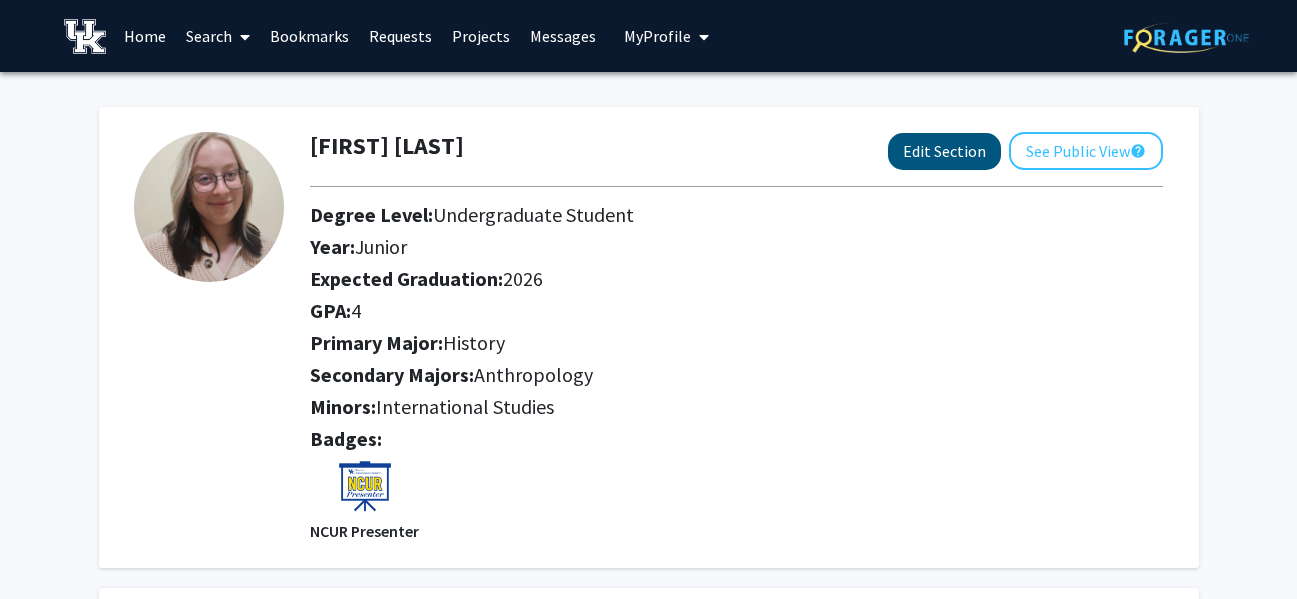 select on "junior" 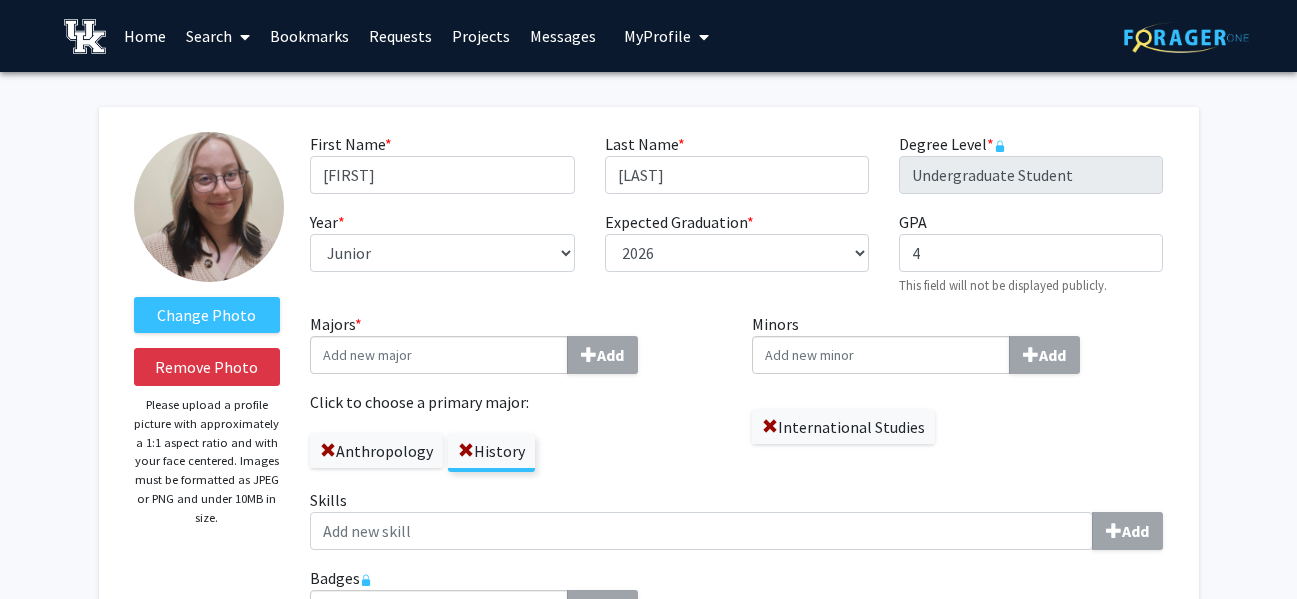 click on "Minors  Add" at bounding box center [881, 355] 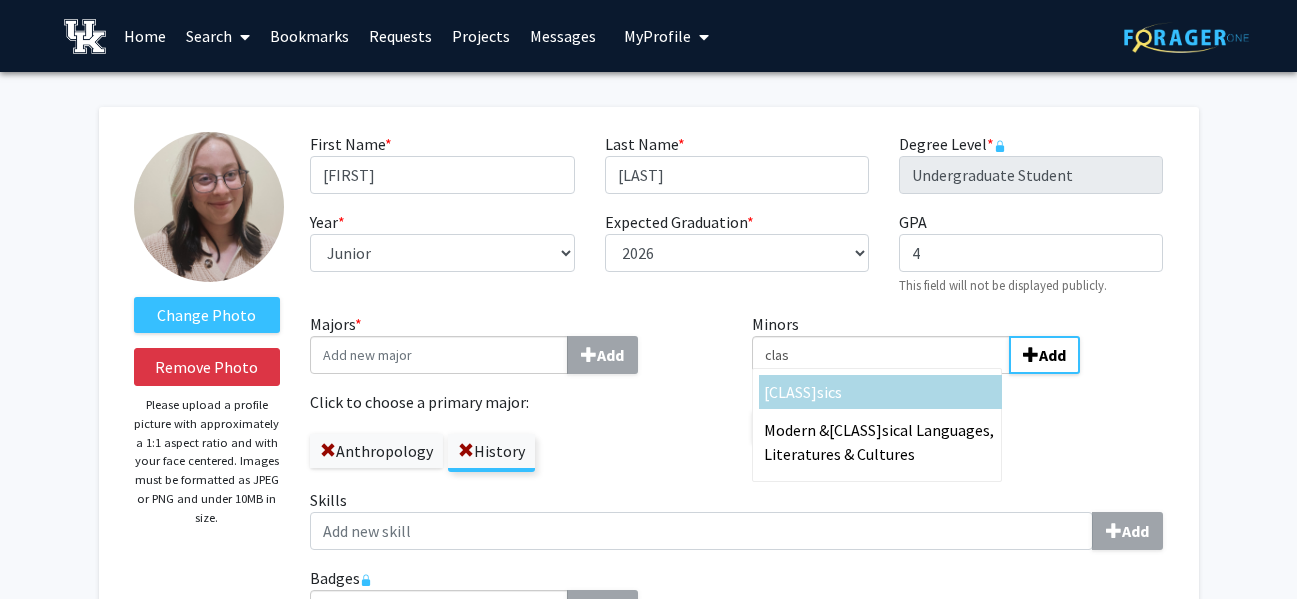 type on "clas" 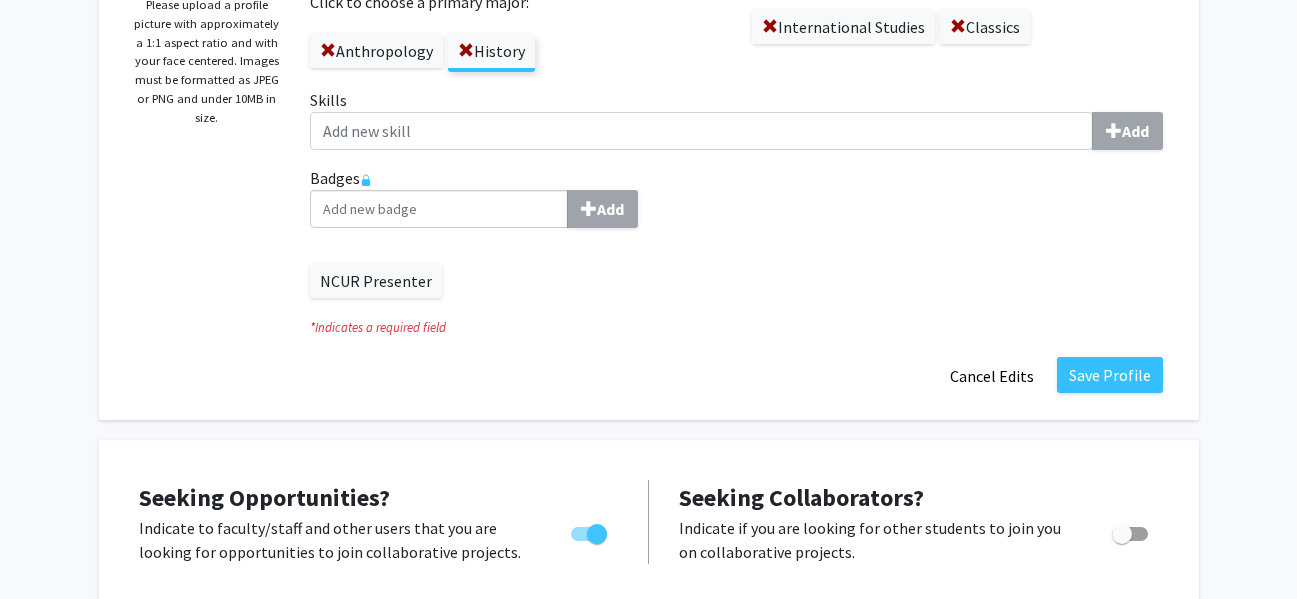 scroll, scrollTop: 0, scrollLeft: 0, axis: both 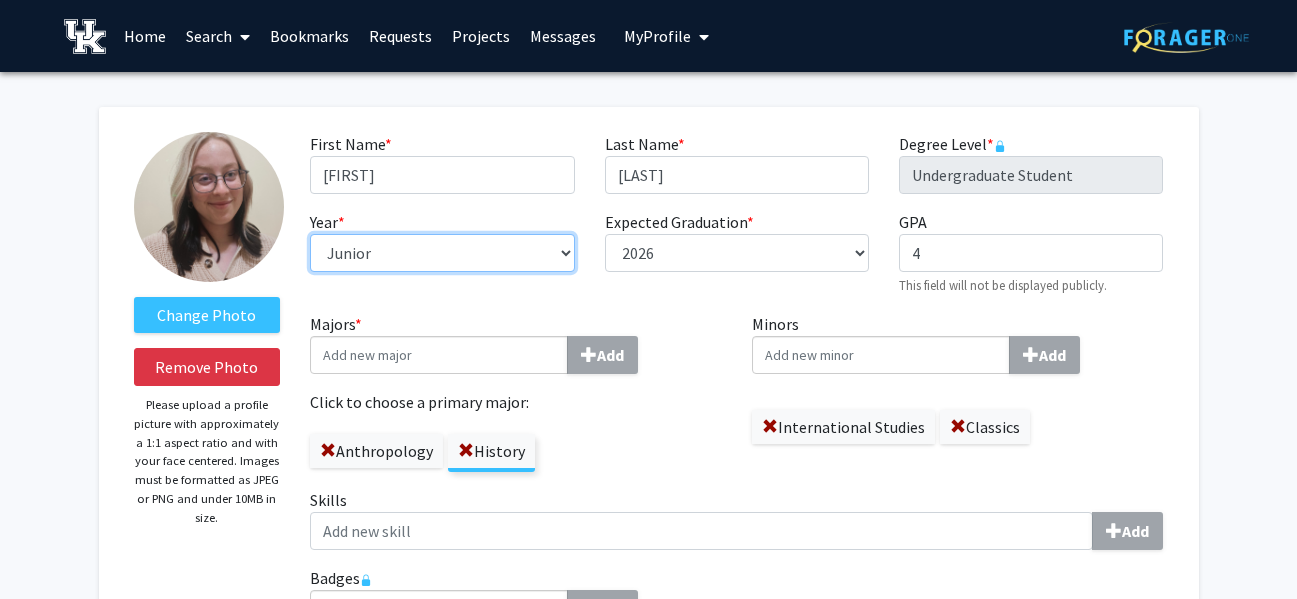 click on "---  First-year   Sophomore   Junior   Senior   Postbaccalaureate Certificate" at bounding box center [442, 253] 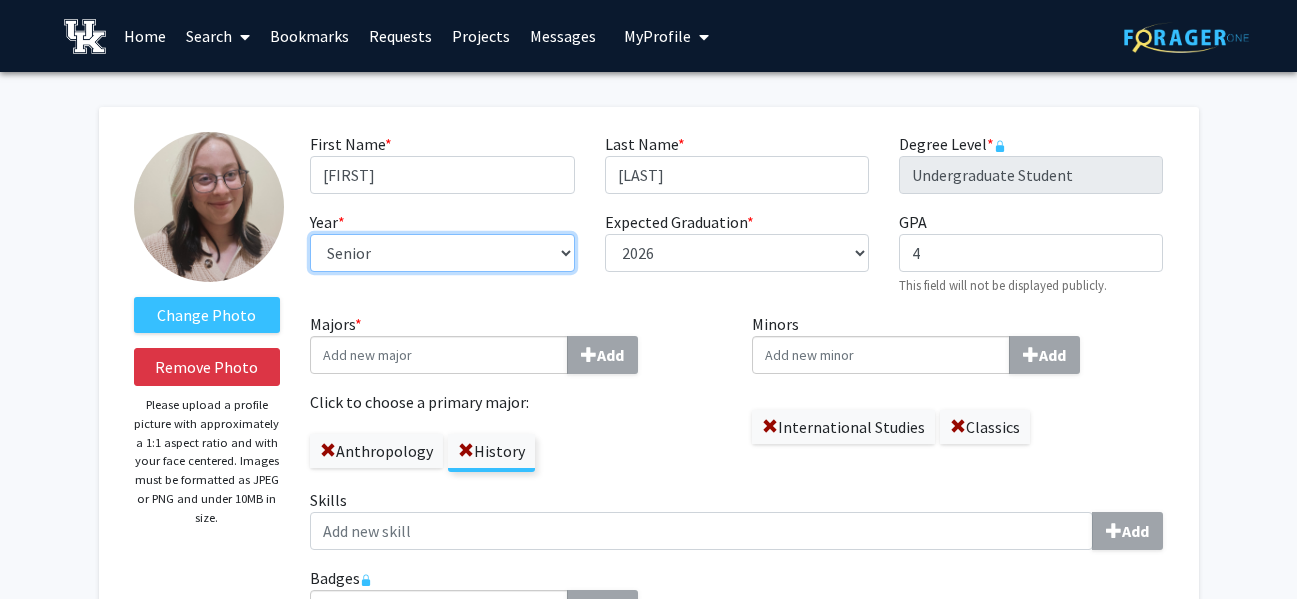 click on "---  First-year   Sophomore   Junior   Senior   Postbaccalaureate Certificate" at bounding box center [442, 253] 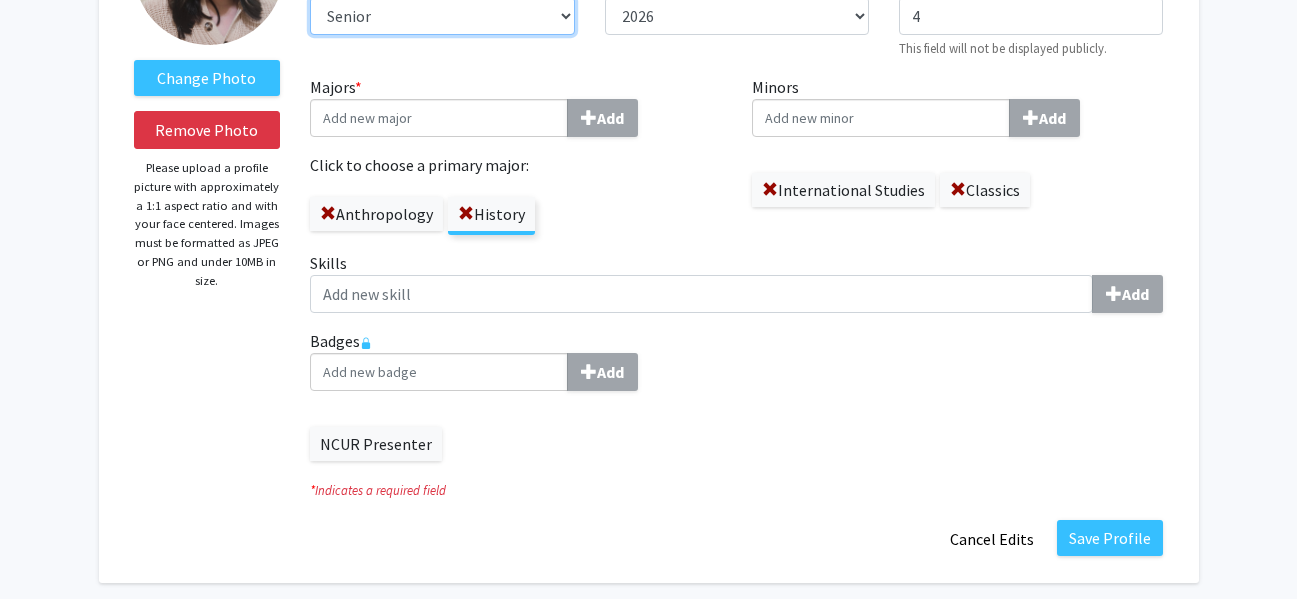 scroll, scrollTop: 336, scrollLeft: 0, axis: vertical 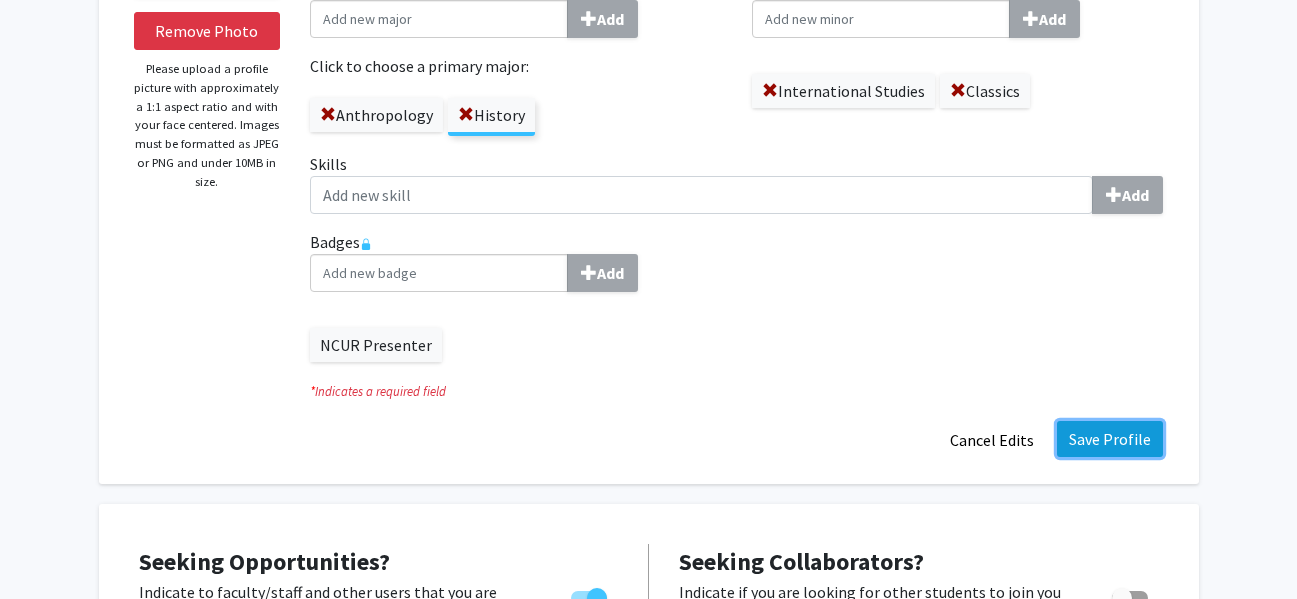 click on "Save Profile" 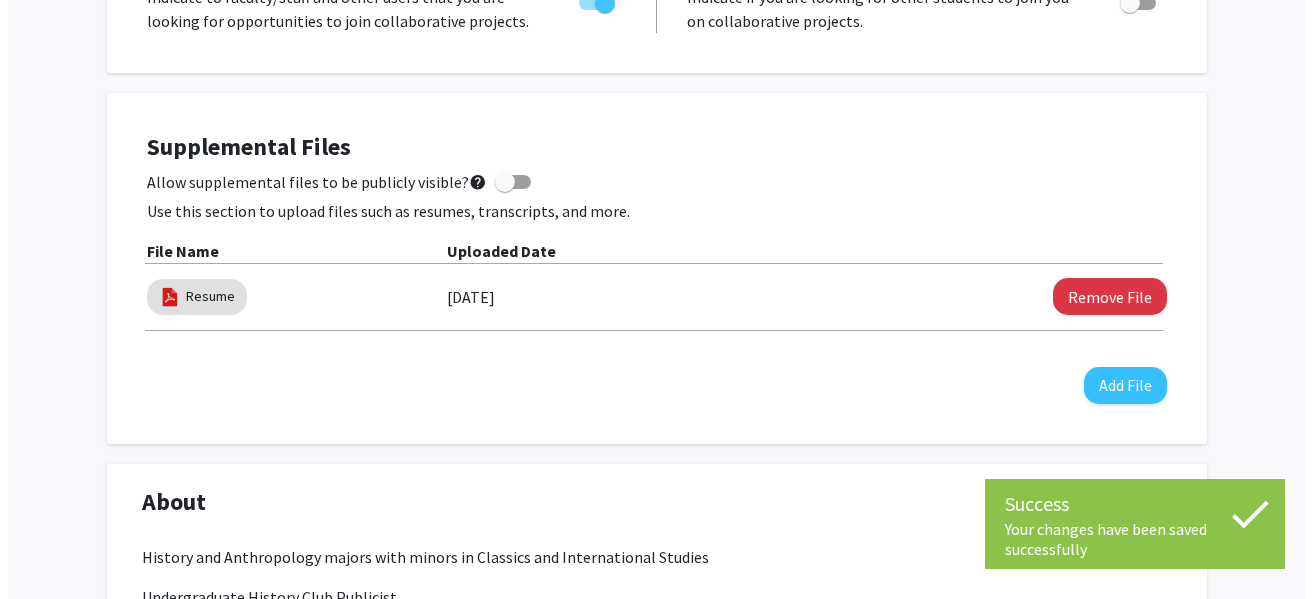 scroll, scrollTop: 681, scrollLeft: 0, axis: vertical 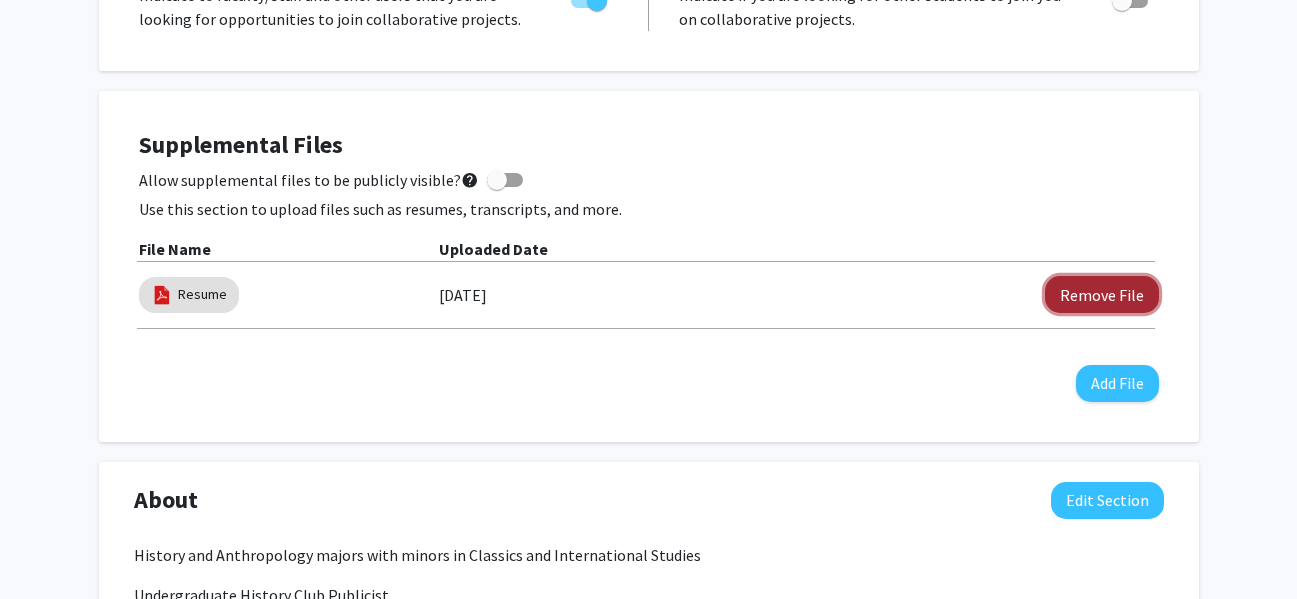 click on "Remove File" 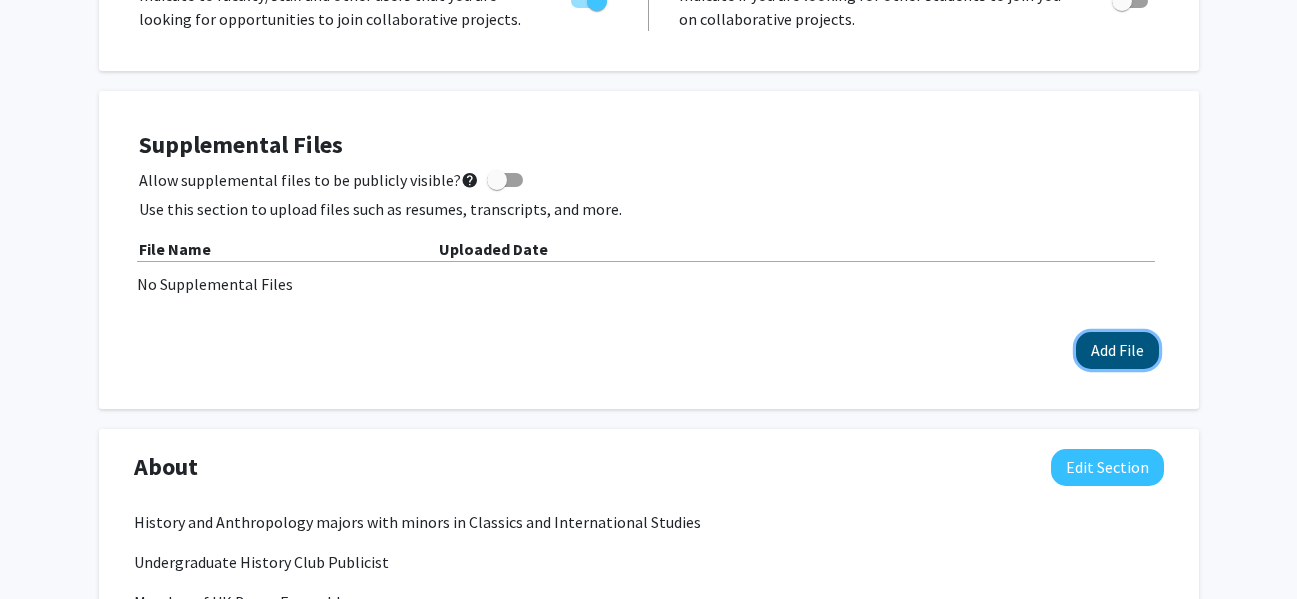 click on "Add File" 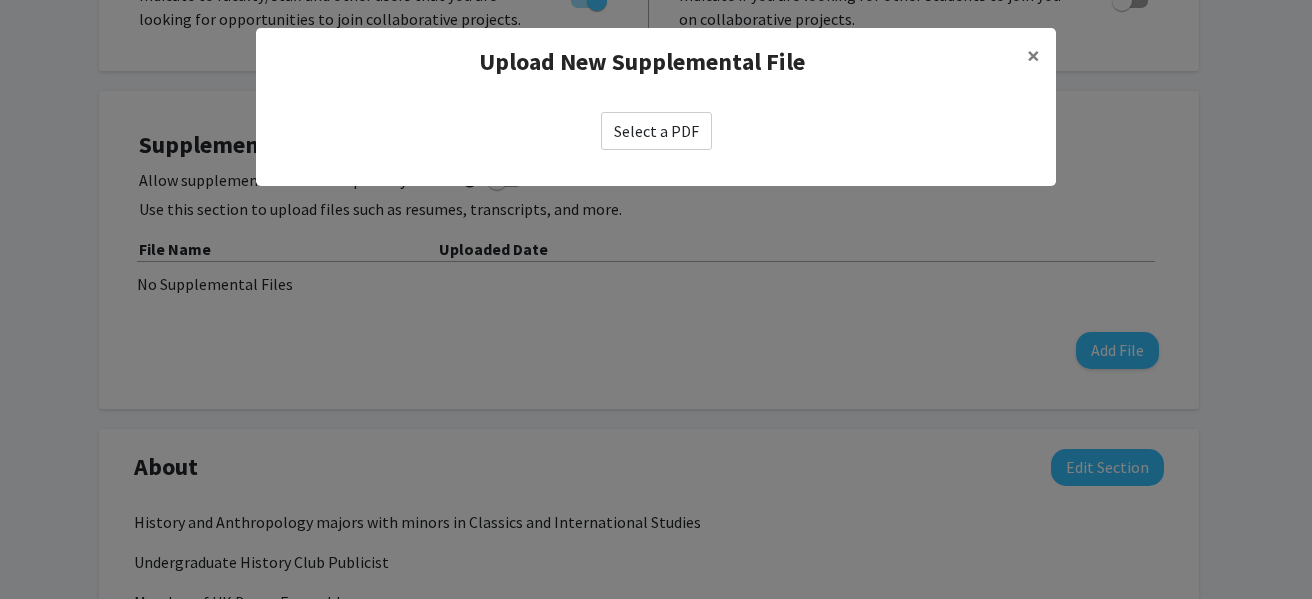 click on "Select a PDF" 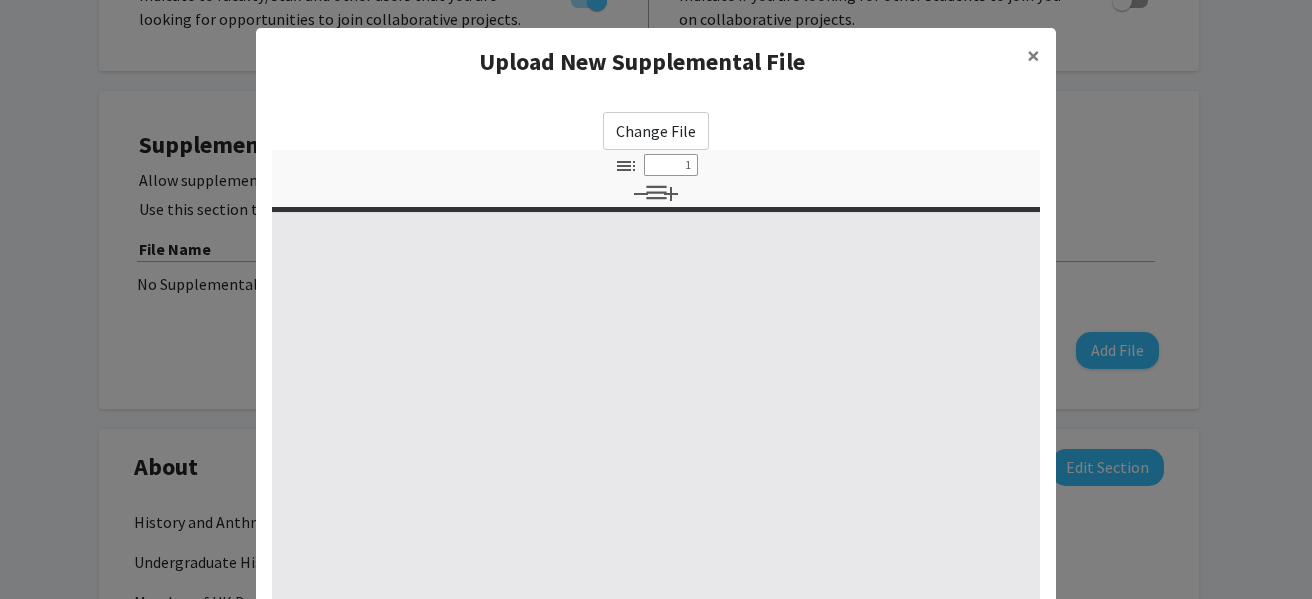 select on "custom" 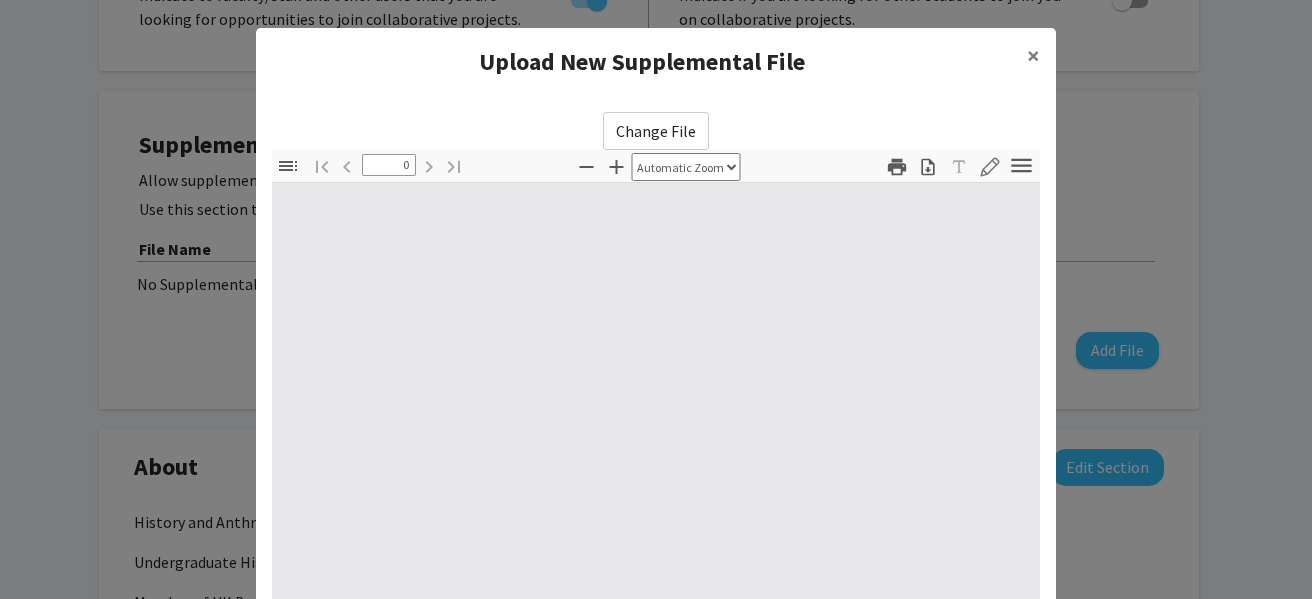 select on "custom" 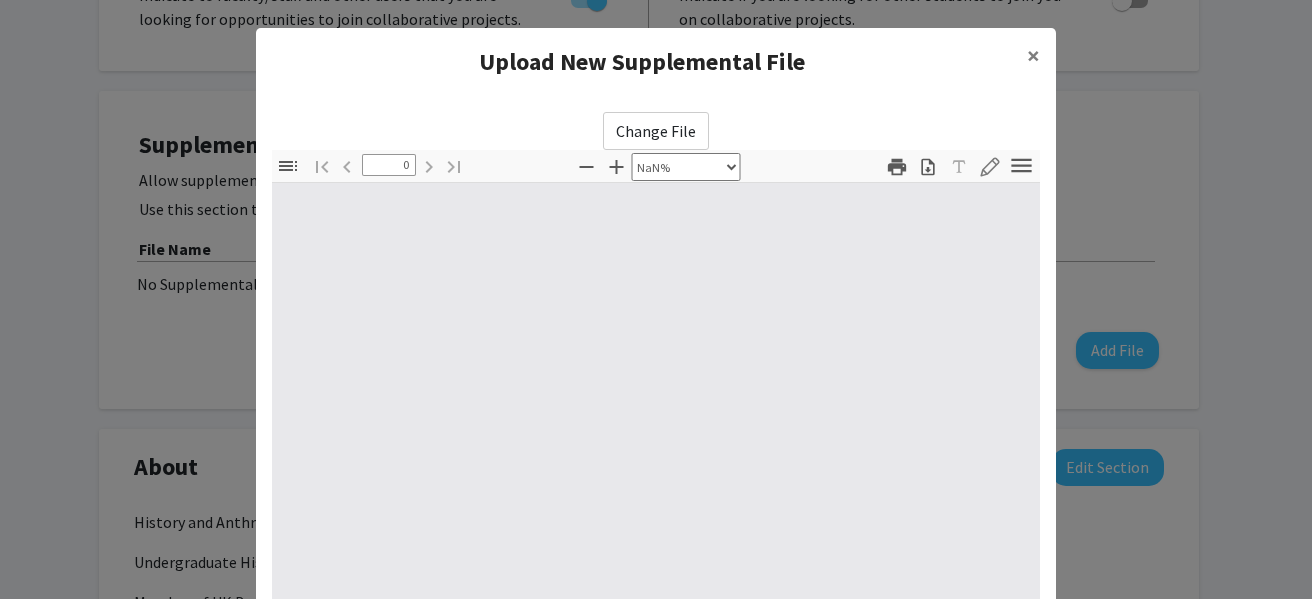 type on "1" 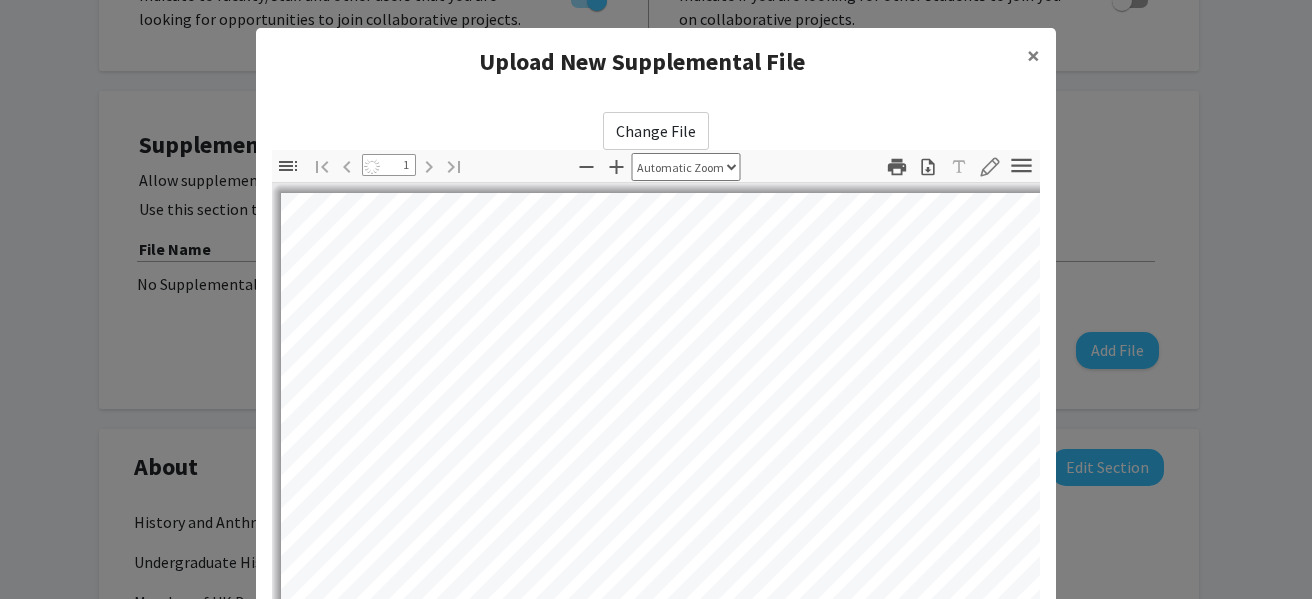 select on "auto" 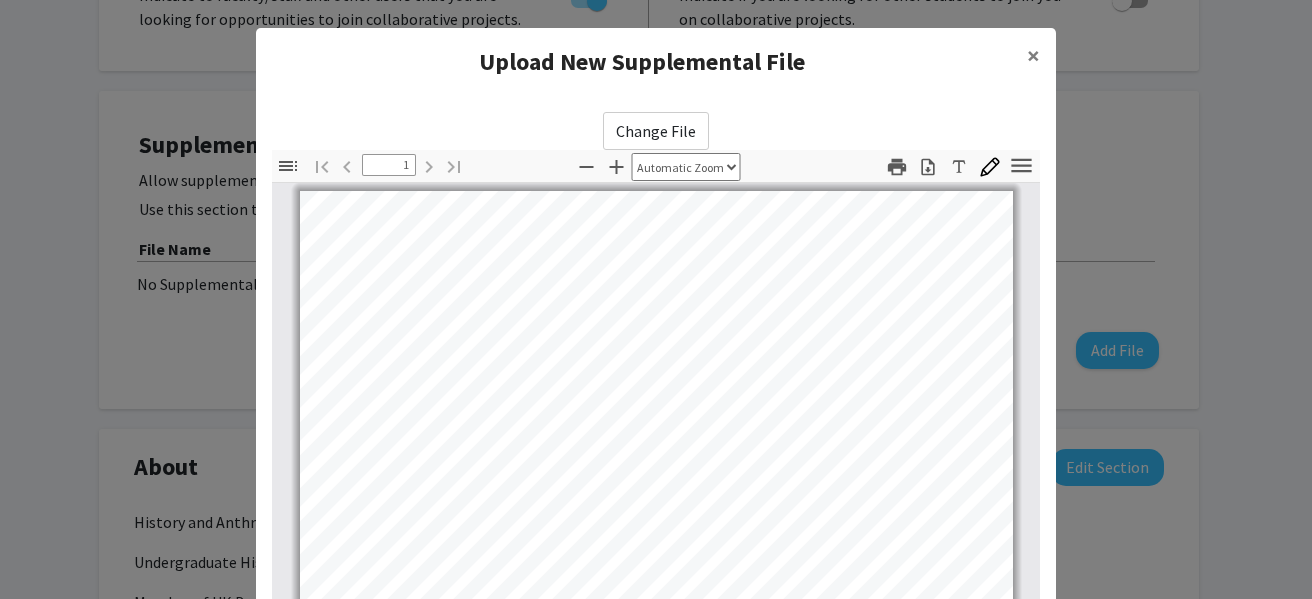 scroll, scrollTop: 375, scrollLeft: 0, axis: vertical 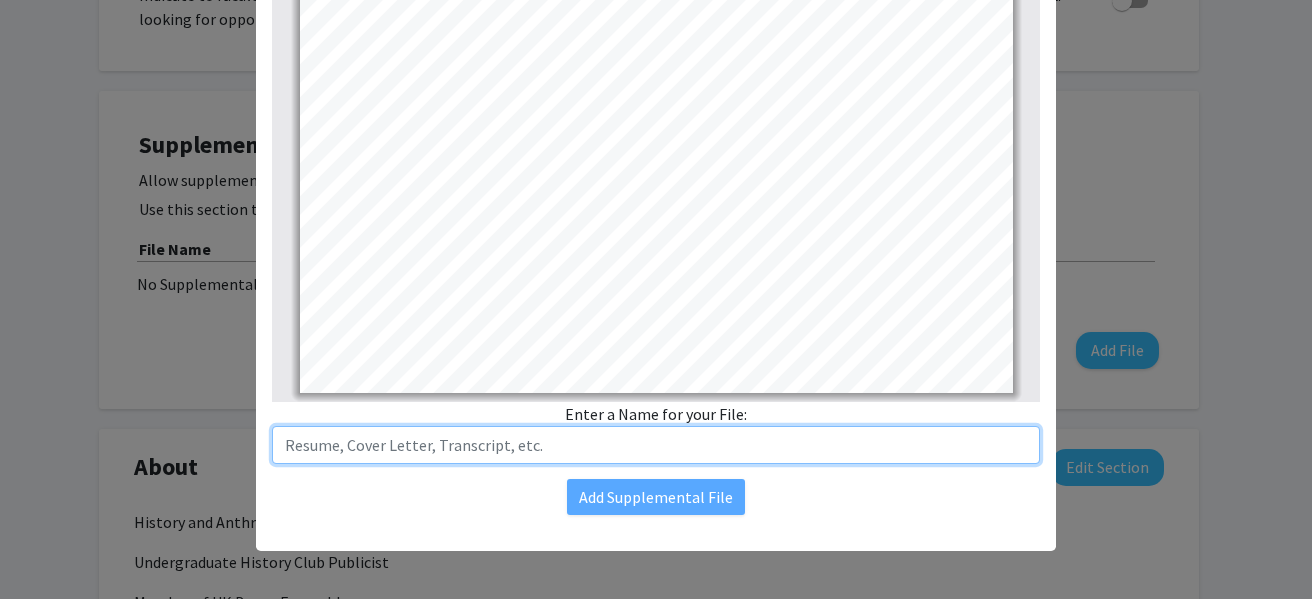 click at bounding box center (656, 445) 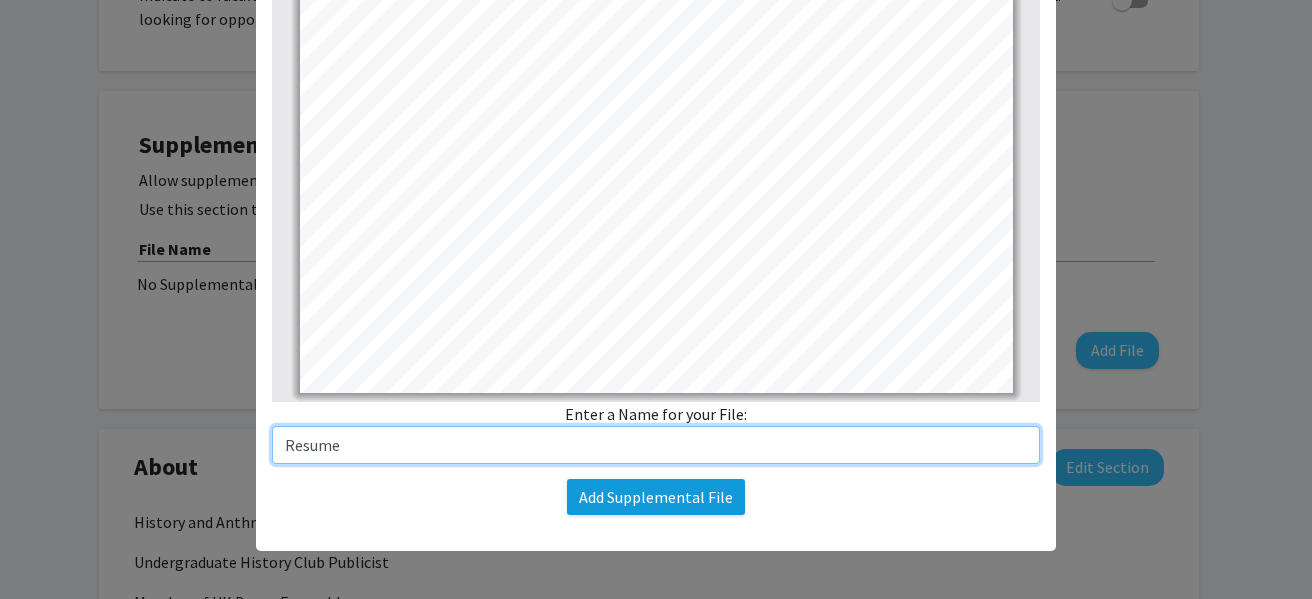 type on "Resume" 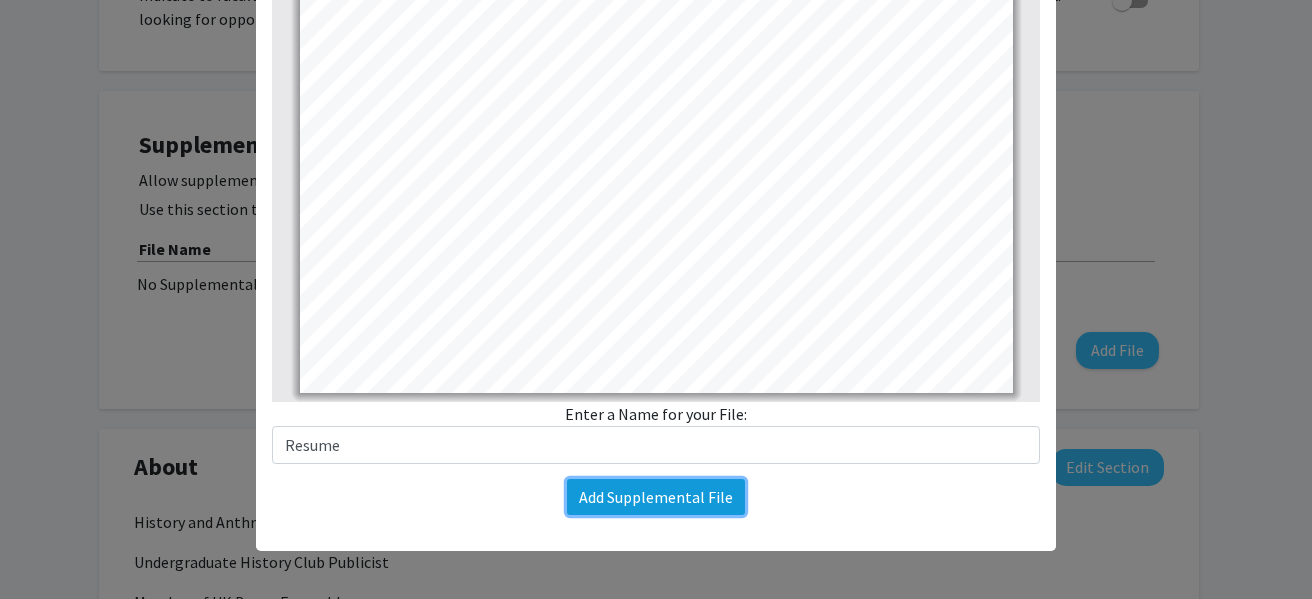 click on "Add Supplemental File" 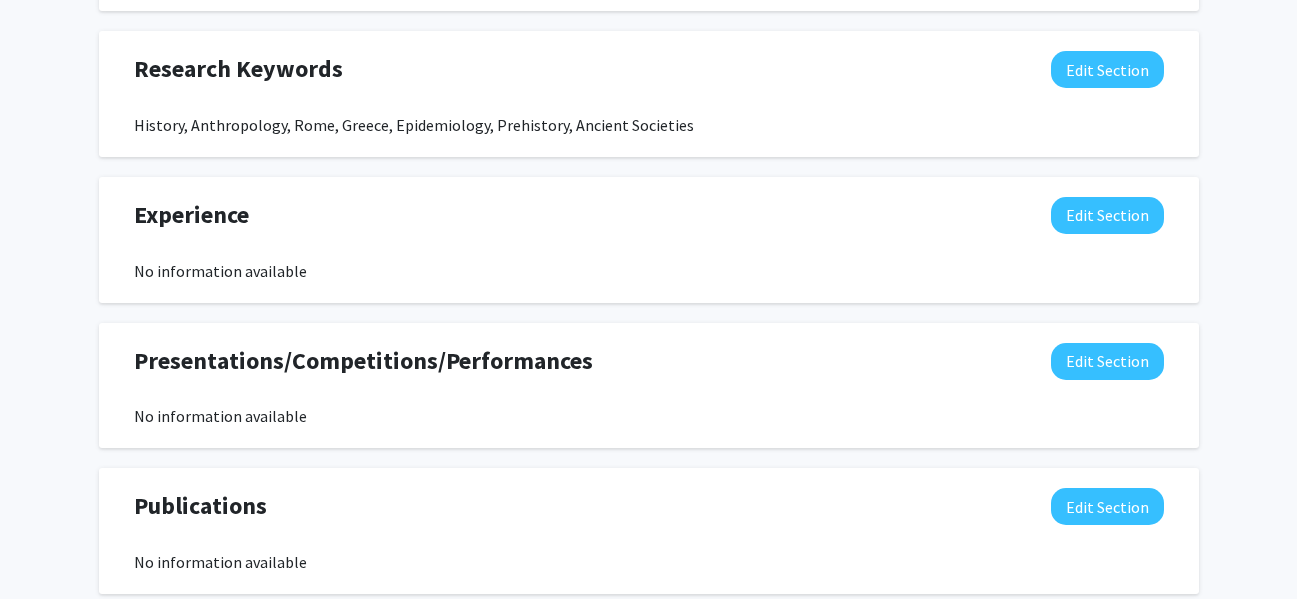 scroll, scrollTop: 1399, scrollLeft: 0, axis: vertical 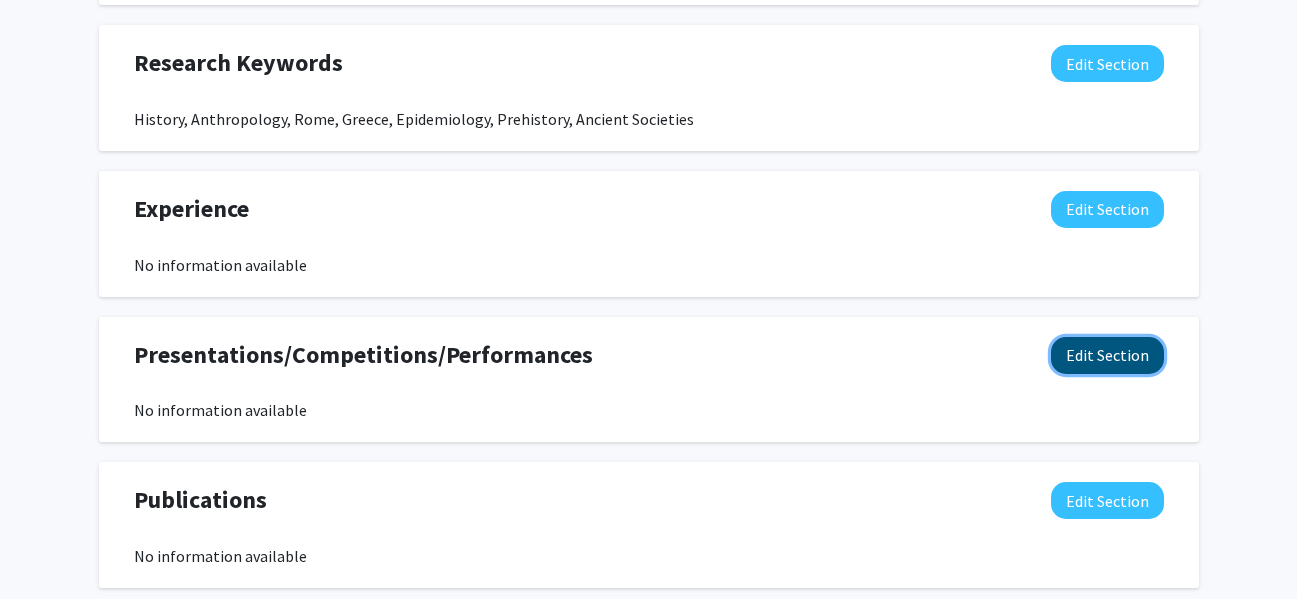 click on "Edit Section" 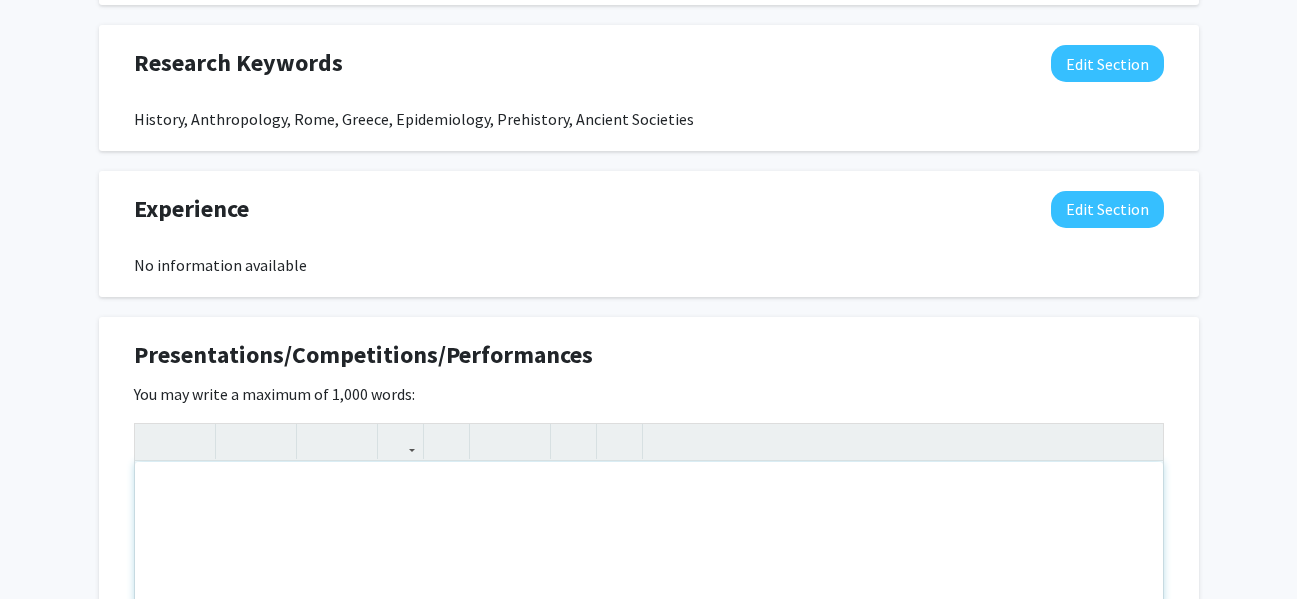 click at bounding box center [649, 612] 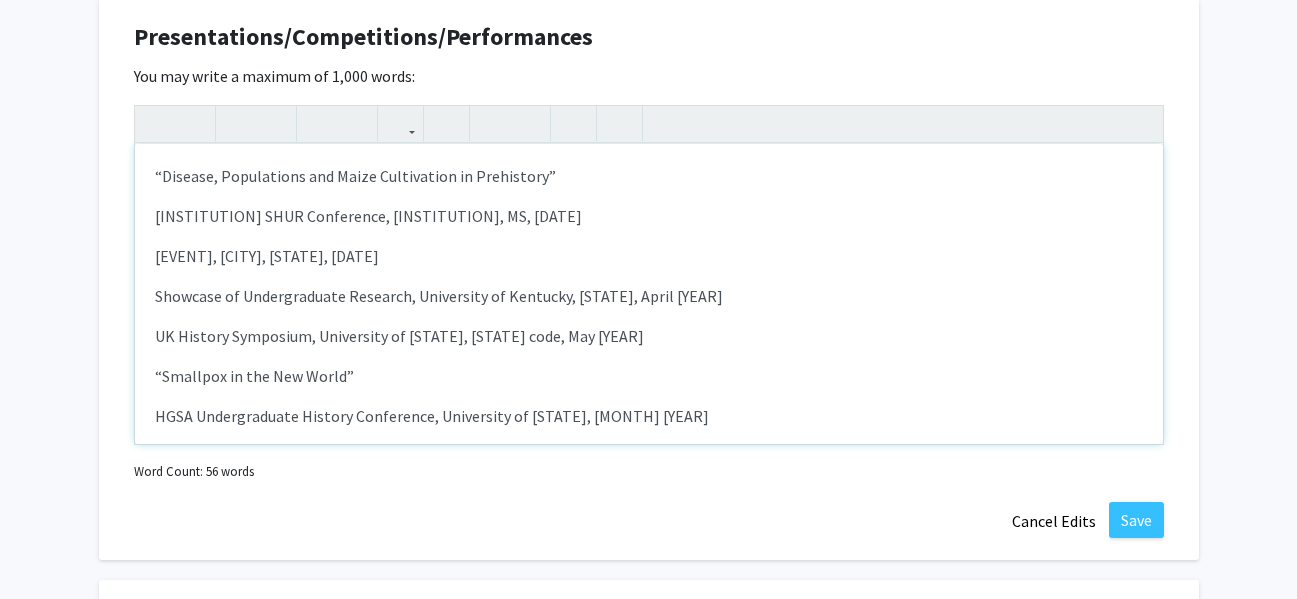 scroll, scrollTop: 1714, scrollLeft: 0, axis: vertical 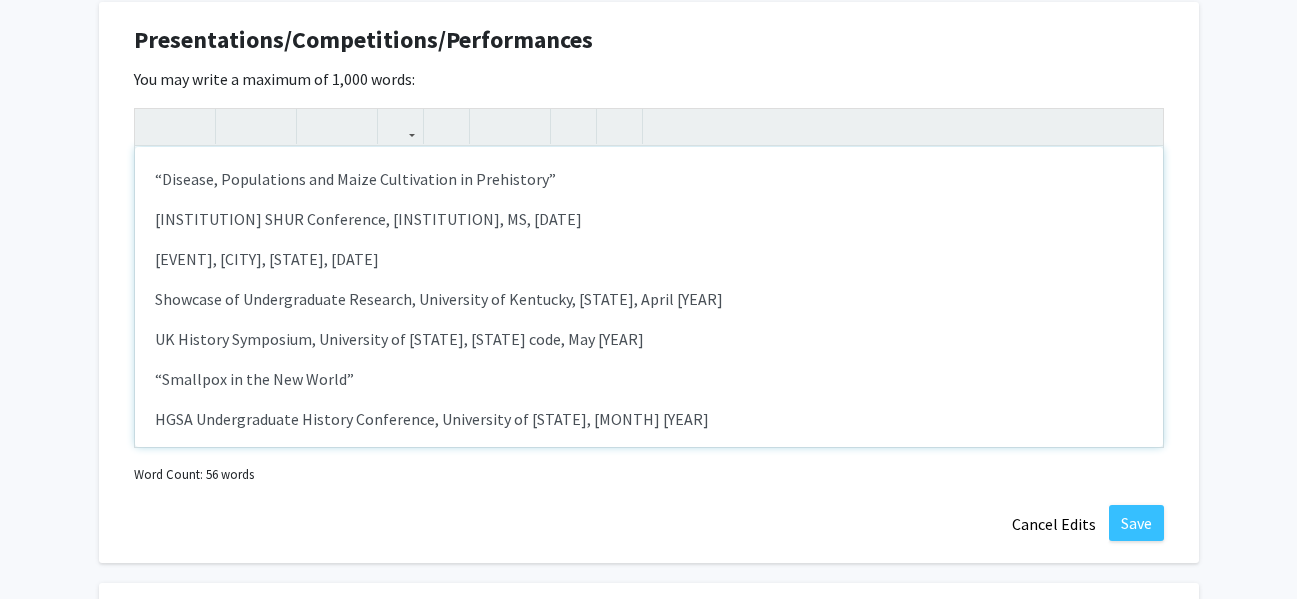 click on "“Disease, Populations and Maize Cultivation in Prehistory” [INSTITUTION] SHUR Conference, [INSTITUTION], MS, [DATE] NCUR, Pittsburgh, PA, [DATE] Showcase of Undergraduate Research, University of Kentucky, KY, [DATE] UK History Symposium, University of Kentucky, KY, [DATE] “Smallpox in the New World” HGSA Undergraduate History Conference, University of Kentucky, KY, [DATE]" at bounding box center [649, 297] 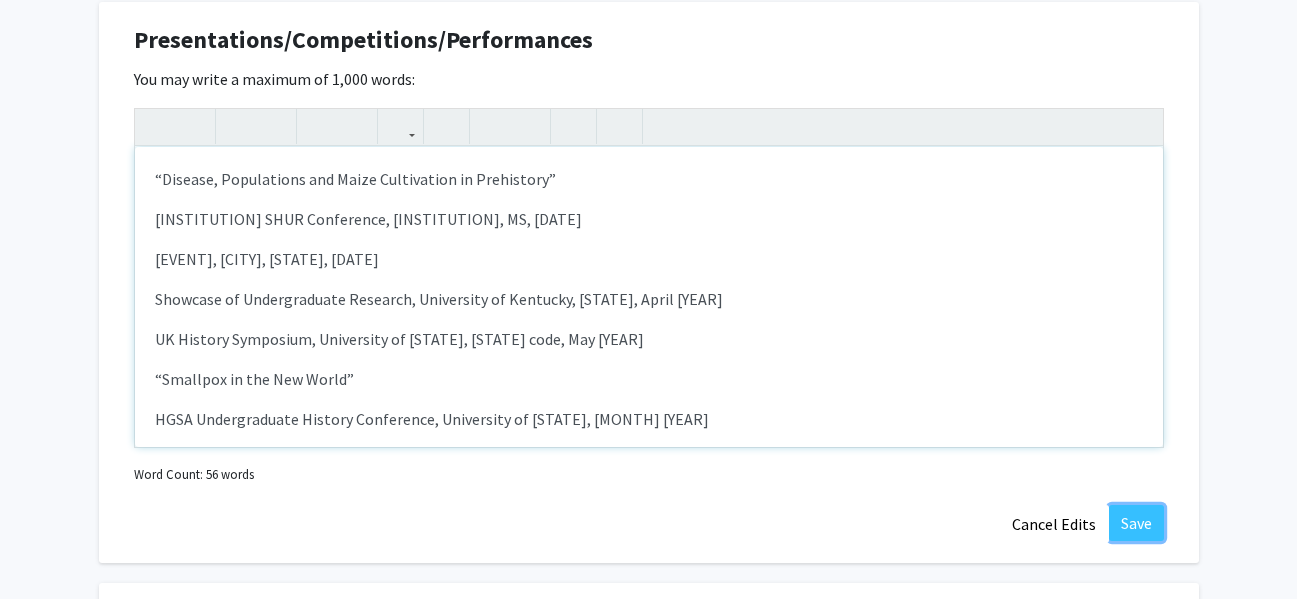 type 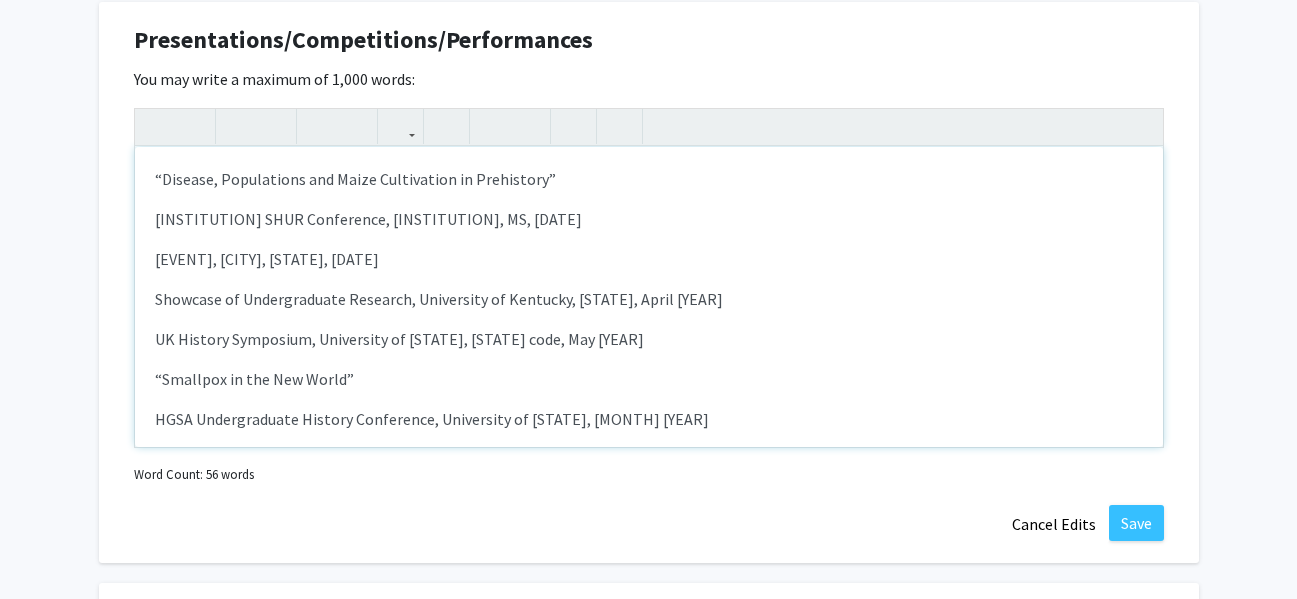 click on "“Disease, Populations and Maize Cultivation in Prehistory” [INSTITUTION] SHUR Conference, [INSTITUTION], MS, [DATE] NCUR, Pittsburgh, PA, [DATE] Showcase of Undergraduate Research, University of Kentucky, KY, [DATE] UK History Symposium, University of Kentucky, KY, [DATE] “Smallpox in the New World” HGSA Undergraduate History Conference, University of Kentucky, KY, [DATE]" at bounding box center (649, 297) 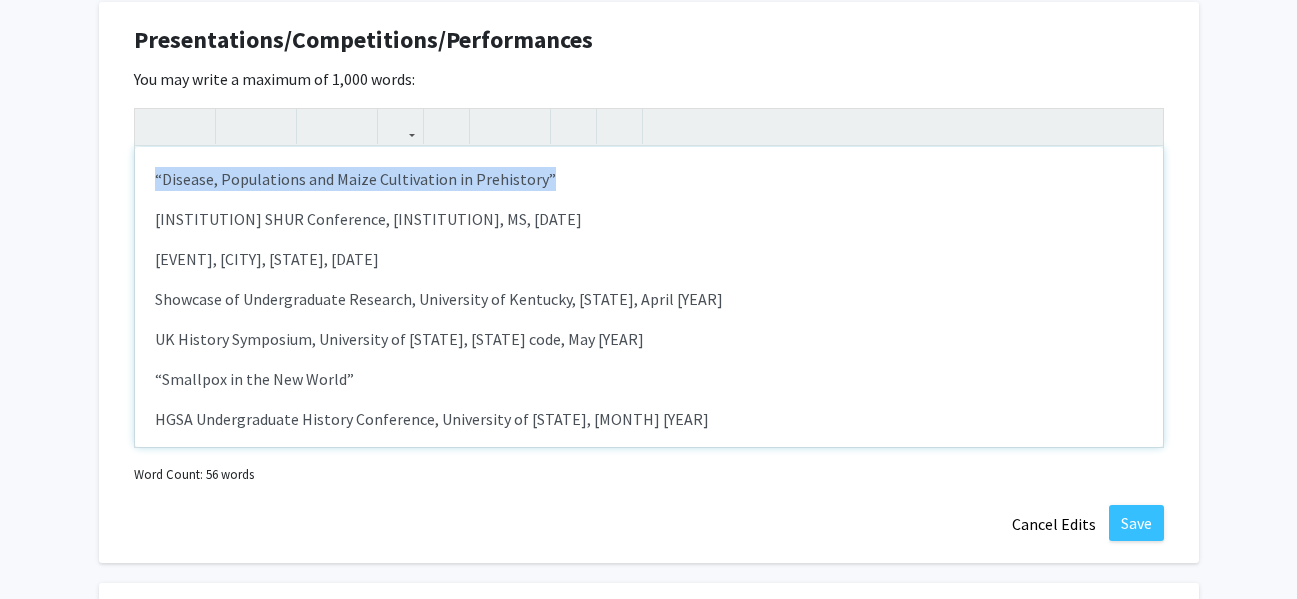 drag, startPoint x: 152, startPoint y: 182, endPoint x: 535, endPoint y: 177, distance: 383.03262 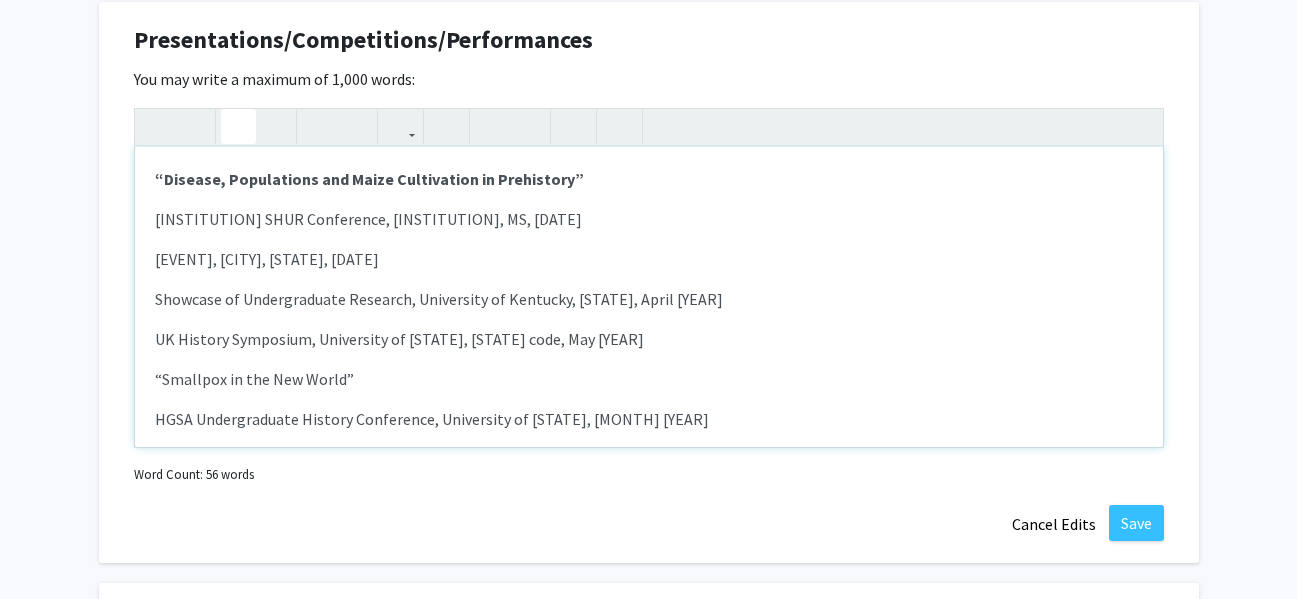 click 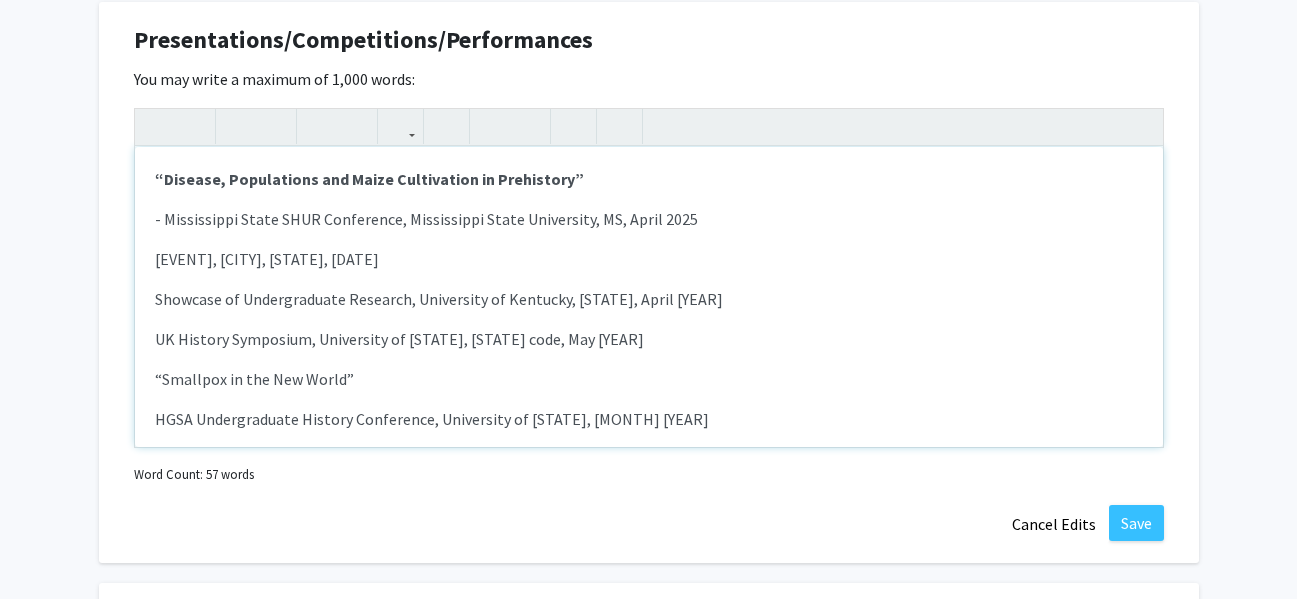 click on "“Disease, Populations and Maize Cultivation in Prehistory” - Mississippi State SHUR Conference, Mississippi State University, [STATE], April [YEAR] NCUR, Pittsburgh, [STATE], April [YEAR] Showcase of Undergraduate Research, University of Kentucky, [STATE], April [YEAR] UK History Symposium, University of Kentucky, [STATE], May [YEAR] “Smallpox in the New World” HGSA Undergraduate History Conference, University of Kentucky, [STATE], April [YEAR]" at bounding box center [649, 297] 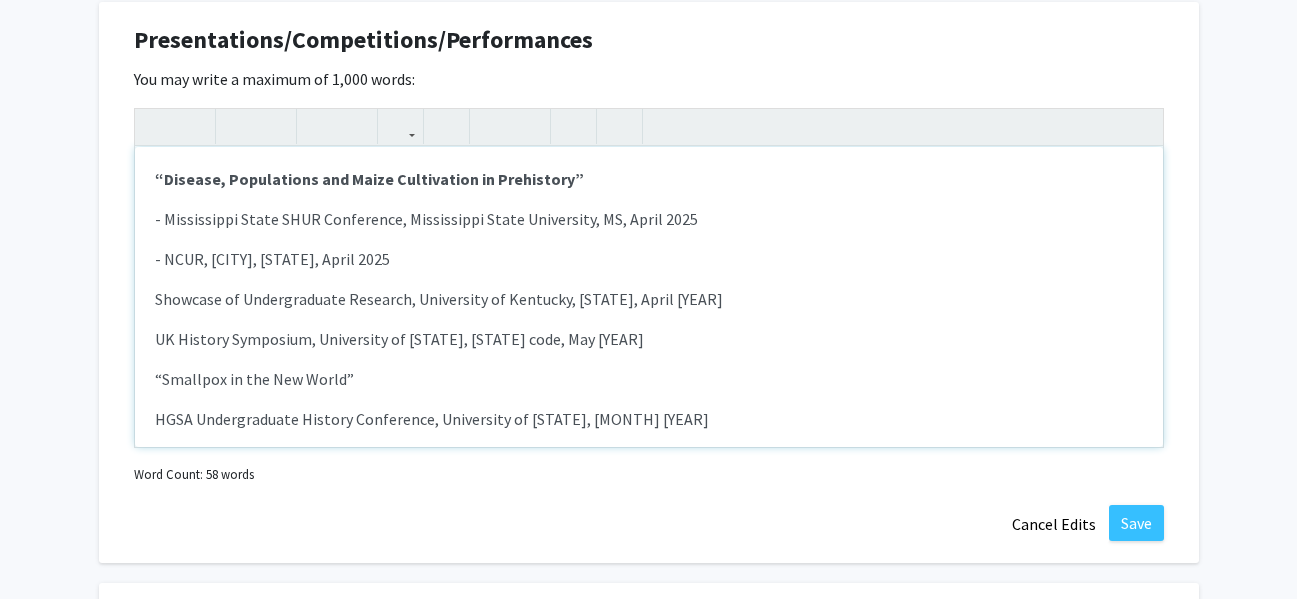 click on "“Disease, Populations and Maize Cultivation in Prehistory” - Mississippi State SHUR Conference, Mississippi State University, MS, April [DATE] - NCUR, Pittsburgh, PA, April [DATE] Showcase of Undergraduate Research, University of Kentucky, KY, April [DATE] UK History Symposium, University of Kentucky, KY, May [DATE] “Smallpox in the New World” HGSA Undergraduate History Conference, University of Kentucky, KY, April [DATE]" at bounding box center [649, 297] 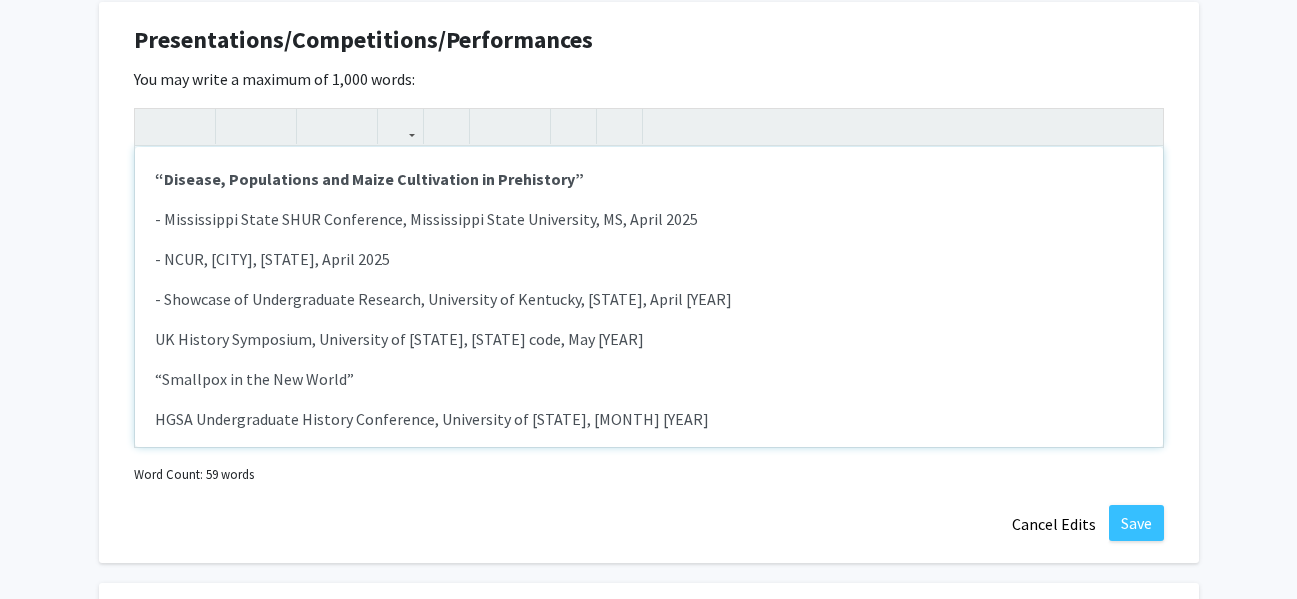 click on "“Disease, Populations and Maize Cultivation in Prehistory” - Mississippi State SHUR Conference, Mississippi State University, [STATE], April [YEAR] - NCUR, Pittsburgh, [STATE], April [YEAR] - Showcase of Undergraduate Research, University of Kentucky, [STATE], April [YEAR] UK History Symposium, University of Kentucky, [STATE], May [YEAR] “Smallpox in the New World” HGSA Undergraduate History Conference, University of Kentucky, [STATE], April [YEAR]" at bounding box center [649, 297] 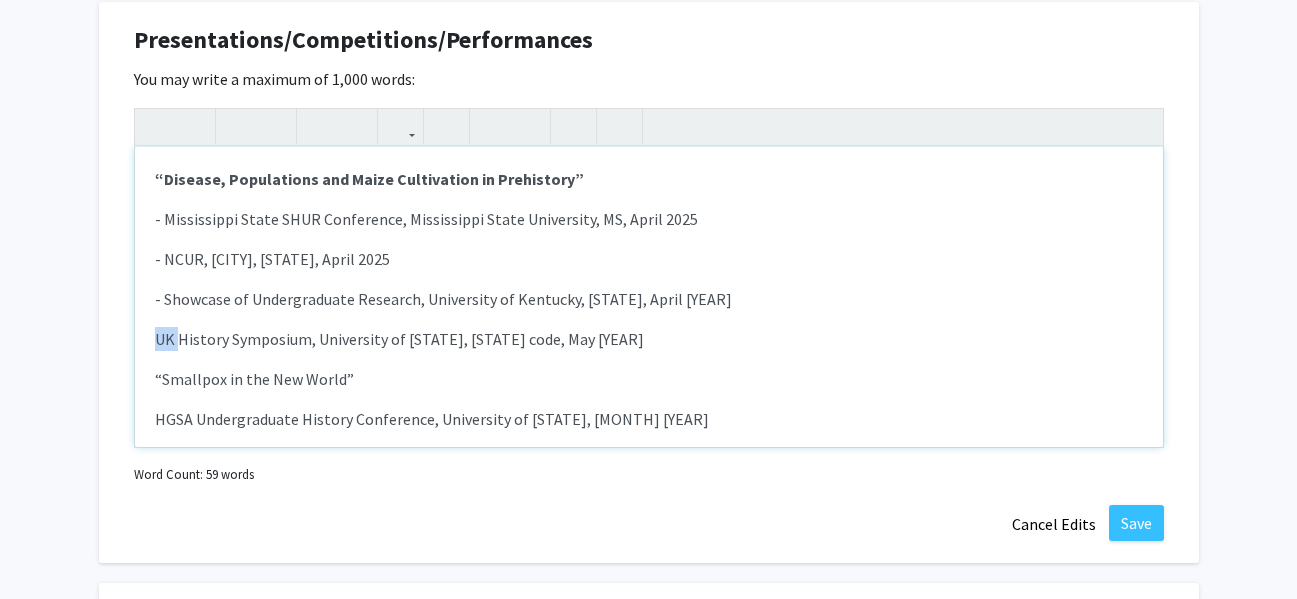 click on "“Disease, Populations and Maize Cultivation in Prehistory” - Mississippi State SHUR Conference, Mississippi State University, [STATE], April [YEAR] - NCUR, Pittsburgh, [STATE], April [YEAR] - Showcase of Undergraduate Research, University of Kentucky, [STATE], April [YEAR] UK History Symposium, University of Kentucky, [STATE], May [YEAR] “Smallpox in the New World” HGSA Undergraduate History Conference, University of Kentucky, [STATE], April [YEAR]" at bounding box center [649, 297] 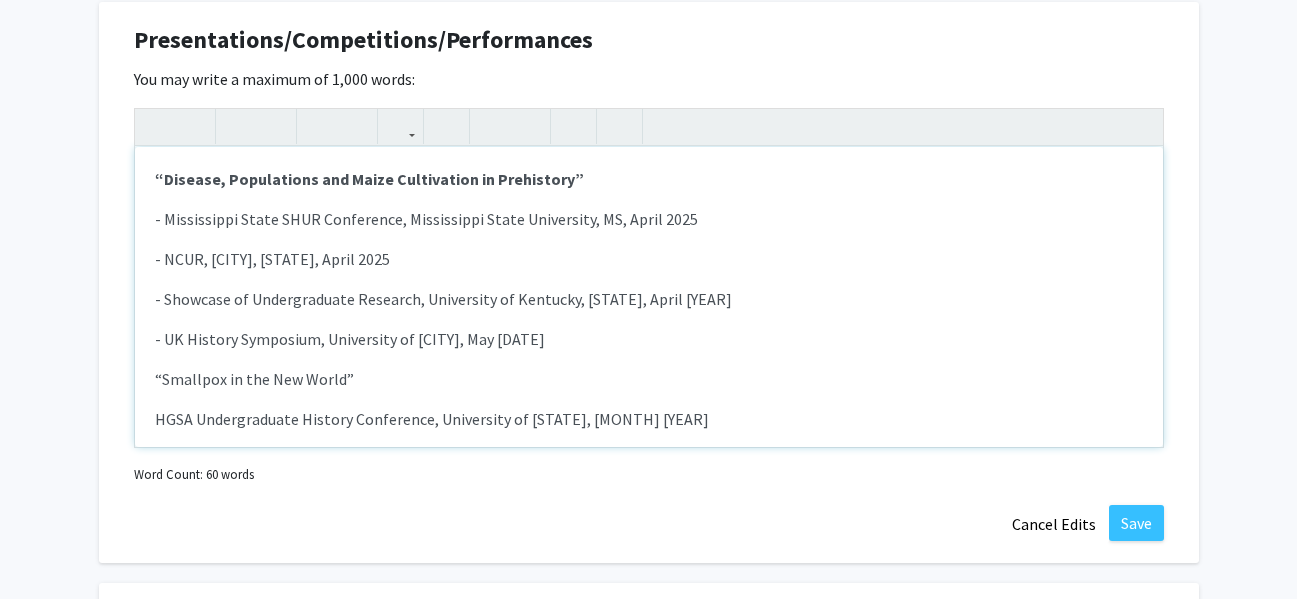 click on "“Disease, Populations and Maize Cultivation in Prehistory” - Mississippi State SHUR Conference, Mississippi State University, MS, April [YEAR] - NCUR, Pittsburgh, PA, April [YEAR] - Showcase of Undergraduate Research, University of Kentucky, KY, April [YEAR] - UK History Symposium, University of Kentucky, KY, May [YEAR] “Smallpox in the New World” HGSA Undergraduate History Conference, University of Kentucky, KY, April [YEAR]" at bounding box center [649, 297] 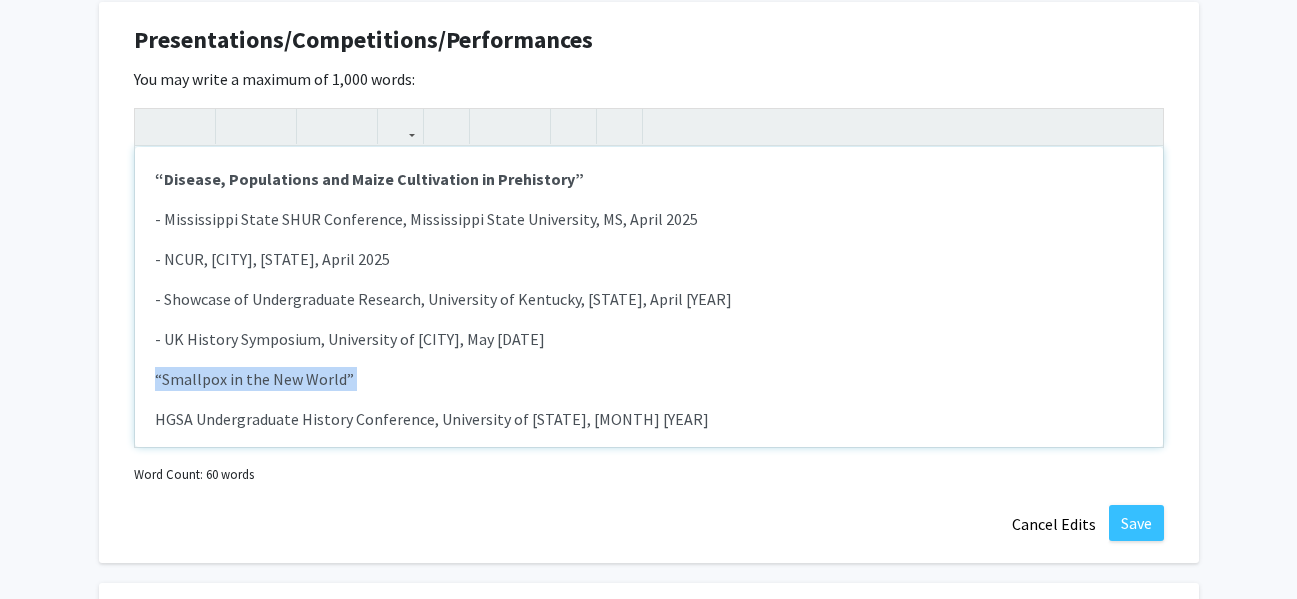 drag, startPoint x: 150, startPoint y: 372, endPoint x: 376, endPoint y: 376, distance: 226.0354 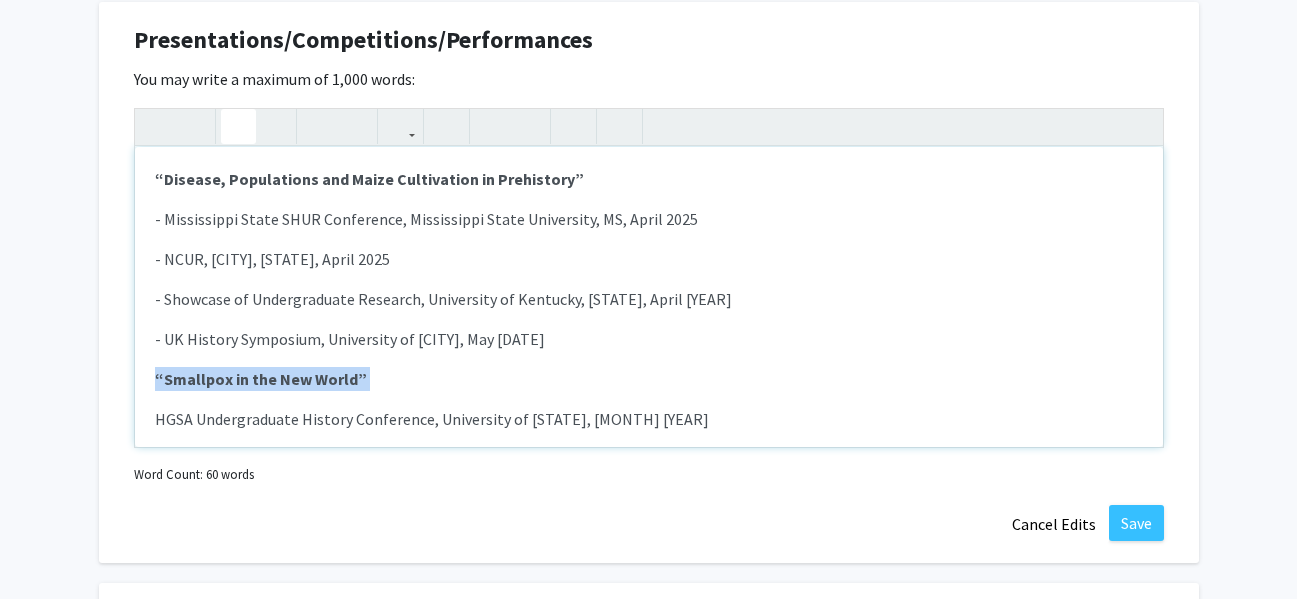 click 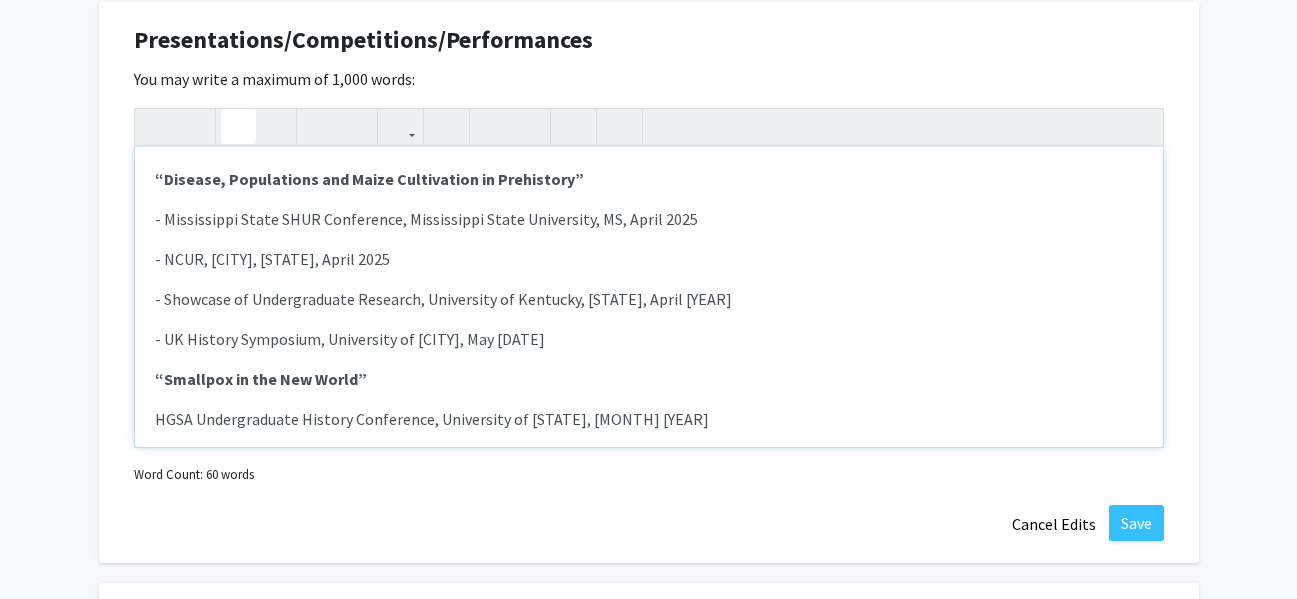 click on "“Disease, Populations and Maize Cultivation in Prehistory” - Mississippi State SHUR Conference, Mississippi State University, MS, April [YEAR] - NCUR, Pittsburgh, PA, April [YEAR] - Showcase of Undergraduate Research, University of Kentucky, KY, April [YEAR] - UK History Symposium, University of Kentucky, KY, May [YEAR] “Smallpox in the New World” HGSA Undergraduate History Conference, University of Kentucky, KY, April [YEAR]" at bounding box center [649, 297] 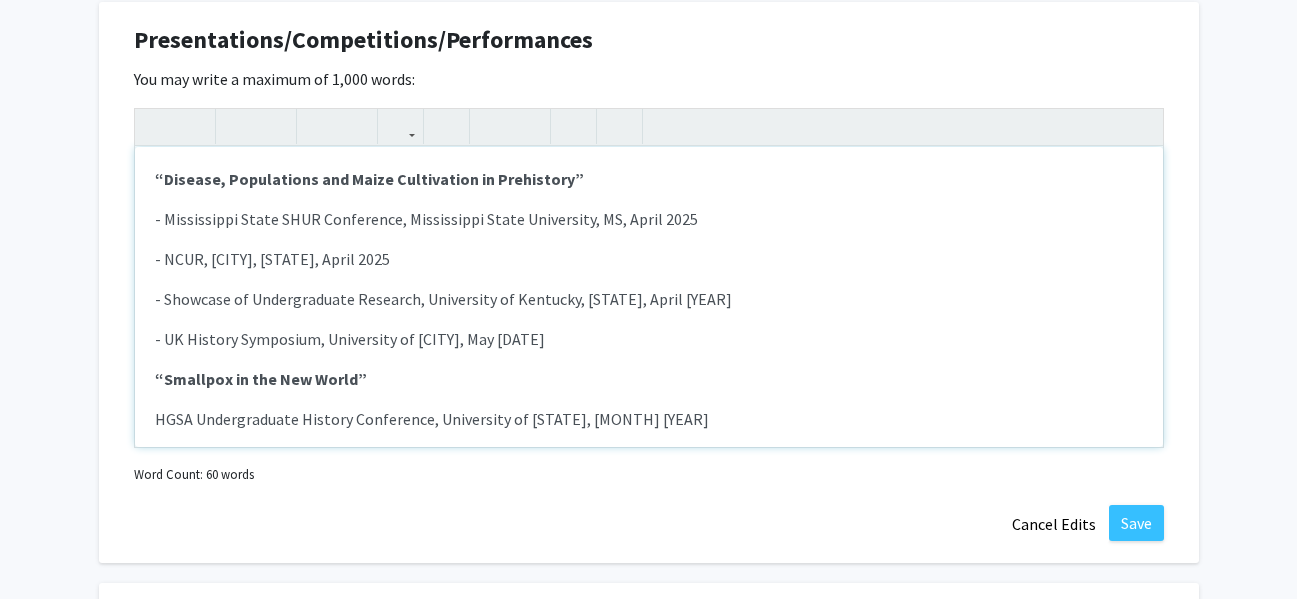 type on "“Disease, Populations and Maize Cultivation in Prehistory”
- Mississippi State SHUR Conference, Mississippi State University, MS, April 2025
- NCUR, Pittsburgh, PA, April 2025
- Showcase of Undergraduate Research, University of Kentucky, KY, April 2025
- UK History Symposium, University of Kentucky, KY, May 2025
“Smallpox in the New World”
- HGSA Undergraduate History Conference, University of Kentucky, KY, April 2024" 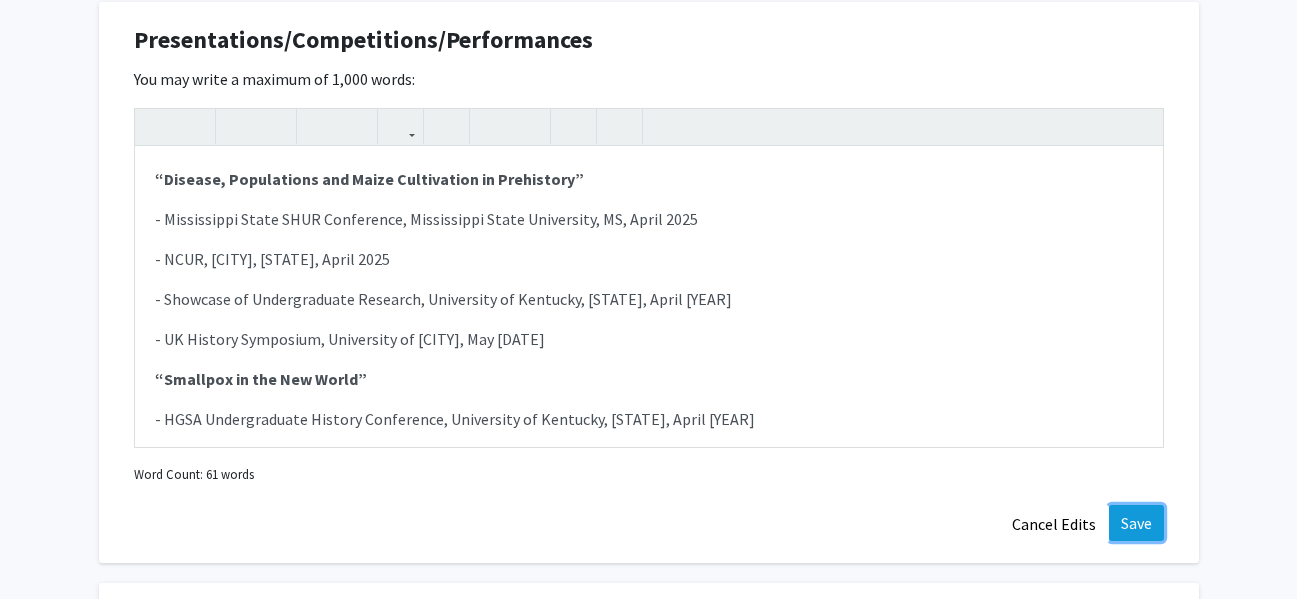 click on "Save" 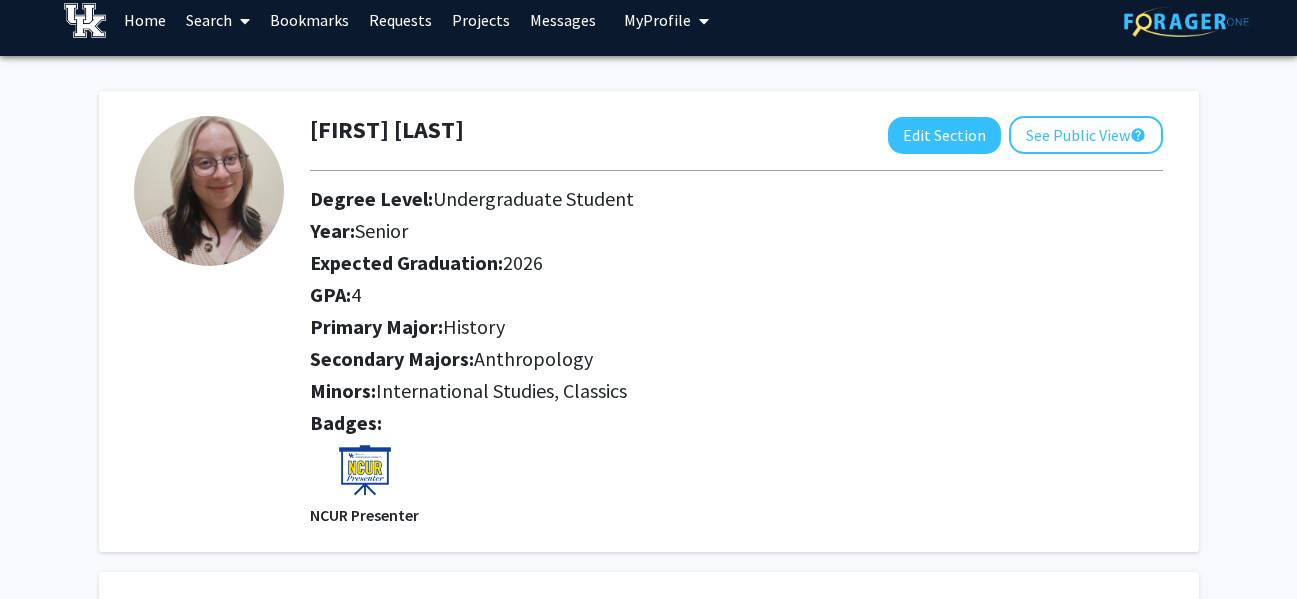 scroll, scrollTop: 0, scrollLeft: 0, axis: both 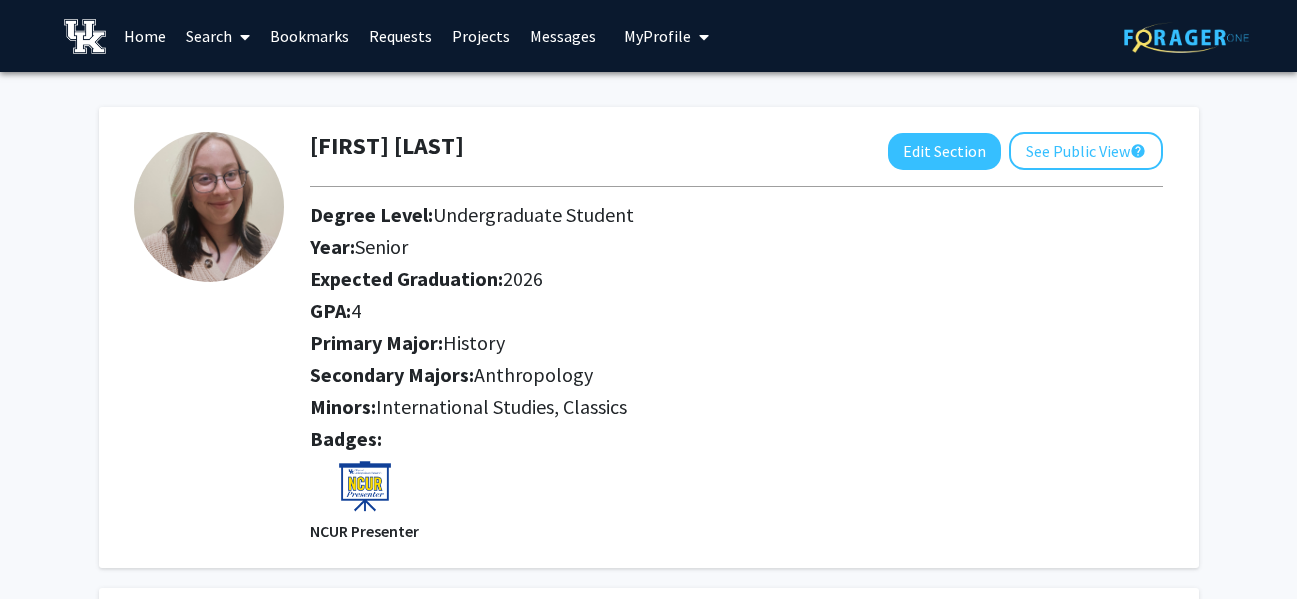 click on "Search" at bounding box center [218, 36] 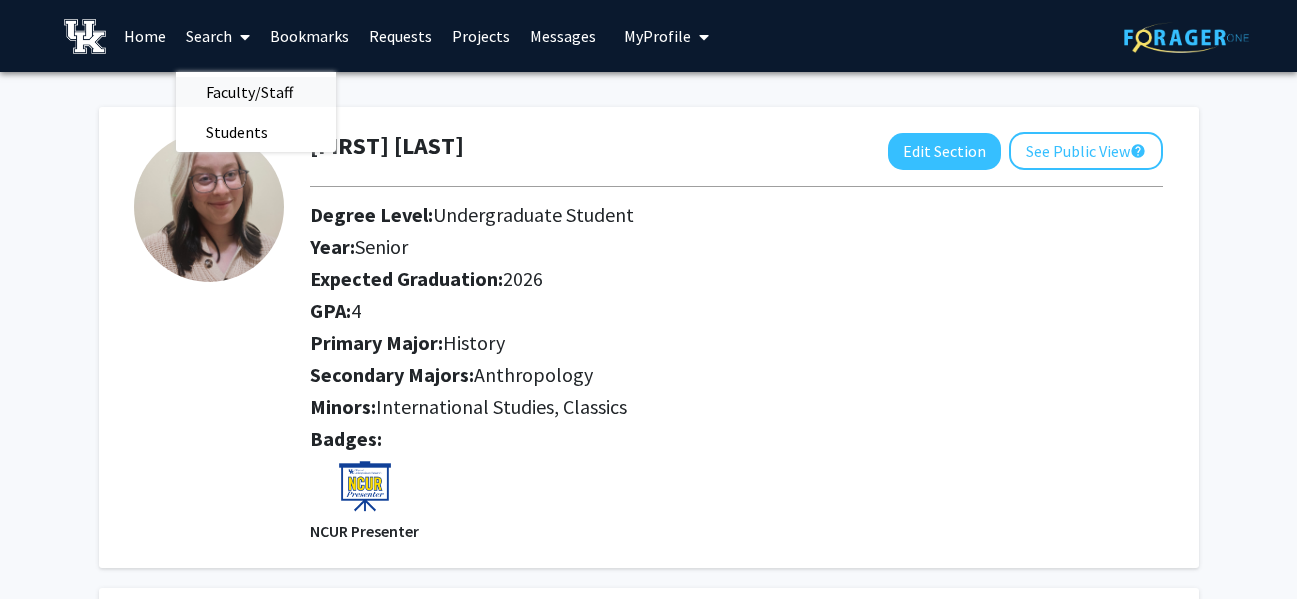 click on "Faculty/Staff" at bounding box center (249, 92) 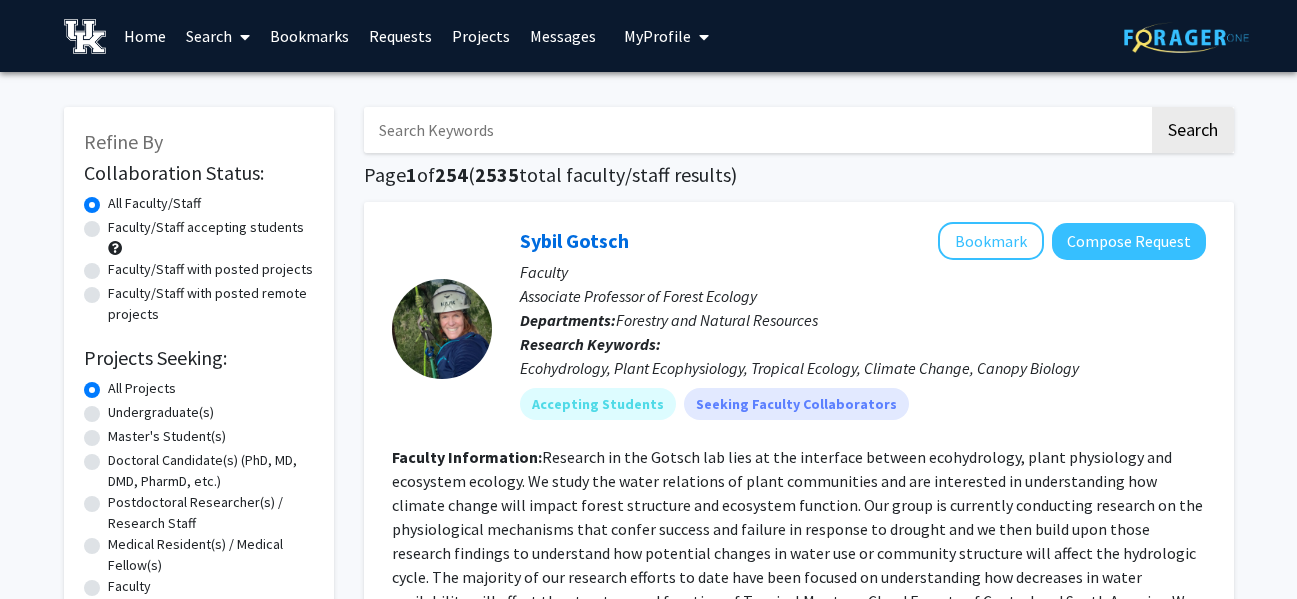 click on "Faculty/Staff accepting students" 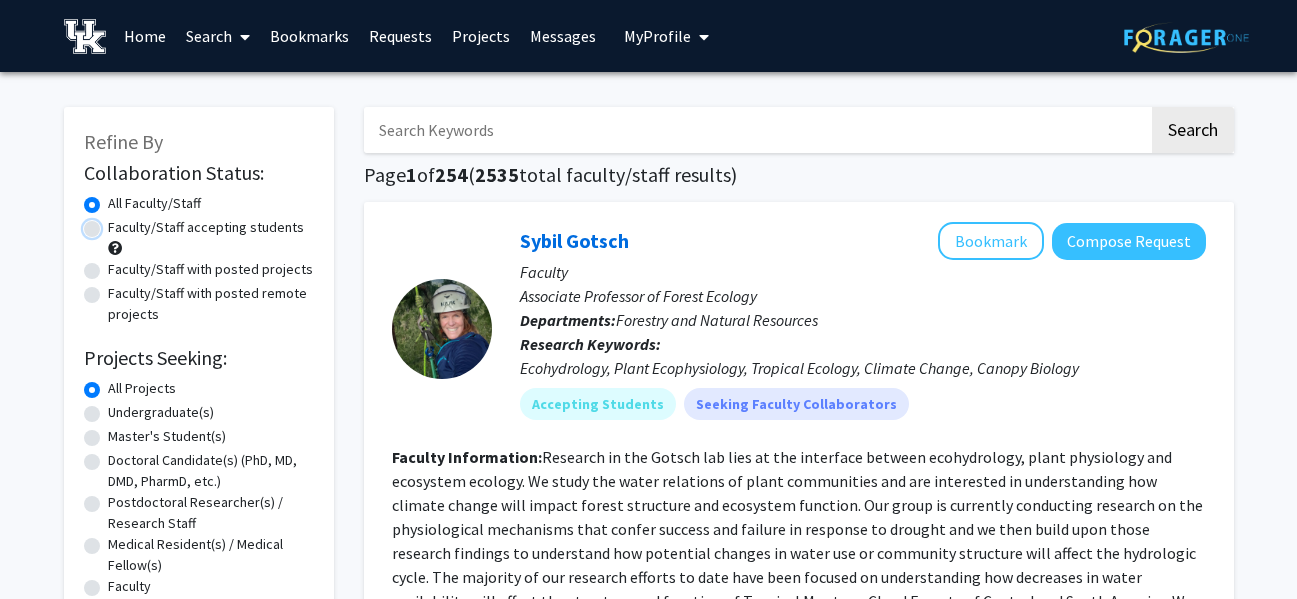 click on "Faculty/Staff accepting students" at bounding box center (114, 223) 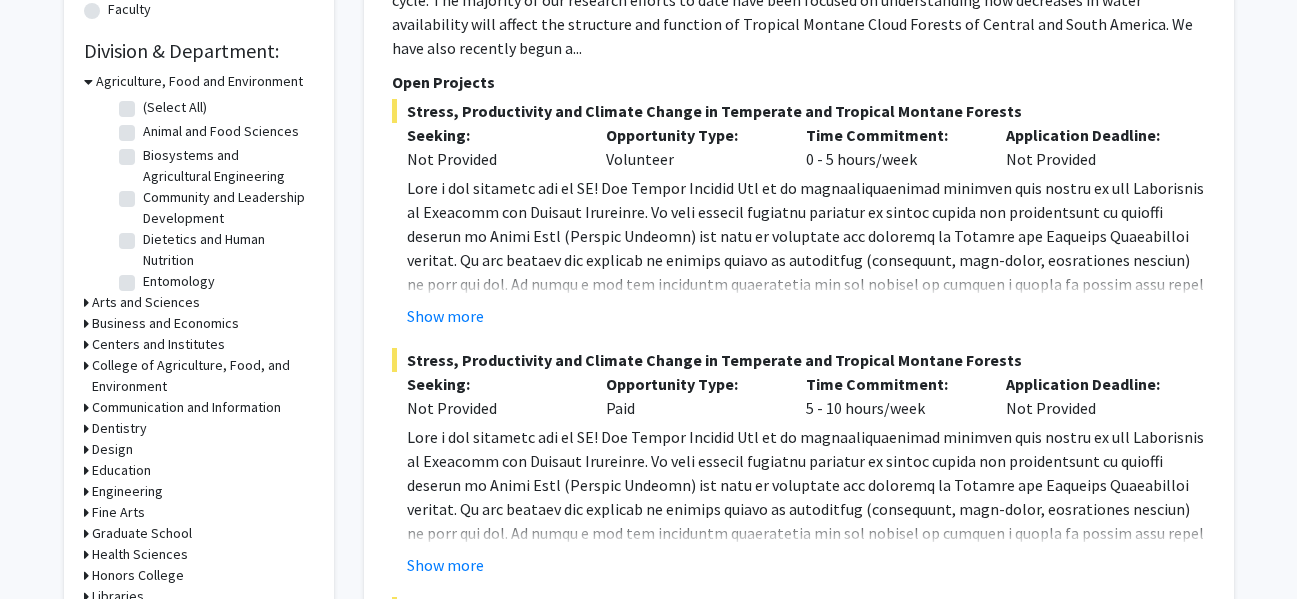 scroll, scrollTop: 848, scrollLeft: 0, axis: vertical 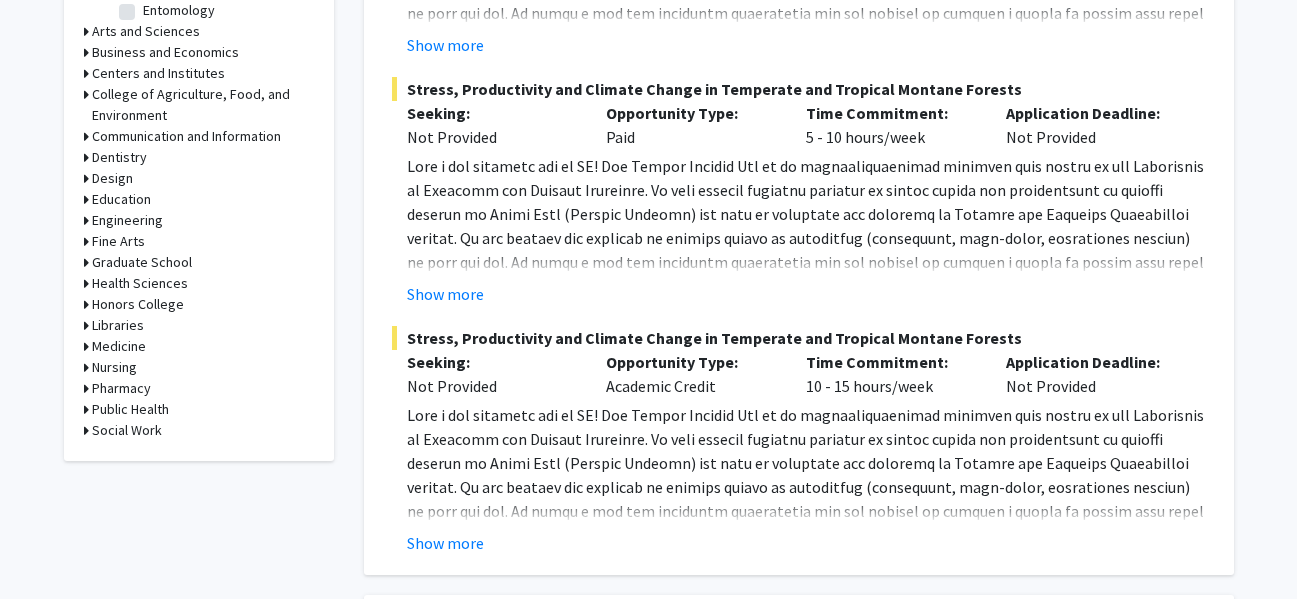 click 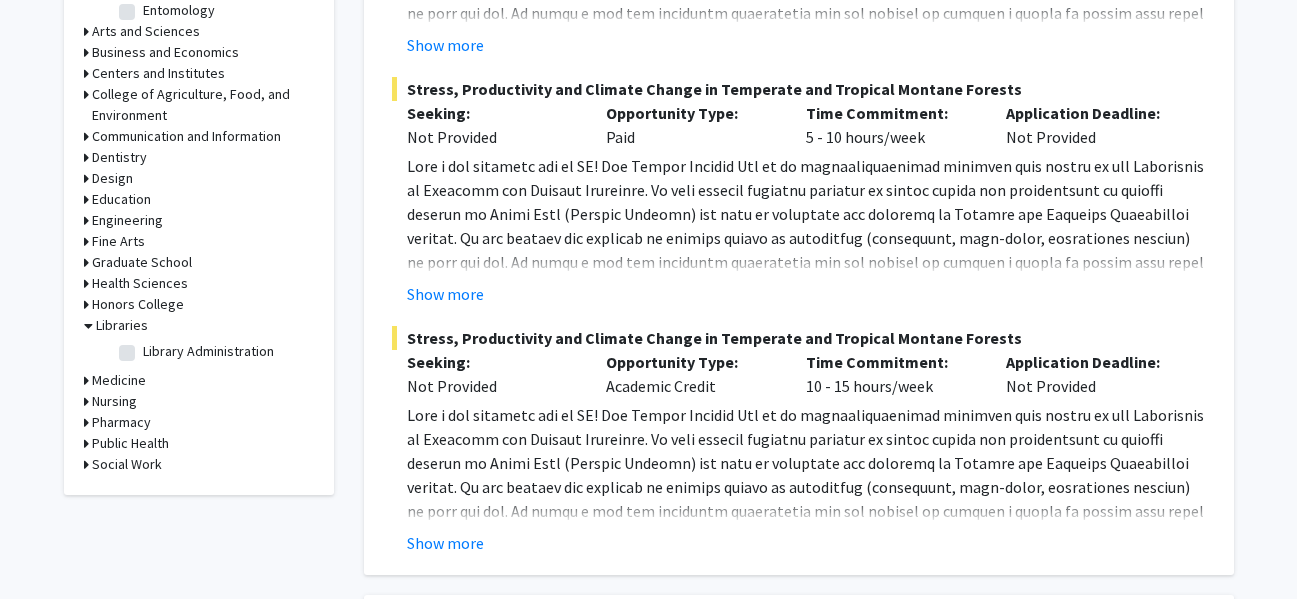 click on "Library Administration" 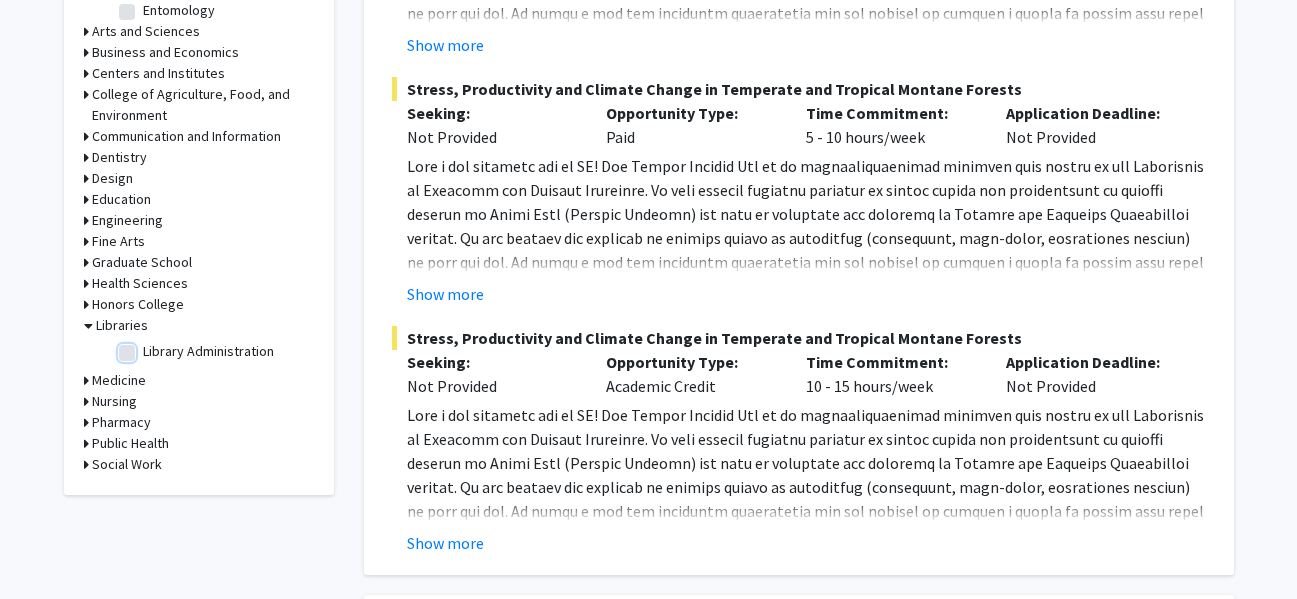 click on "Library Administration" at bounding box center (149, 347) 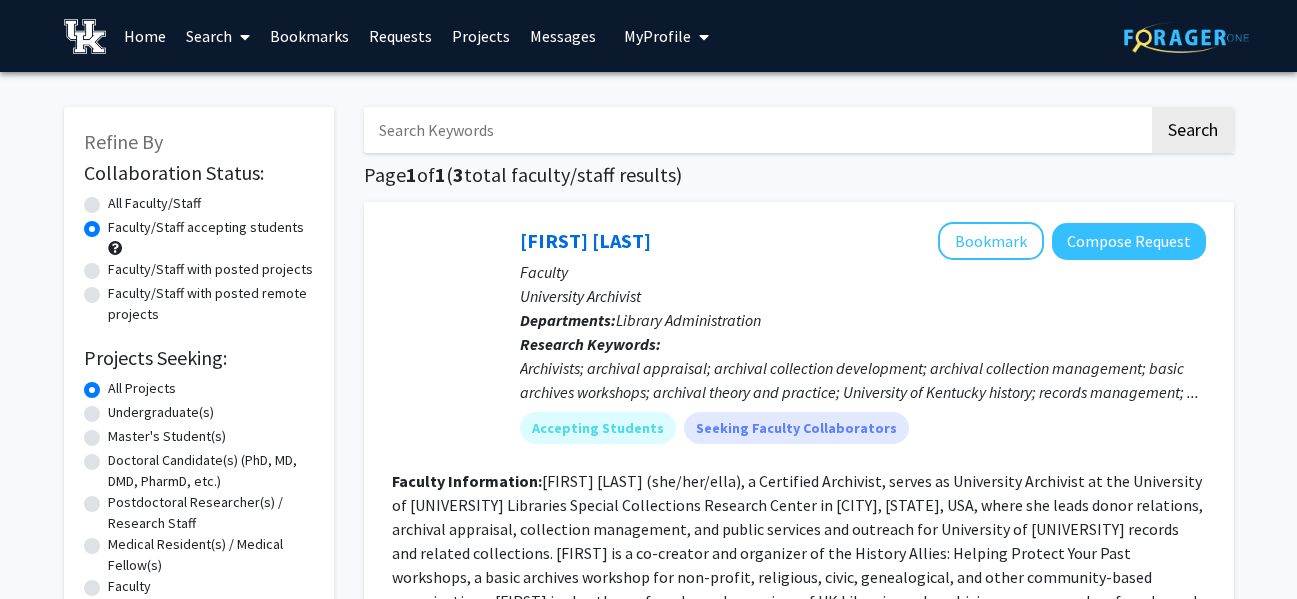 scroll, scrollTop: 206, scrollLeft: 0, axis: vertical 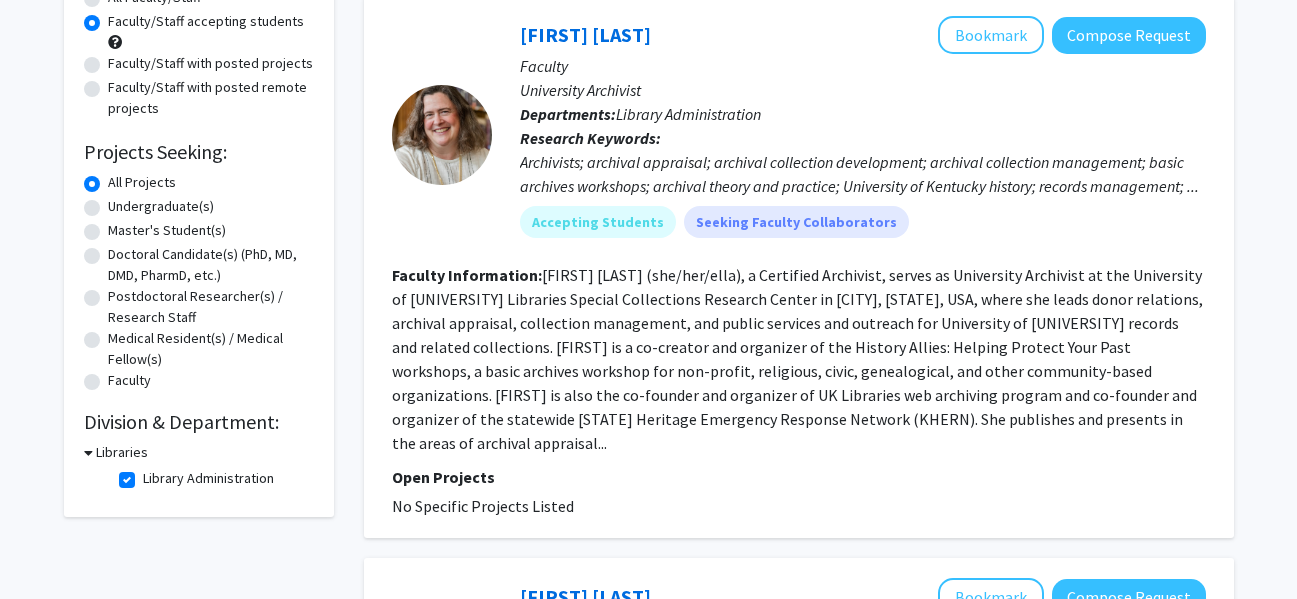 click on "[FIRST] [LAST] (she/her/ella), a Certified Archivist, serves as University Archivist at the University of [UNIVERSITY] Libraries Special Collections Research Center in [CITY], [STATE], USA, where she leads donor relations, archival appraisal, collection management, and public services and outreach for University of [UNIVERSITY] records and related collections. [FIRST] is a co-creator and organizer of the History Allies: Helping Protect Your Past workshops, a basic archives workshop for non-profit, religious, civic, genealogical, and other community-based organizations. [FIRST] is also the co-founder and organizer of UK Libraries web archiving program and co-founder and organizer of the statewide [STATE] Heritage Emergency Response Network (KHERN). She publishes and presents in the areas of archival appraisal..." 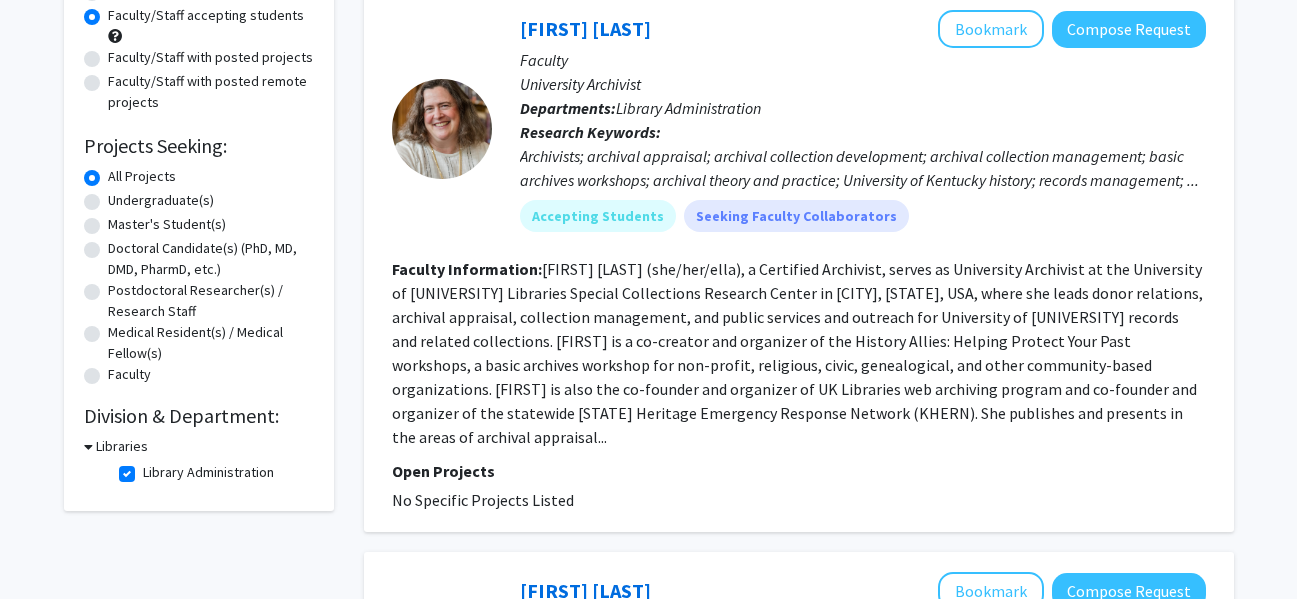 click on "[FIRST] [LAST] (she/her/ella), a Certified Archivist, serves as University Archivist at the University of [UNIVERSITY] Libraries Special Collections Research Center in [CITY], [STATE], USA, where she leads donor relations, archival appraisal, collection management, and public services and outreach for University of [UNIVERSITY] records and related collections. [FIRST] is a co-creator and organizer of the History Allies: Helping Protect Your Past workshops, a basic archives workshop for non-profit, religious, civic, genealogical, and other community-based organizations. [FIRST] is also the co-founder and organizer of UK Libraries web archiving program and co-founder and organizer of the statewide [STATE] Heritage Emergency Response Network (KHERN). She publishes and presents in the areas of archival appraisal..." 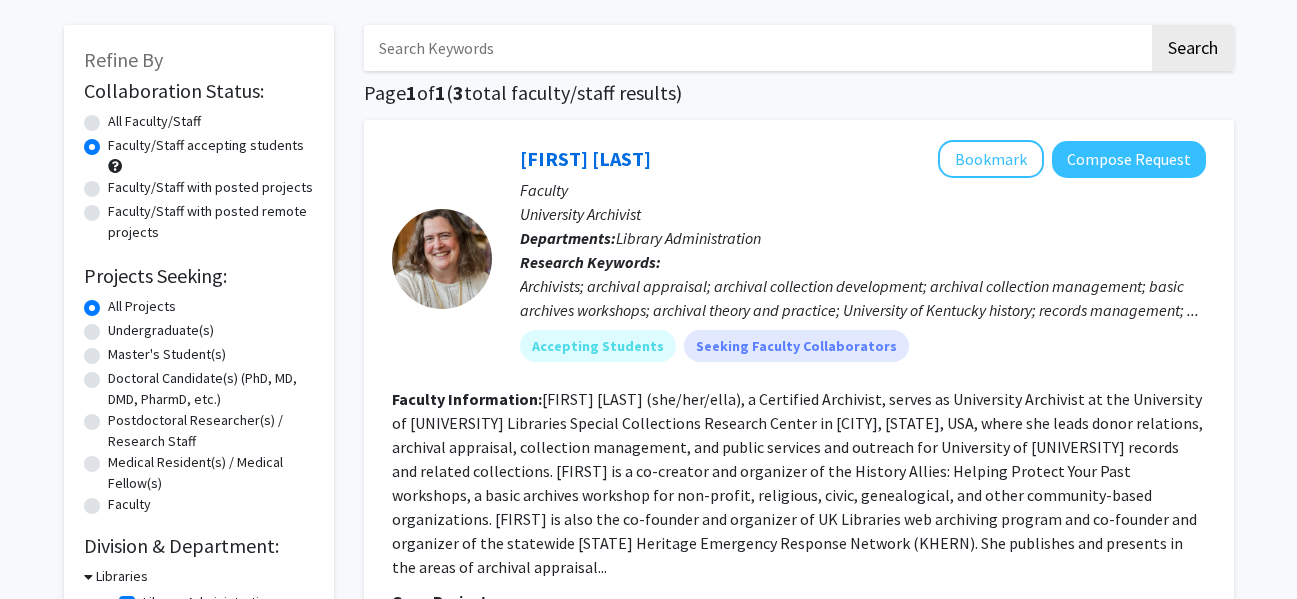 scroll, scrollTop: 80, scrollLeft: 0, axis: vertical 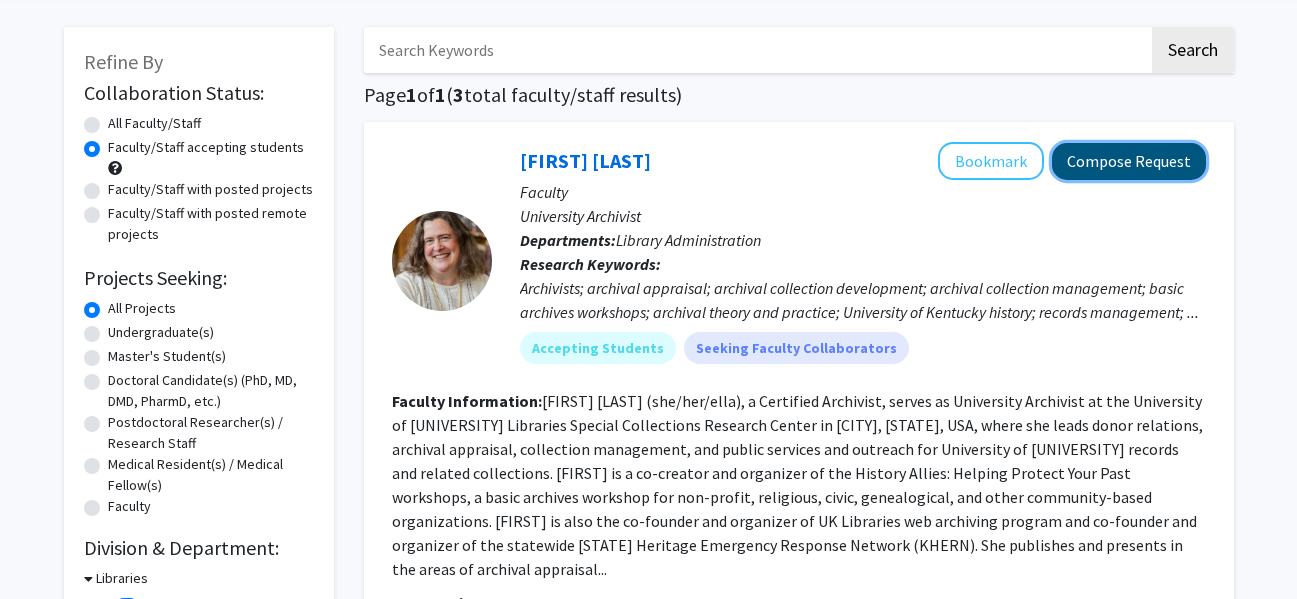 click on "Compose Request" 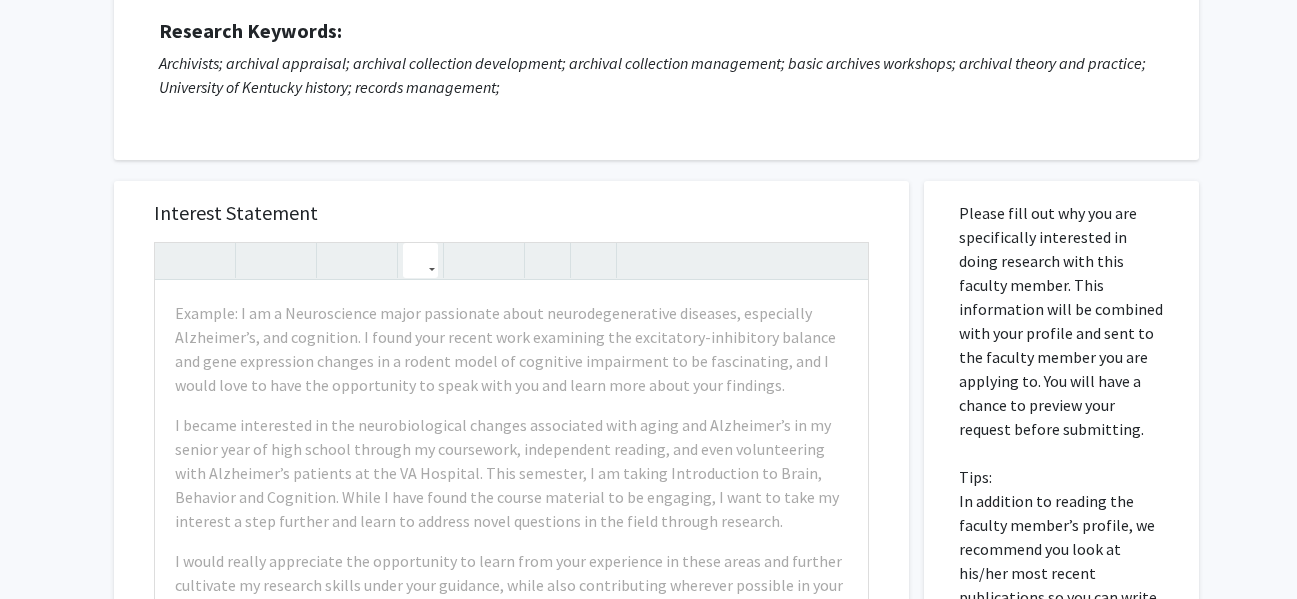 scroll, scrollTop: 351, scrollLeft: 0, axis: vertical 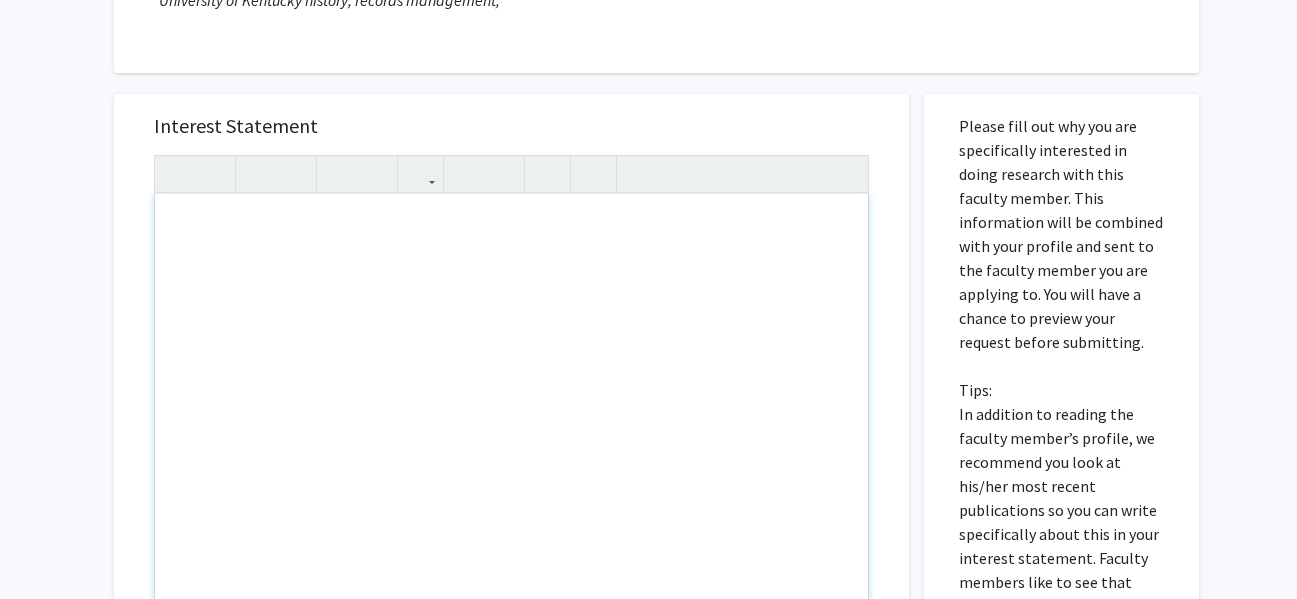 click at bounding box center [511, 423] 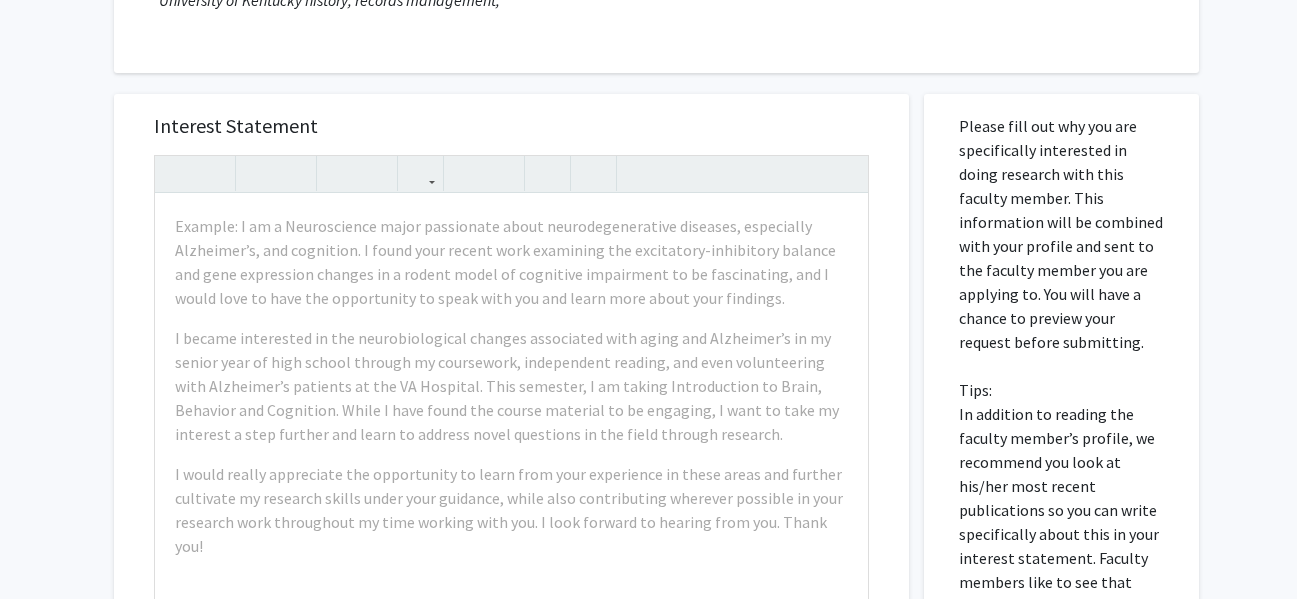 click on "Interest Statement
Example: I am a Neuroscience major passionate about neurodegenerative diseases, especially Alzheimer’s, and cognition. I found your recent work examining the excitatory-inhibitory balance and gene expression changes in a rodent model of cognitive impairment to be fascinating, and I would love to have the opportunity to speak with you and learn more about your findings.
I became interested in the neurobiological changes associated with aging and Alzheimer’s in my senior year of high school through my coursework, independent reading, and even volunteering with Alzheimer’s patients at the VA Hospital. This semester, I am taking Introduction to Brain, Behavior and Cognition. While I have found the course material to be engaging, I want to take my interest a step further and learn to address novel questions in the field through research.
Insert link Remove link Supplemental Files File Name Uploaded Date  Resume   08/04/2025   Cancel   Save" at bounding box center (511, 542) 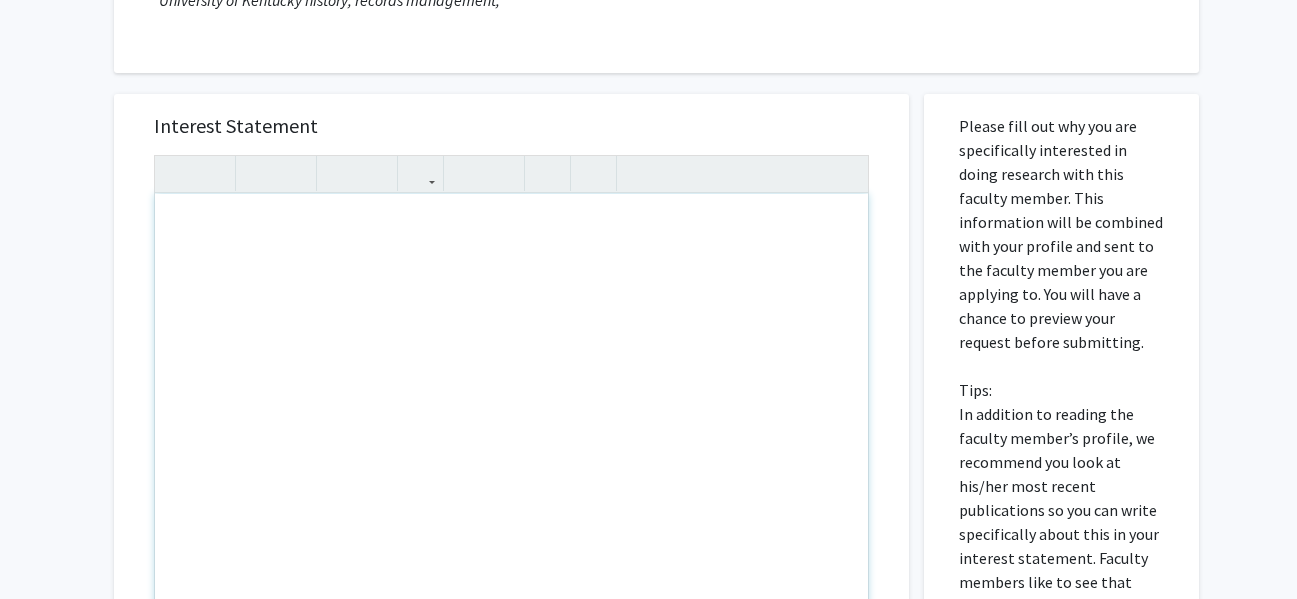 type 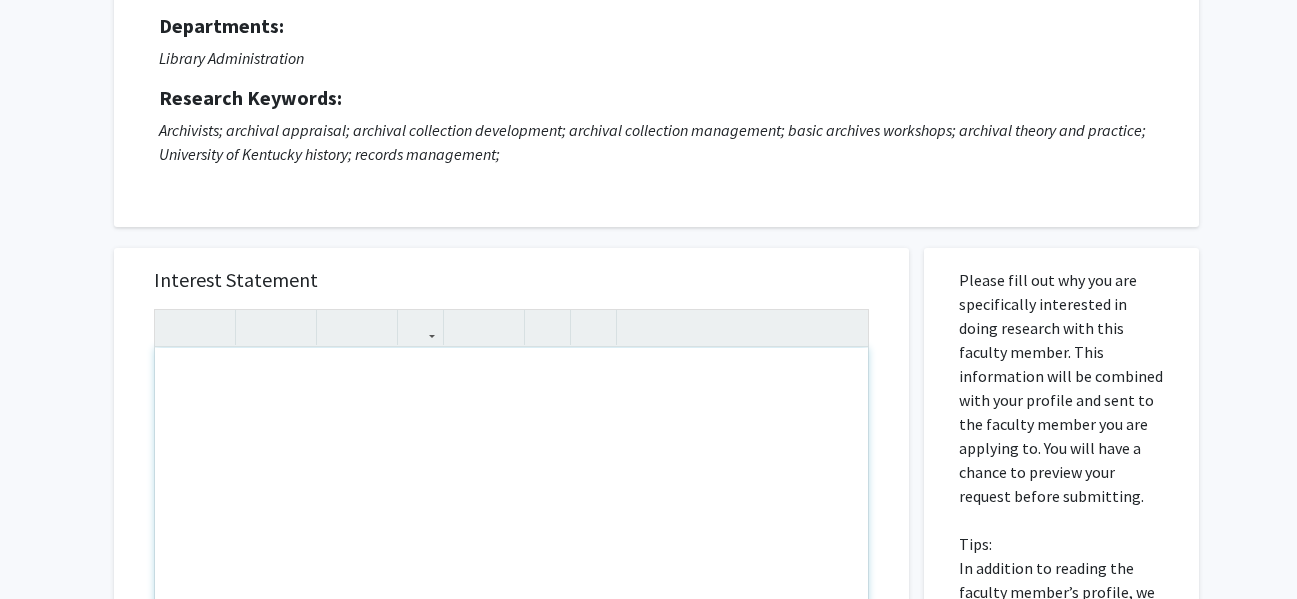 scroll, scrollTop: 196, scrollLeft: 0, axis: vertical 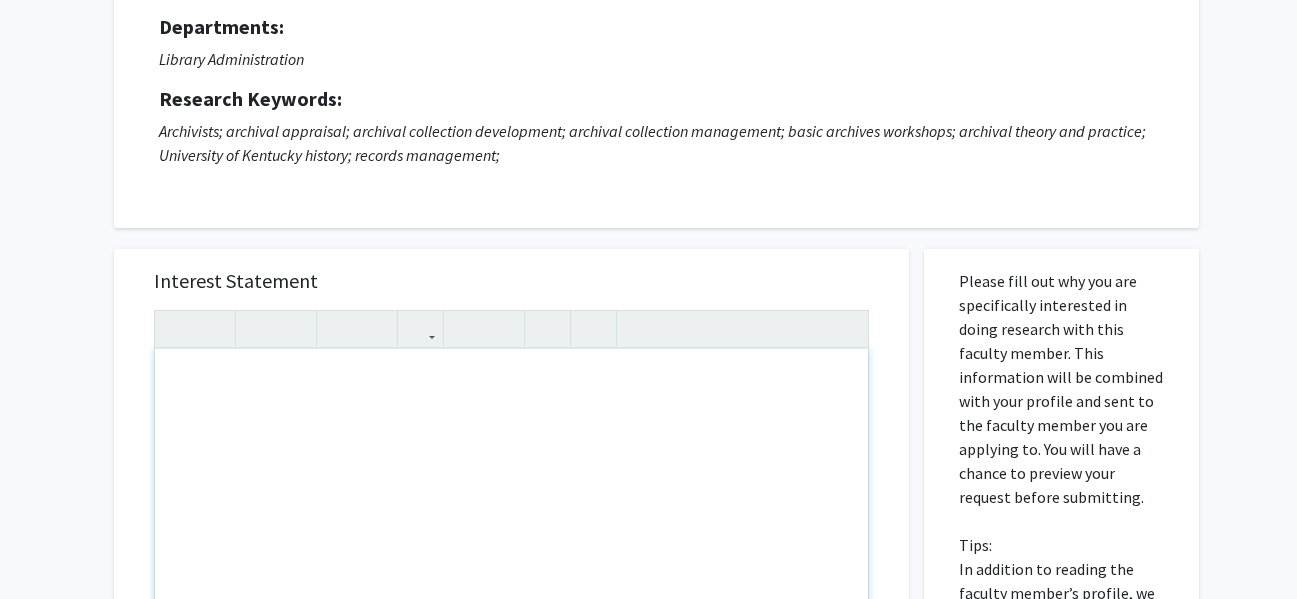 click at bounding box center (511, 578) 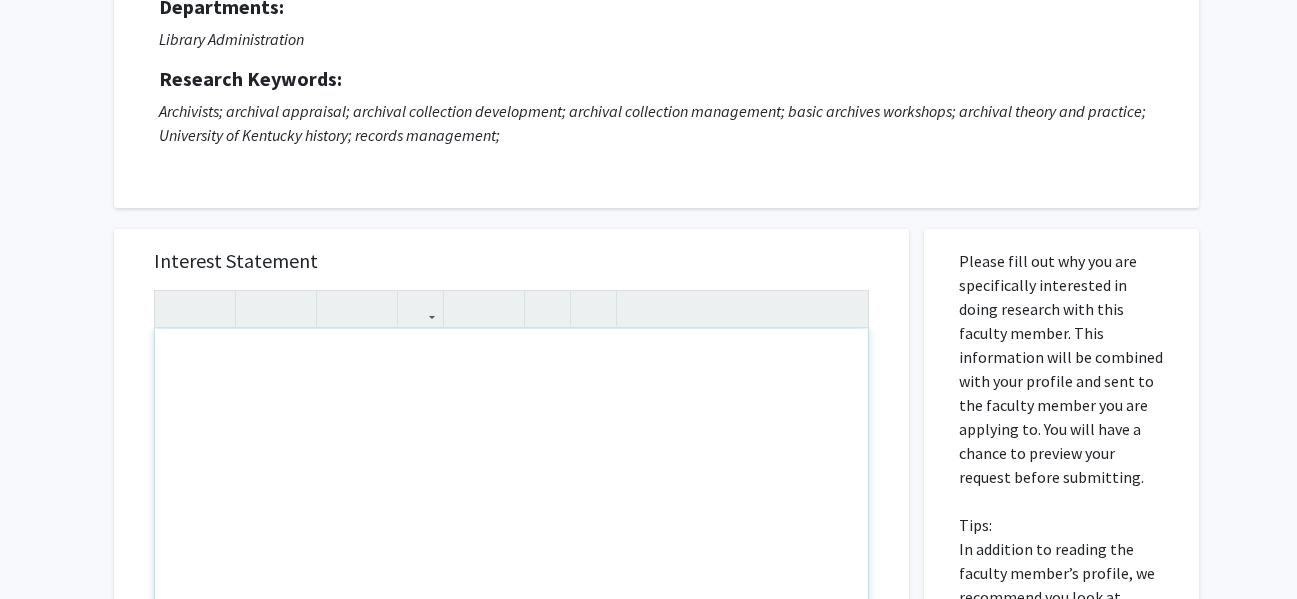 scroll, scrollTop: 217, scrollLeft: 0, axis: vertical 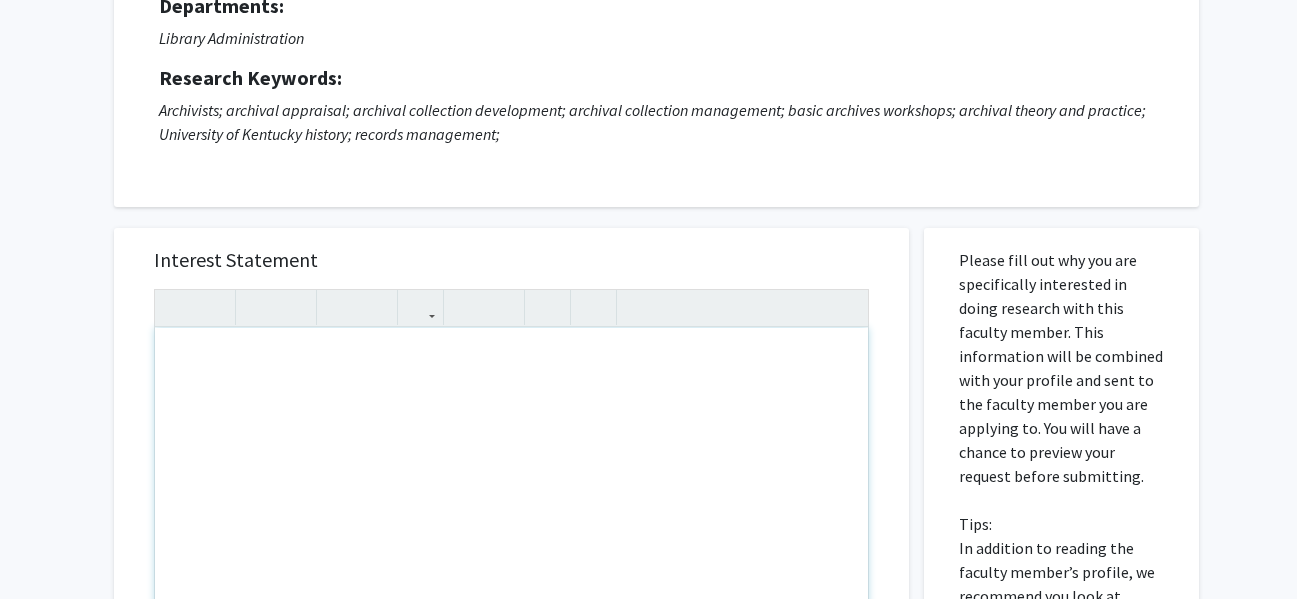 type 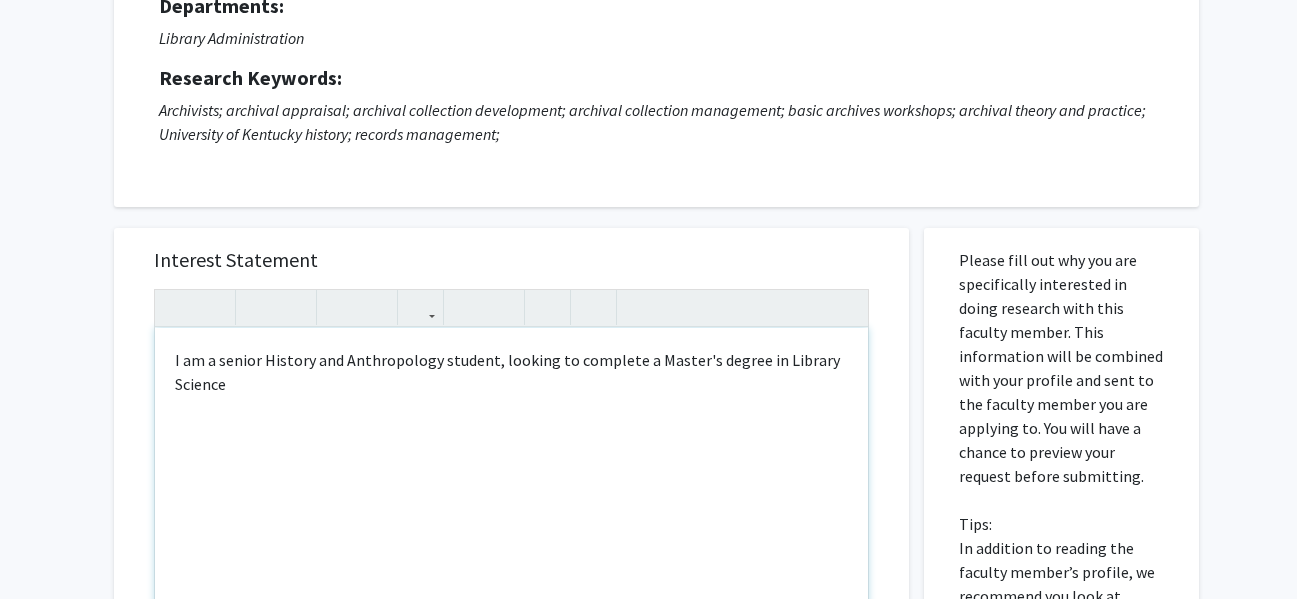 click on "I am a senior History and Anthropology student, looking to complete a Master's degree in Library Science" at bounding box center [511, 557] 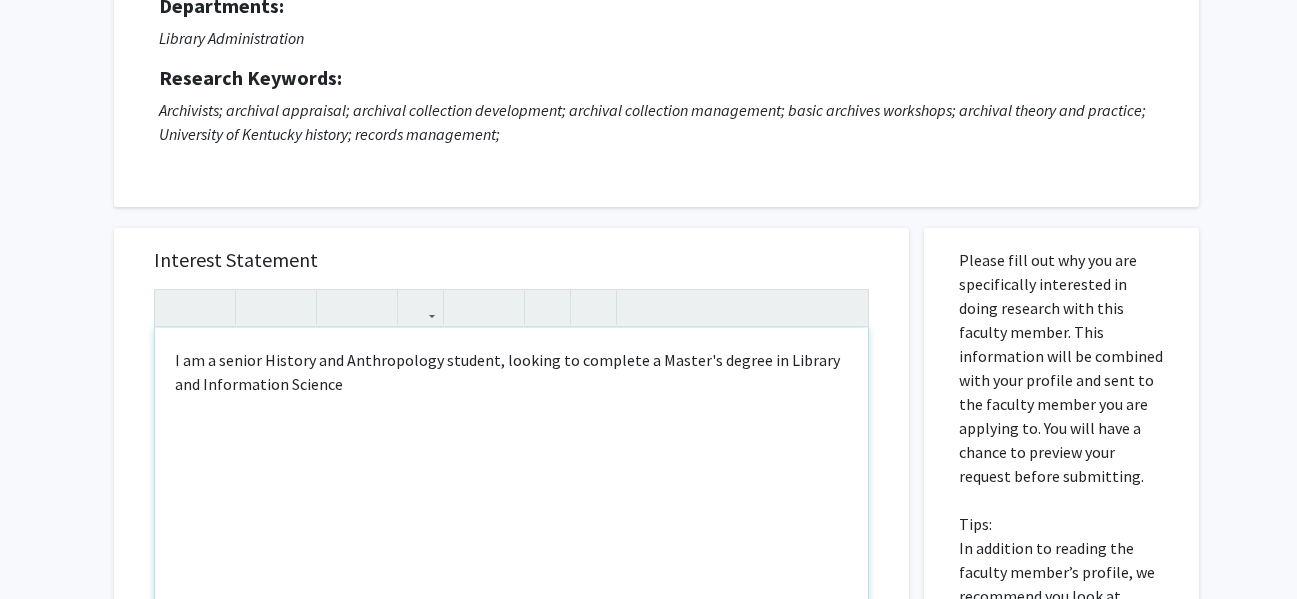click on "I am a senior History and Anthropology student, looking to complete a Master's degree in Library and Information Science" at bounding box center [511, 557] 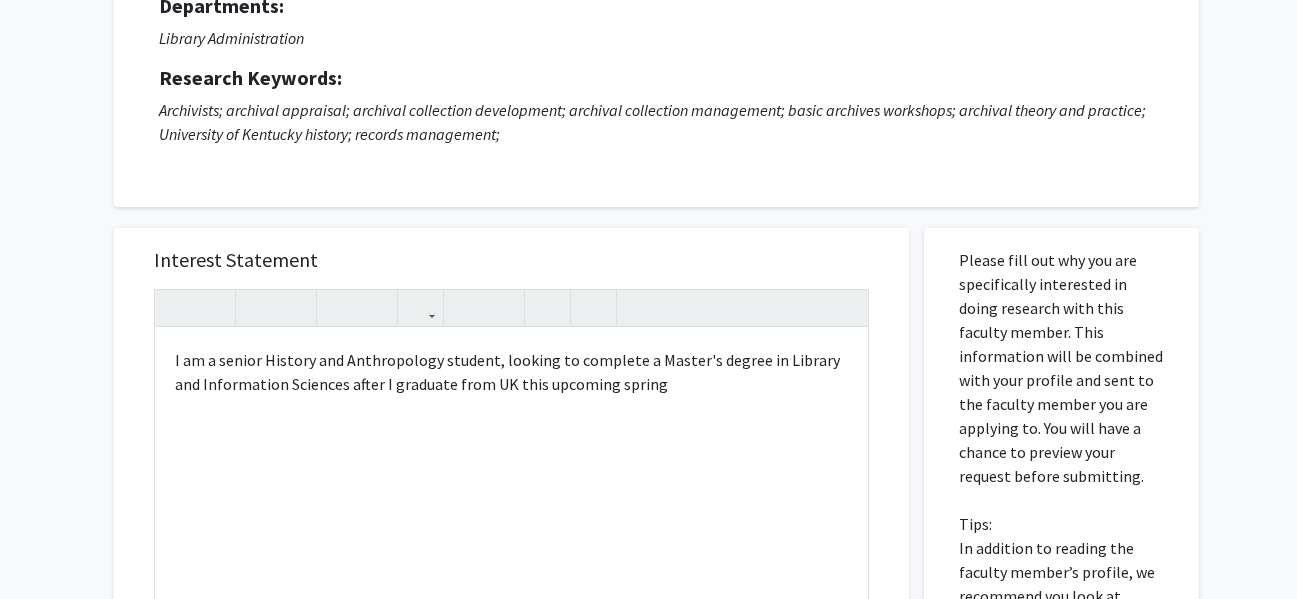 click on "Interest Statement I am a senior History and Anthropology student, looking to complete a Master's degree in Library and Information Sciences after I graduate from [INSTITUTION] this upcoming spring I am a senior History and Anthropology student, looking to complete a Master's degree in Library and Information Sciences after I graduate from [INSTITUTION] this upcoming spring Insert link Remove link Supplemental Files File Name Uploaded Date  Resume   [DATE]   Cancel   Save   Preview & Submit" at bounding box center [511, 676] 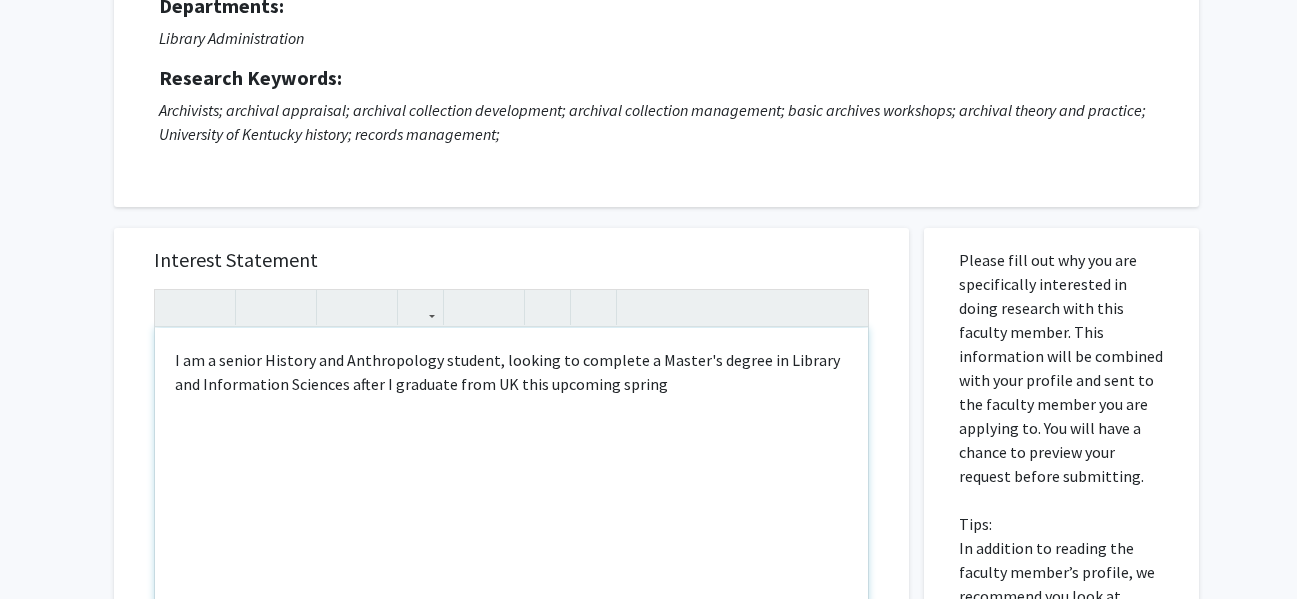 click on "I am a senior History and Anthropology student, looking to complete a Master's degree in Library and Information Sciences after I graduate from UK this upcoming spring" at bounding box center (511, 557) 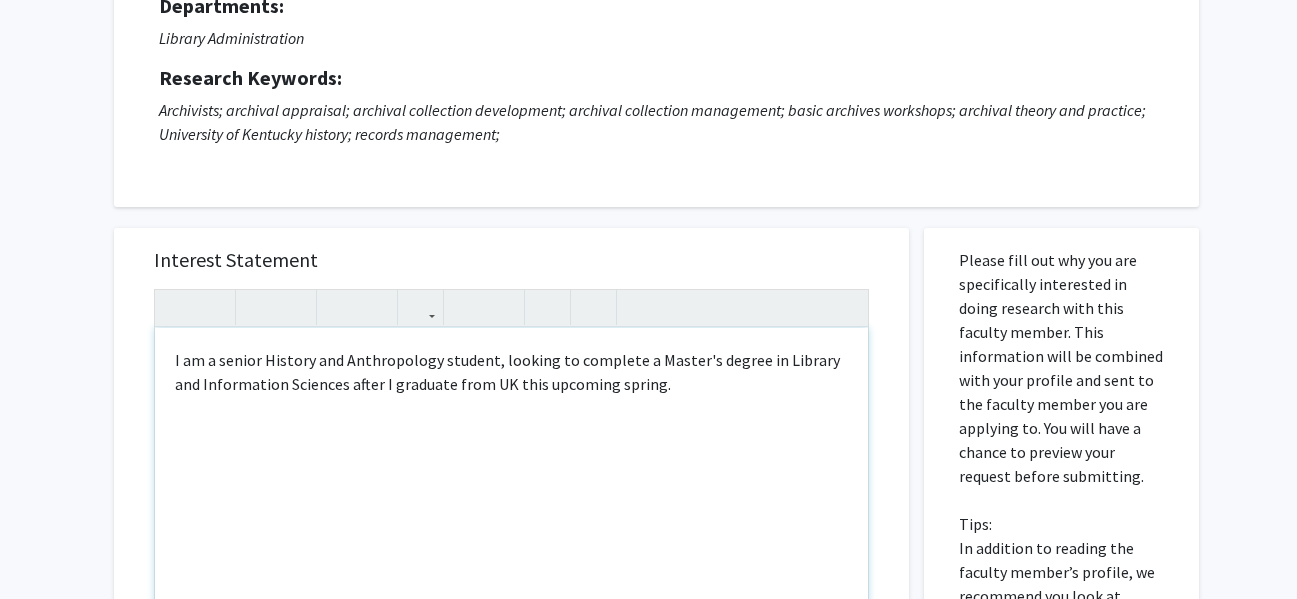 click on "I am a senior History and Anthropology student, looking to complete a Master's degree in Library and Information Sciences after I graduate from UK this upcoming spring." at bounding box center [511, 557] 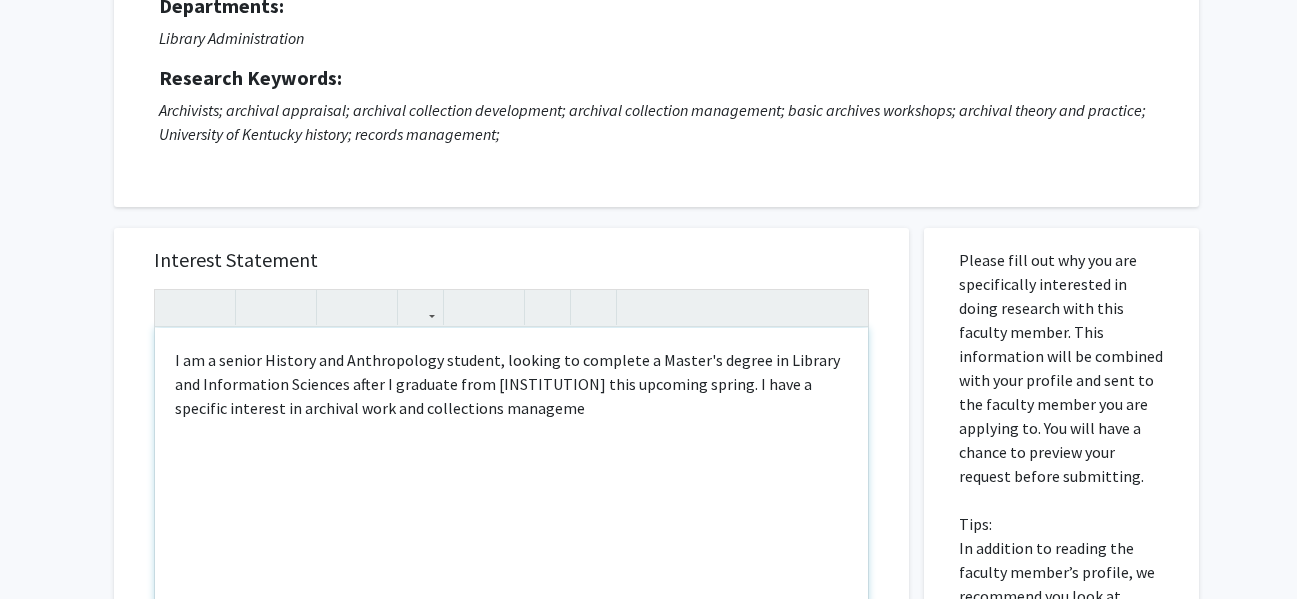 type on "I am a senior History and Anthropology student, looking to complete a Master's degree in Library and Information Sciences after I graduate from [UNIVERSITY] this upcoming spring. I have a specific interest in archival work and collections management" 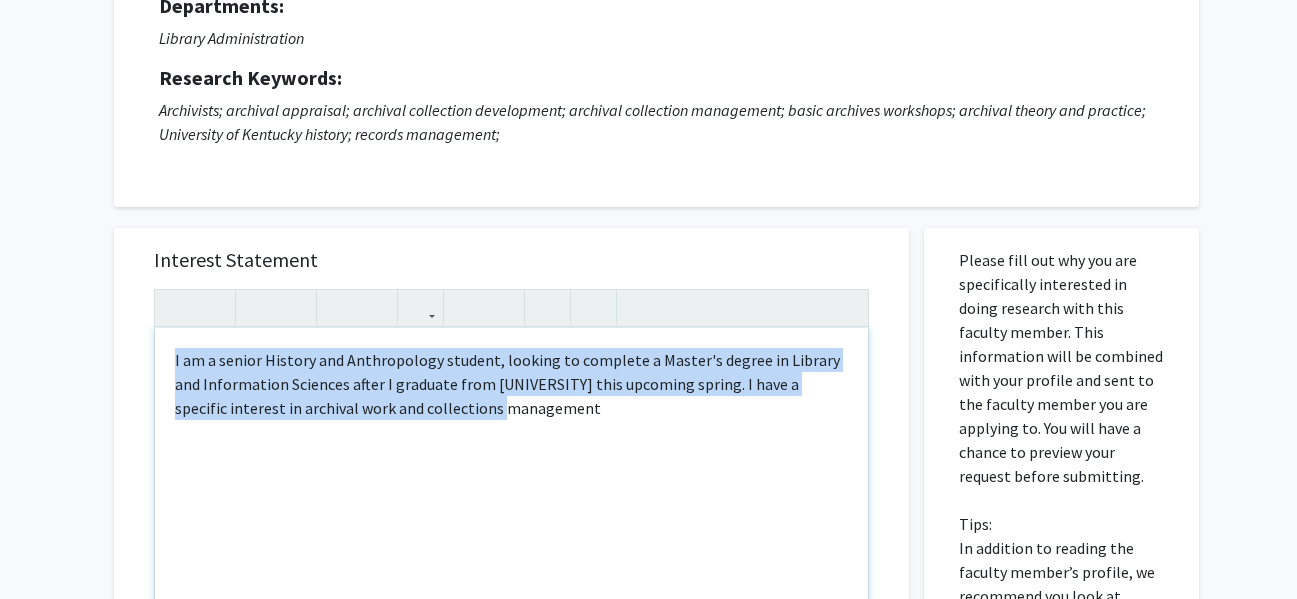 drag, startPoint x: 498, startPoint y: 418, endPoint x: 113, endPoint y: 340, distance: 392.82184 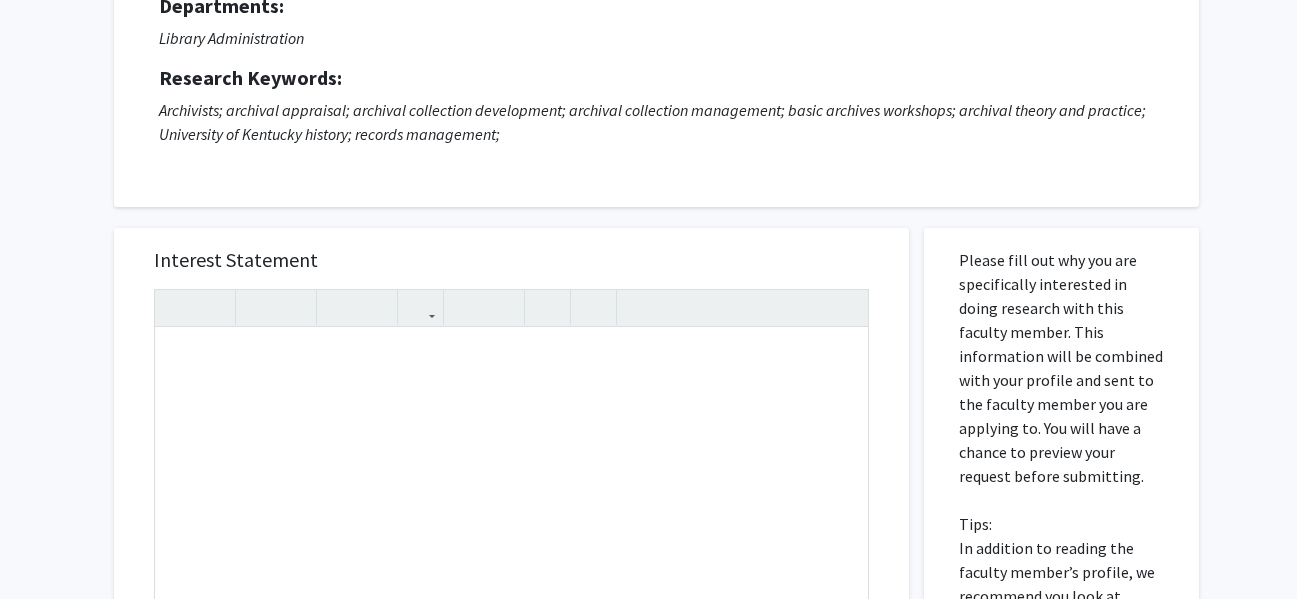 click on "Request for   [NAME]  Departments:  Library Administration  Research Keywords: Archivists; archival appraisal; archival collection development; archival collection management; basic archives workshops; archival theory and practice; University of [INSTITUTION] history; records management;" 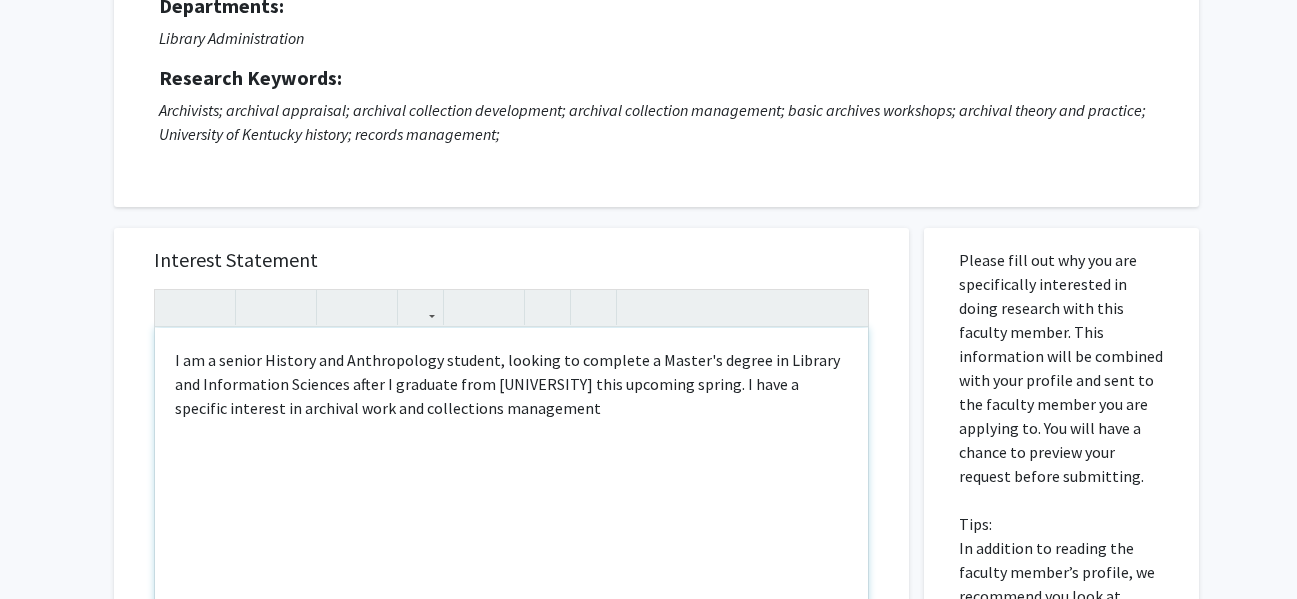 click on "I am a senior History and Anthropology student, looking to complete a Master's degree in Library and Information Sciences after I graduate from [UNIVERSITY] this upcoming spring. I have a specific interest in archival work and collections management" at bounding box center (511, 384) 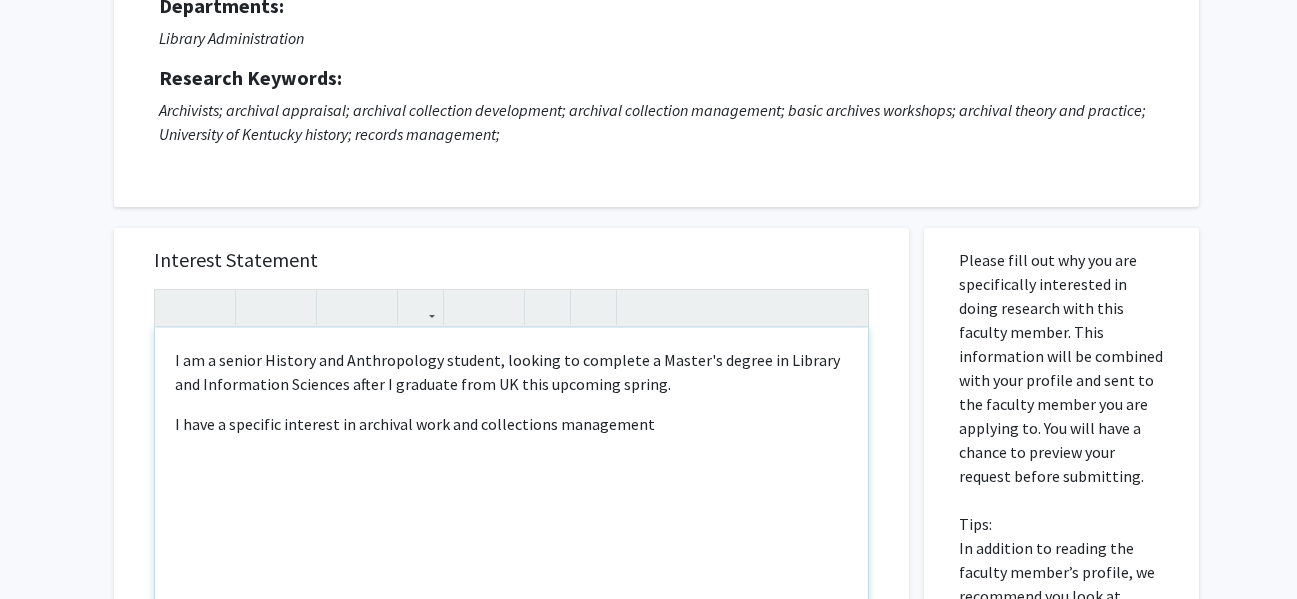 click on "I am a senior History and Anthropology student, looking to complete a Master's degree in Library and Information Sciences after I graduate from UK this upcoming spring." at bounding box center (511, 372) 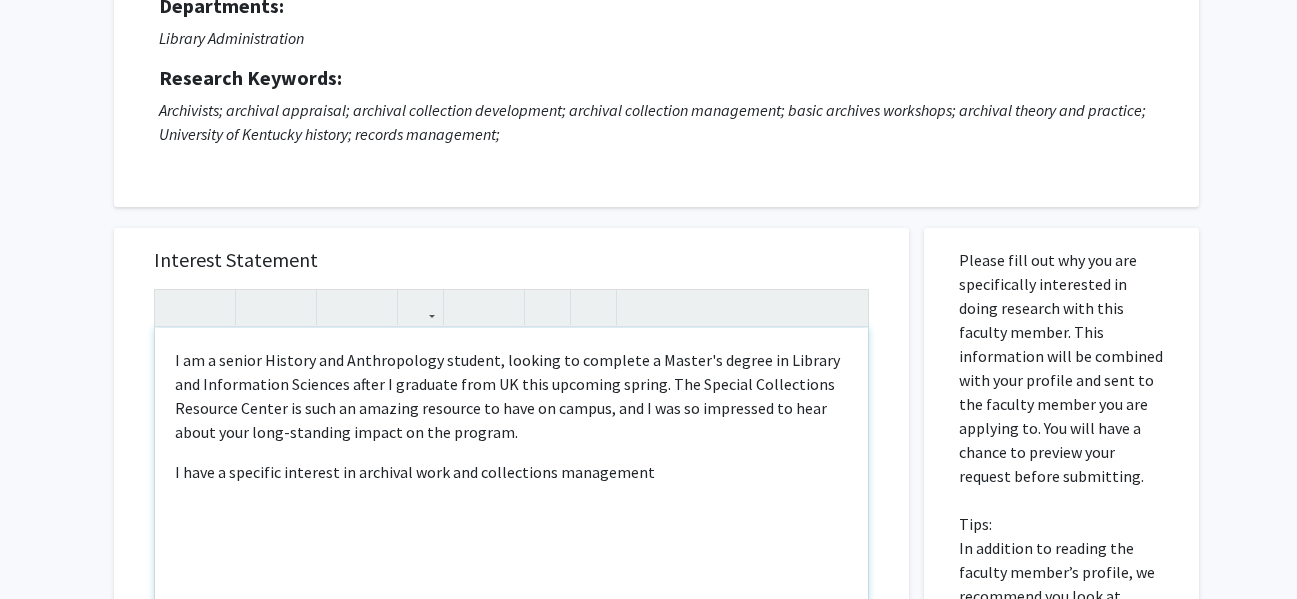 type on "<p>I am a senior History and Anthropology student, looking to complete a Master's degree in Library and Information Sciences after I graduate from [INSTITUTION] this upcoming spring. The Special Collections Resource Center is such an amazing resource to have on campus, and I was so impressed to hear about your long-standing impact on the program.</p><p>I have a specific interest in archival work and collections management</p>" 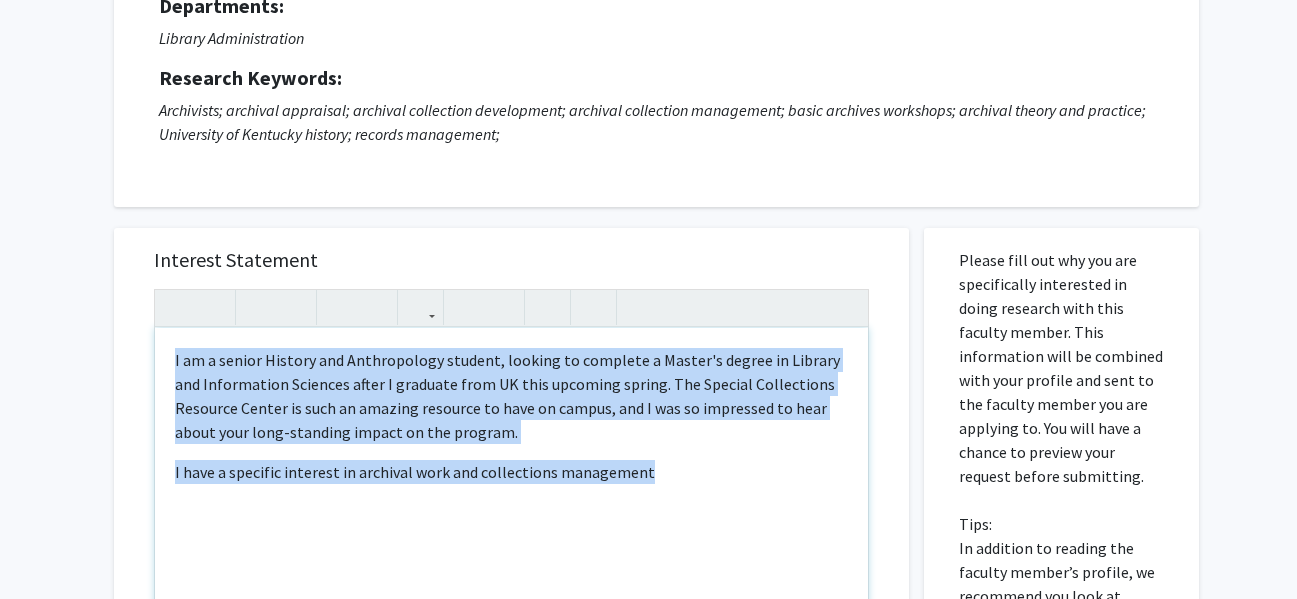 drag, startPoint x: 670, startPoint y: 471, endPoint x: 123, endPoint y: 341, distance: 562.2357 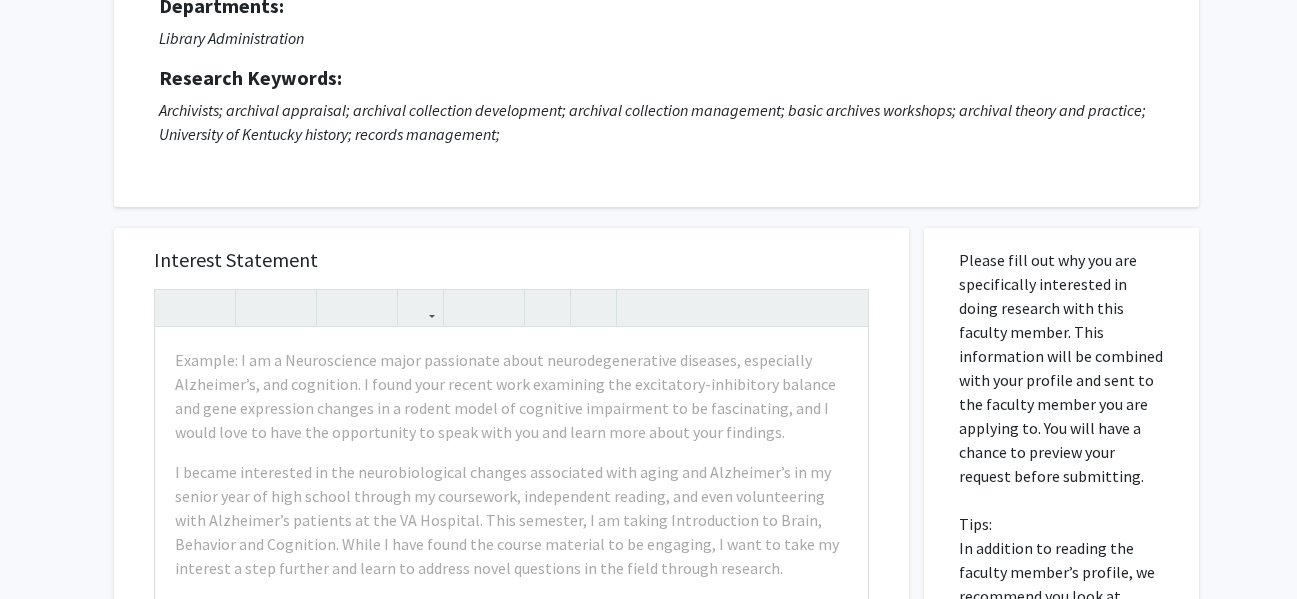 click on "Interest Statement
Example: I am a Neuroscience major passionate about neurodegenerative diseases, especially Alzheimer’s, and cognition. I found your recent work examining the excitatory-inhibitory balance and gene expression changes in a rodent model of cognitive impairment to be fascinating, and I would love to have the opportunity to speak with you and learn more about your findings.
I became interested in the neurobiological changes associated with aging and Alzheimer’s in my senior year of high school through my coursework, independent reading, and even volunteering with Alzheimer’s patients at the VA Hospital. This semester, I am taking Introduction to Brain, Behavior and Cognition. While I have found the course material to be engaging, I want to take my interest a step further and learn to address novel questions in the field through research.
Insert link Remove link Supplemental Files File Name Uploaded Date  Resume   08/04/2025   Cancel   Save" at bounding box center (511, 676) 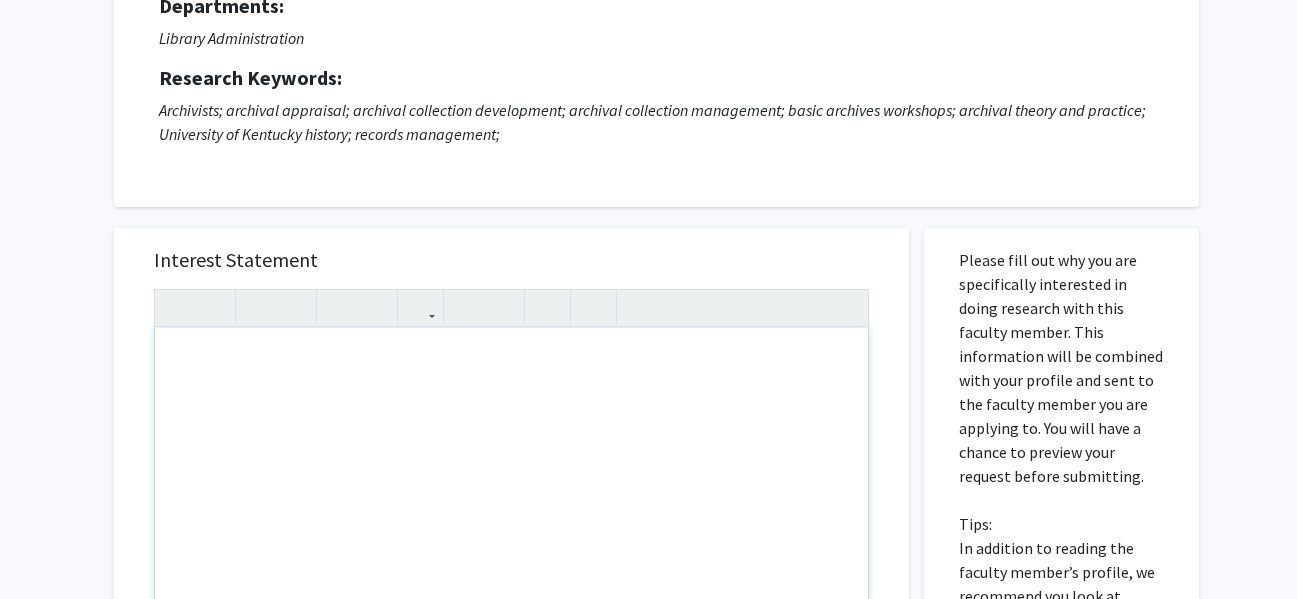 click at bounding box center (511, 557) 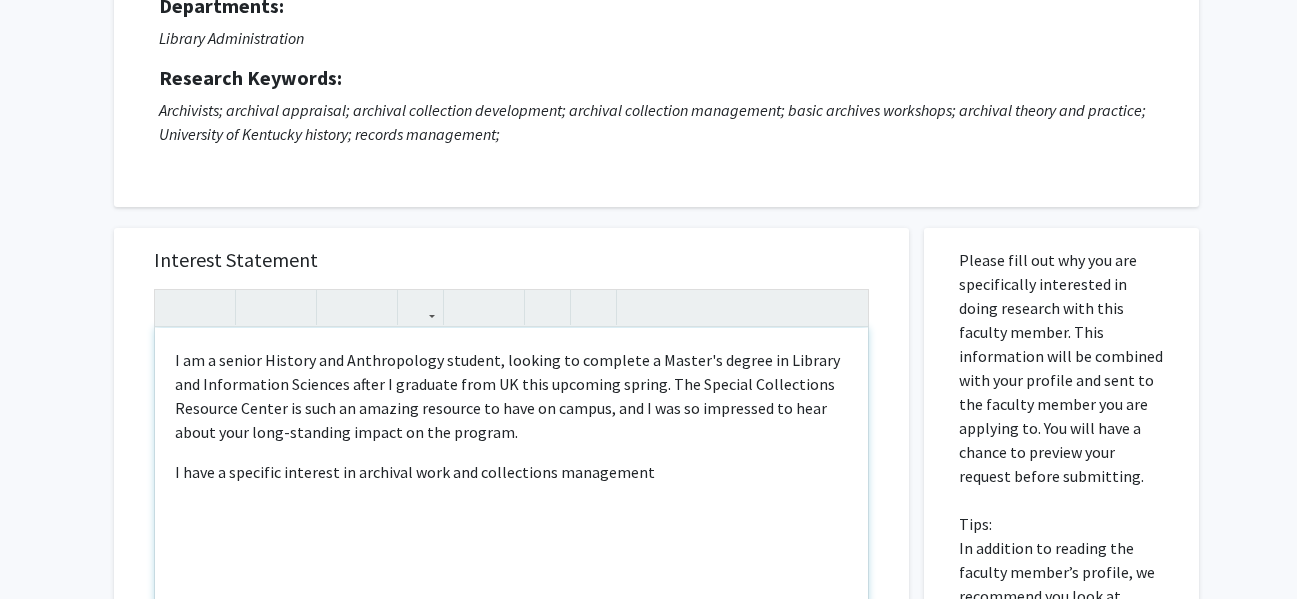 click on "I am a senior History and Anthropology student, looking to complete a Master's degree in Library and Information Sciences after I graduate from UK this upcoming spring. The Special Collections Resource Center is such an amazing resource to have on campus, and I was so impressed to hear about your long-standing impact on the program." at bounding box center [511, 396] 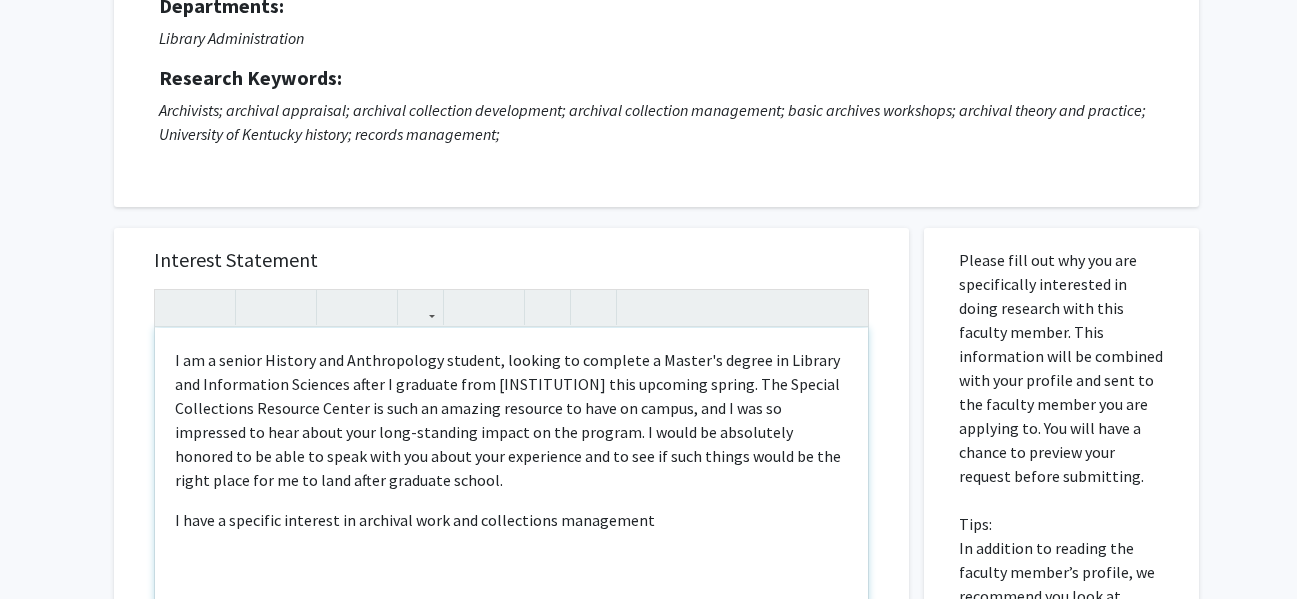 click on "I have a specific interest in archival work and collections management" at bounding box center [511, 520] 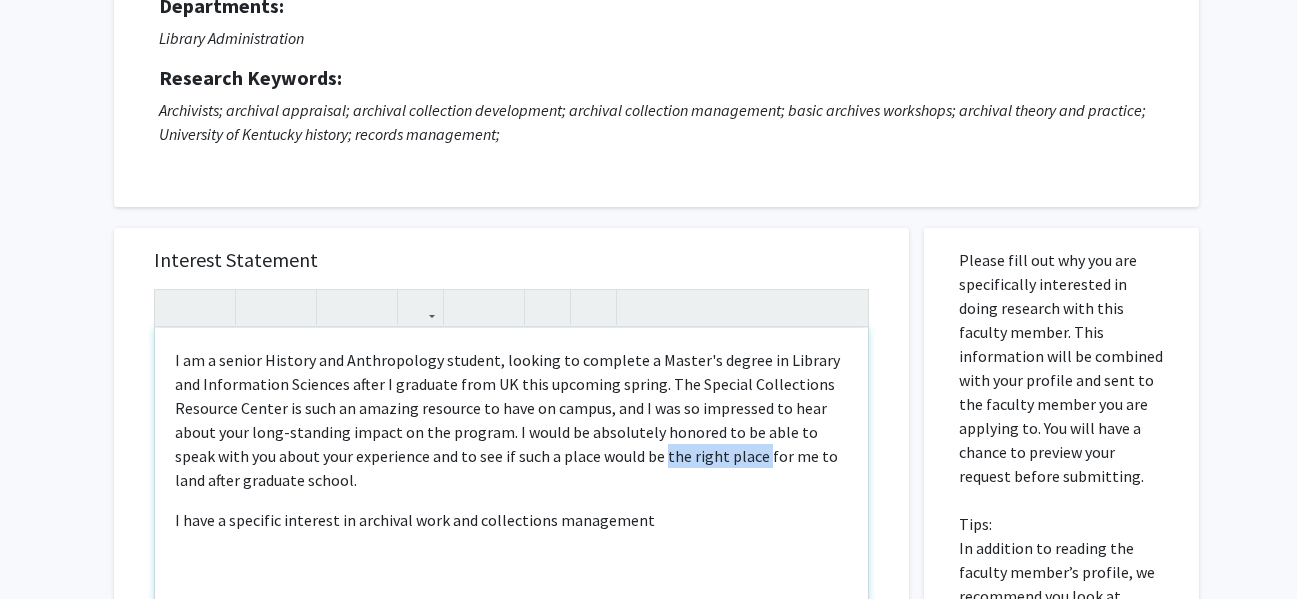 drag, startPoint x: 622, startPoint y: 458, endPoint x: 719, endPoint y: 460, distance: 97.020615 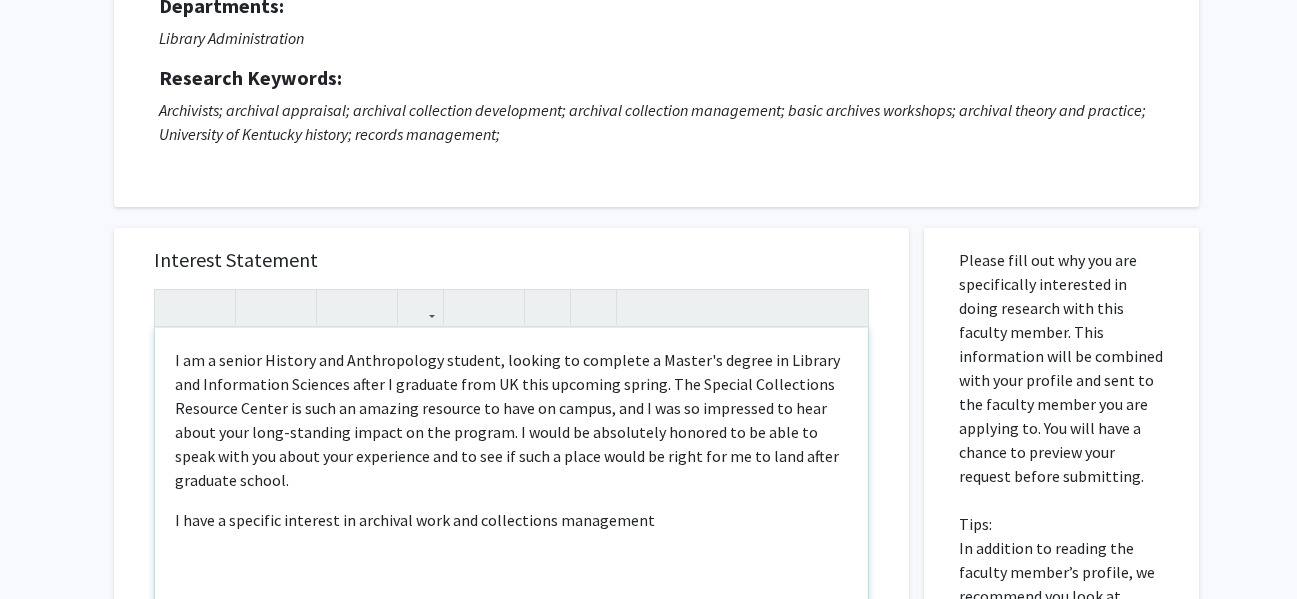 click on "I am a senior History and Anthropology student, looking to complete a Master's degree in Library and Information Sciences after I graduate from UK this upcoming spring. The Special Collections Resource Center is such an amazing resource to have on campus, and I was so impressed to hear about your long-standing impact on the program. I would be absolutely honored to be able to speak with you about your experience and to see if such a place would be right for me to land after graduate school.  I have a specific interest in archival work and collections management" at bounding box center (511, 557) 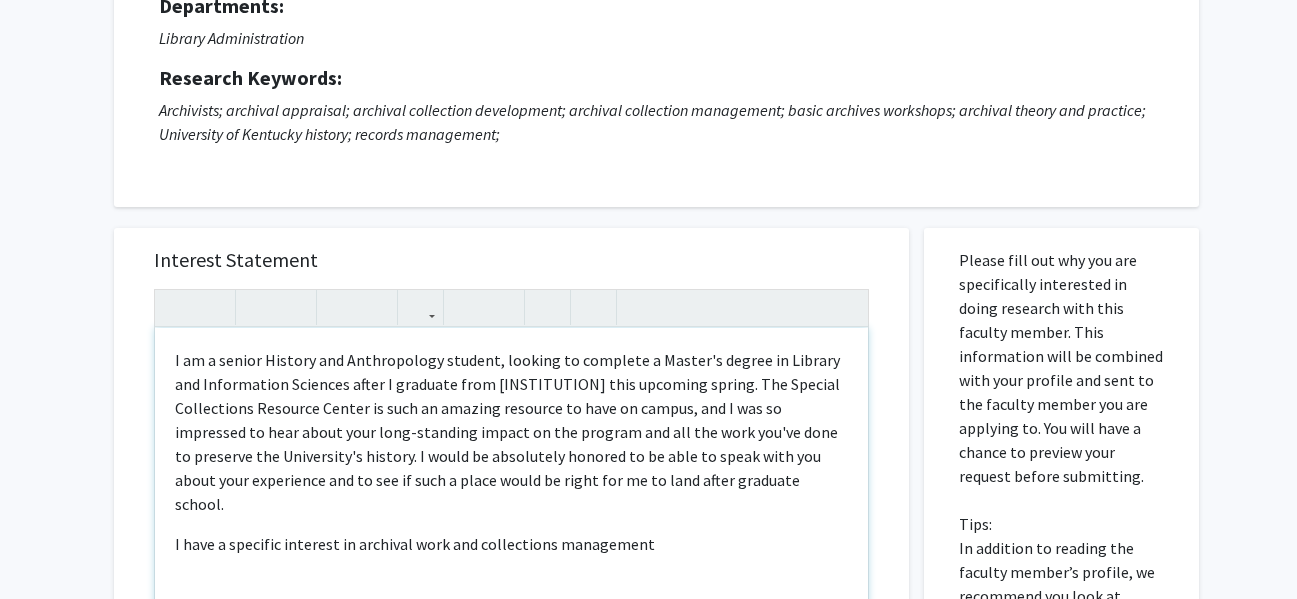 click on "I have a specific interest in archival work and collections management" at bounding box center (511, 544) 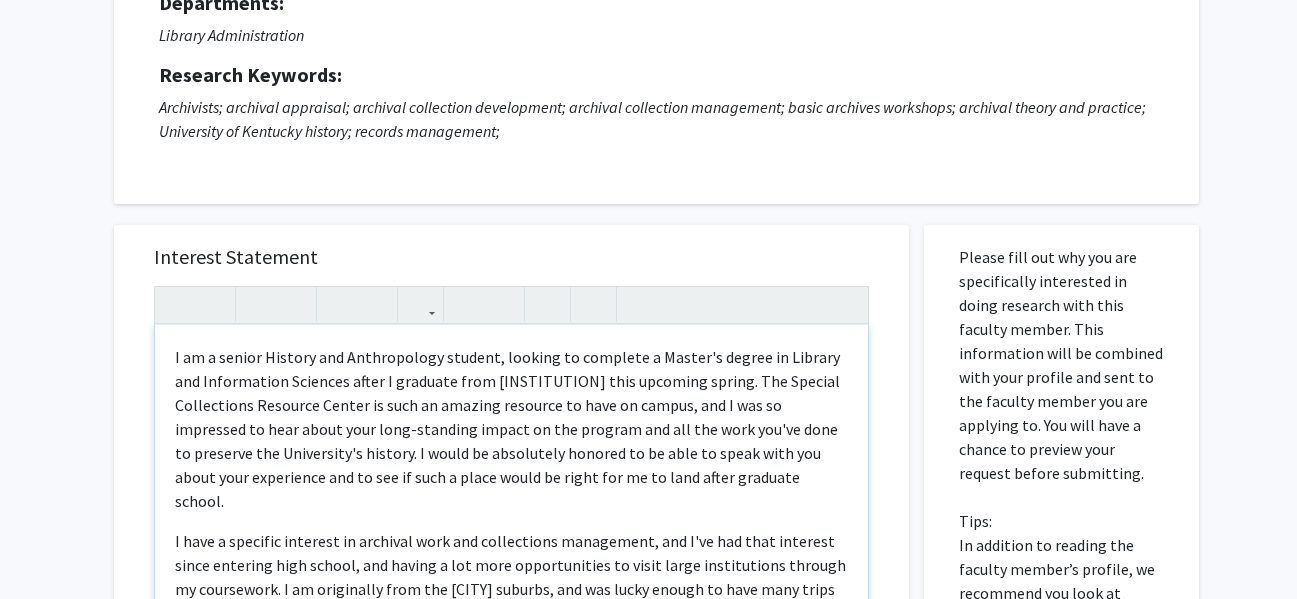 scroll, scrollTop: 244, scrollLeft: 0, axis: vertical 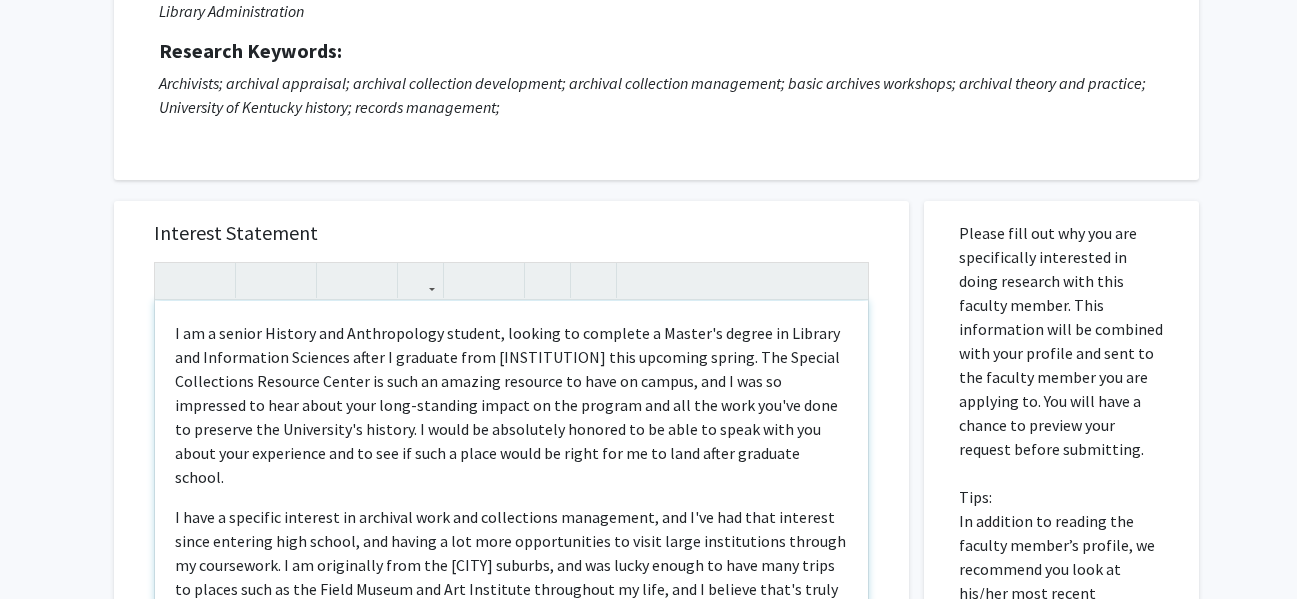 type on "<p>I am a senior History and Anthropology student, looking to complete a Master's degree in Library and Information Sciences after I graduate from UK this upcoming spring. The Special Collections Resource Center is such an amazing resource to have on campus, and I was so impressed to hear about your long-standing impact on the program and all the work you've done to preserve the University's history. I would be absolutely honored to be able to speak with you about your experience and to see if such a place would be right for me to land after graduate school.</p>
<p>I have a specific interest in archival work and collections management, and I've had that interest since entering high school, and having a lot more opportunities to visit large institutions through my coursework. I am originally from the [CITY] suburbs, and was lucky enough to have many trips to places such as the Field Museum and Art Institute throughout my life, and I believe that's truly where my interest blossomed. &nbsp;</p>" 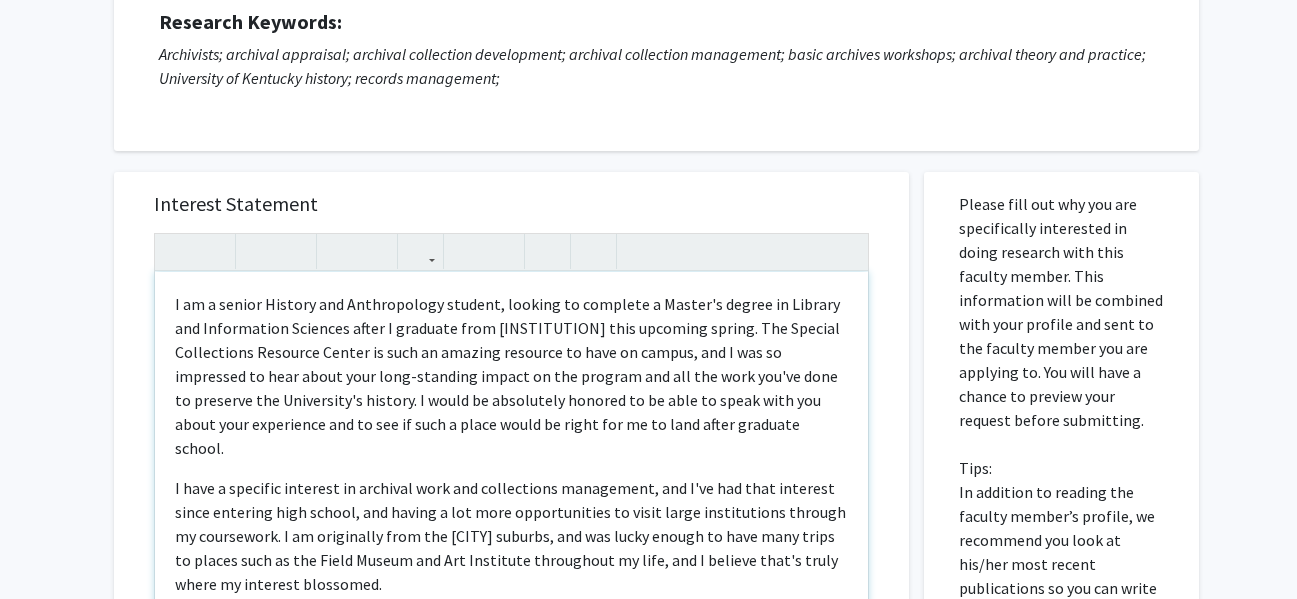 scroll, scrollTop: 274, scrollLeft: 0, axis: vertical 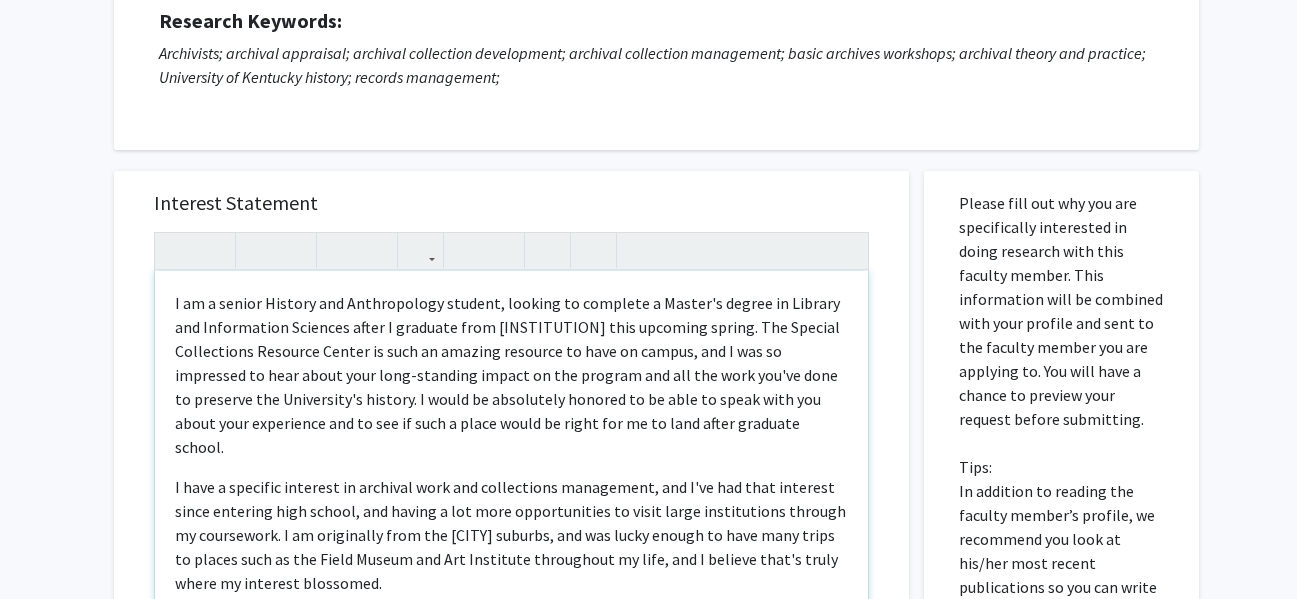 click on "I have a specific interest in archival work and collections management, and I've had that interest since entering high school, and having a lot more opportunities to visit large institutions through my coursework. I am originally from the [CITY] suburbs, and was lucky enough to have many trips to places such as the Field Museum and Art Institute throughout my life, and I believe that's truly where my interest blossomed." at bounding box center (511, 535) 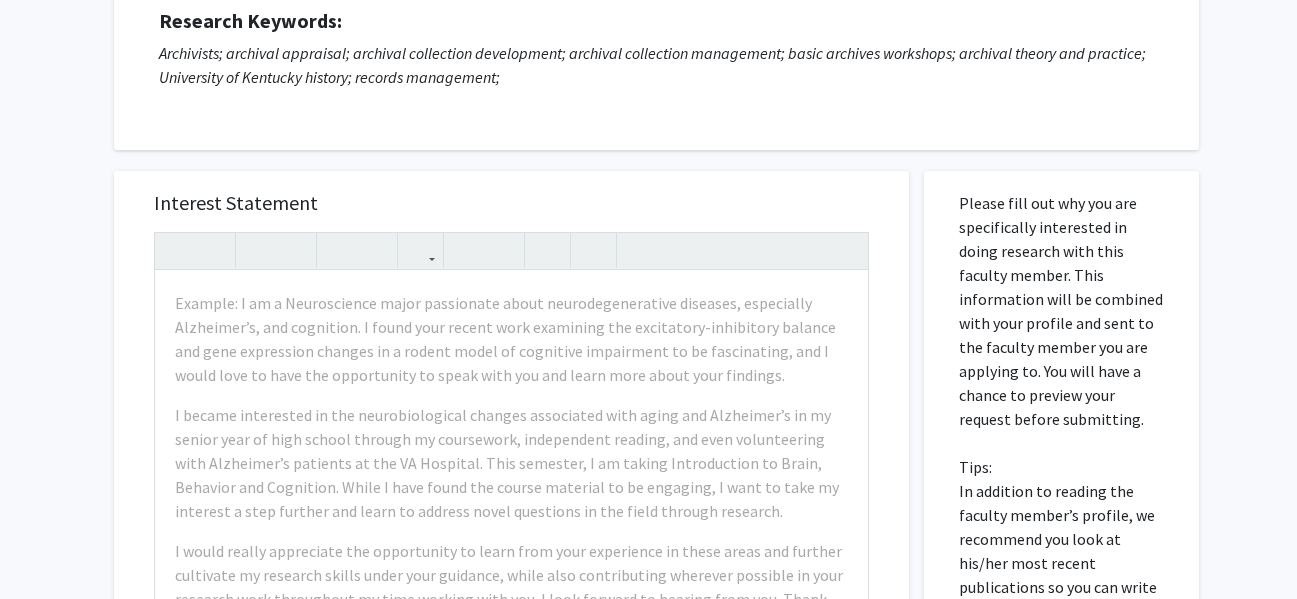 click on "Interest Statement Example: I am a Neuroscience major passionate about neurodegenerative diseases, especially Alzheimer’s, and cognition. I found your recent work examining the excitatory-inhibitory balance and gene expression changes in a rodent model of cognitive impairment to be fascinating, and I would love to have the opportunity to speak with you and learn more about your findings. I became interested in the neurobiological changes associated with aging and Alzheimer’s in my senior year of high school through my coursework, independent reading, and even volunteering with Alzheimer’s patients at the VA Hospital. This semester, I am taking Introduction to Brain, Behavior and Cognition. While I have found the course material to be engaging, I want to take my interest a step further and learn to address novel questions in the field through research." at bounding box center (511, 469) 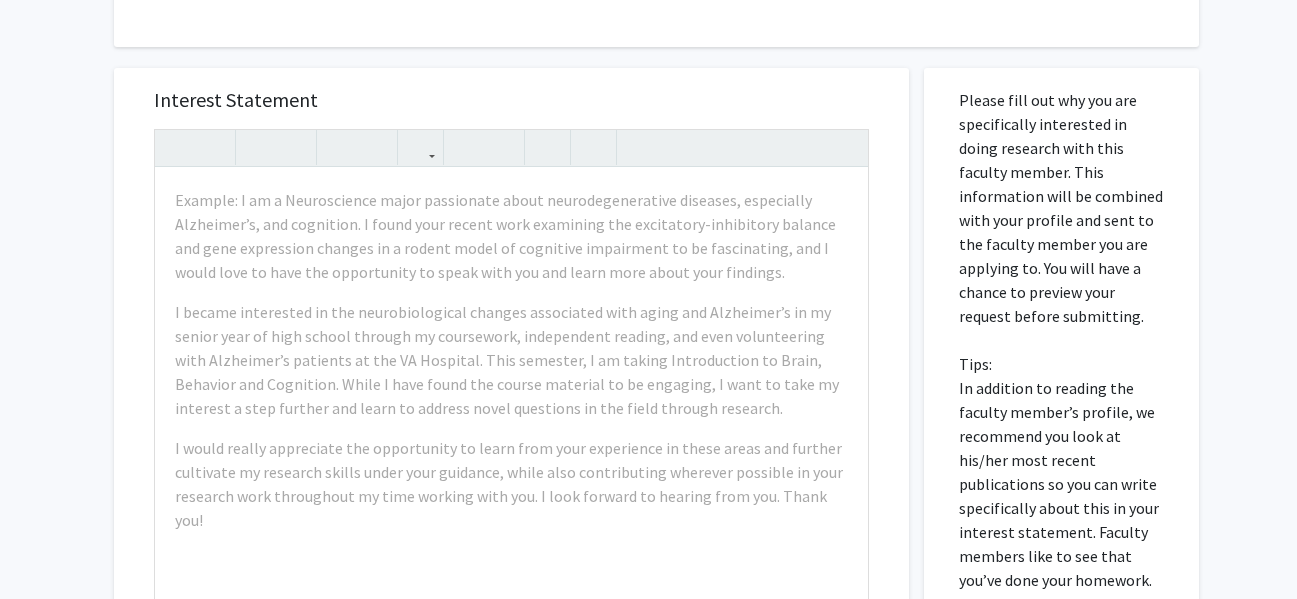 scroll, scrollTop: 378, scrollLeft: 0, axis: vertical 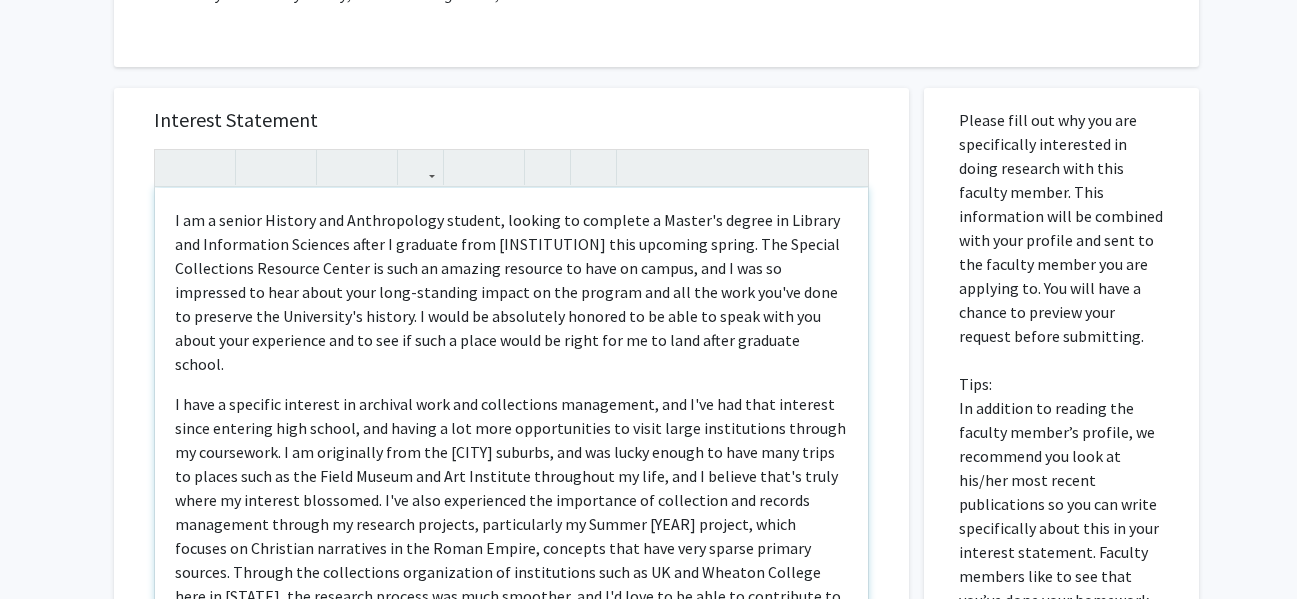 type on "I am a senior History and Anthropology student, looking to complete a Master's degree in Library and Information Sciences after I graduate from [INSTITUTION] this upcoming spring. The Special Collections Resource Center is such an amazing resource to have on campus, and I was so impressed to hear about your long-standing impact on the program and all the work you've done to preserve the University's history. I would be absolutely honored to be able to speak with you about your experience and to see if such a place would be right for me to land after graduate school.
I have a specific interest in archival work and collections management, and I've had that interest since entering high school, and having a lot more opportunities to visit large institutions through my coursework. I am originally from the [CITY] suburbs, and was lucky enough to have many trips to places such as the Field Museum and Art Institute throughout my life, and I believe that's truly where my interest blossomed. I've also experienced t..." 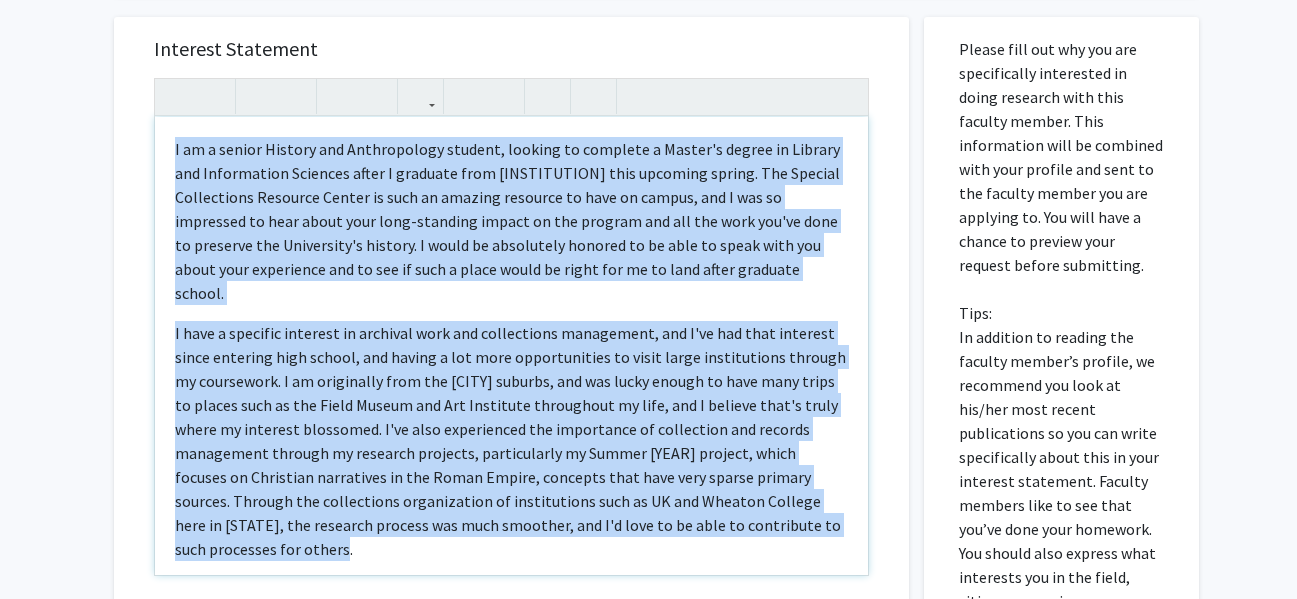 scroll, scrollTop: 444, scrollLeft: 0, axis: vertical 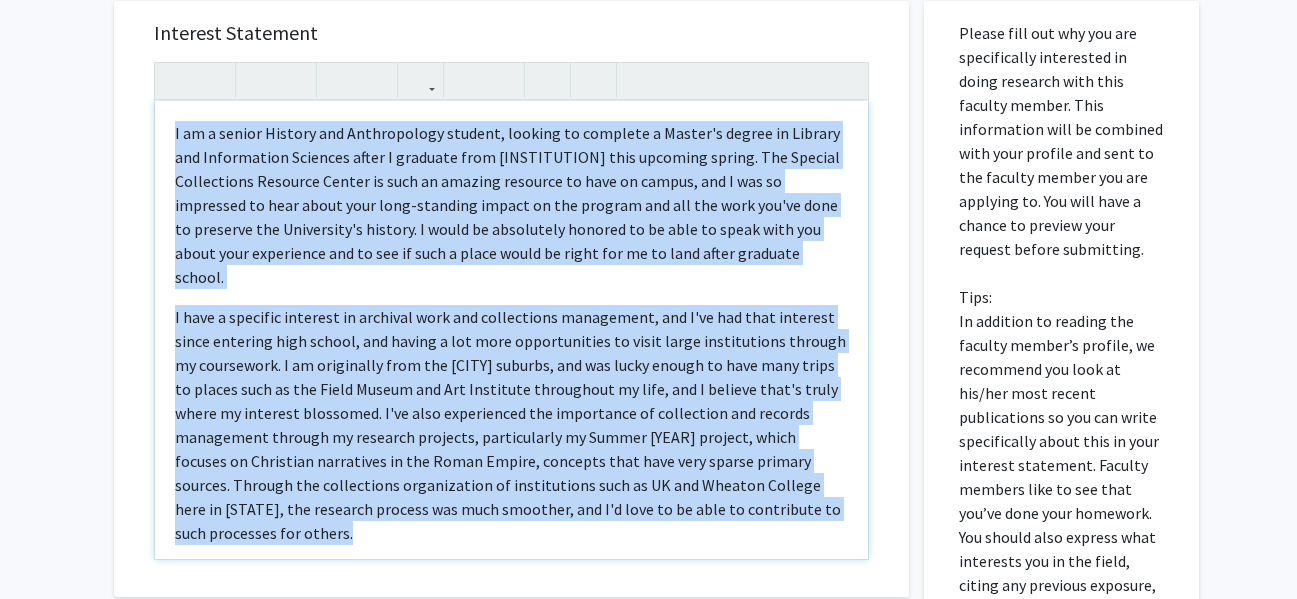 drag, startPoint x: 168, startPoint y: 228, endPoint x: 848, endPoint y: 504, distance: 733.8774 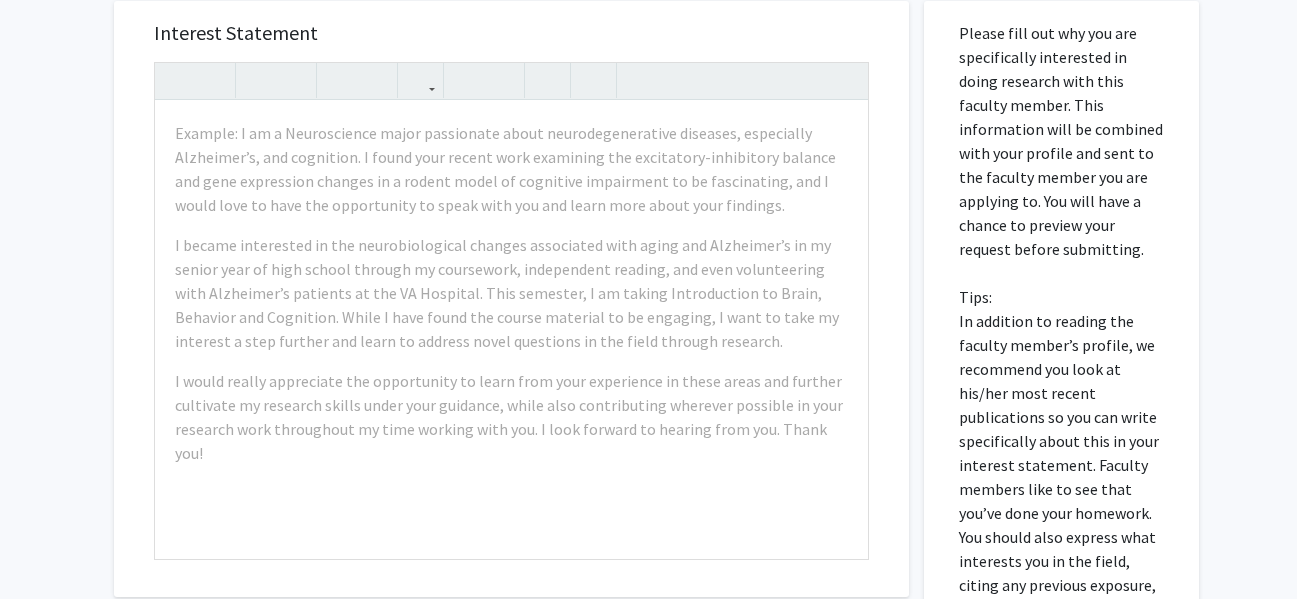 click on "Interest Statement Example: I am a Neuroscience major passionate about neurodegenerative diseases, especially Alzheimer’s, and cognition. I found your recent work examining the excitatory-inhibitory balance and gene expression changes in a rodent model of cognitive impairment to be fascinating, and I would love to have the opportunity to speak with you and learn more about your findings. I became interested in the neurobiological changes associated with aging and Alzheimer’s in my senior year of high school through my coursework, independent reading, and even volunteering with Alzheimer’s patients at the VA Hospital. This semester, I am taking Introduction to Brain, Behavior and Cognition. While I have found the course material to be engaging, I want to take my interest a step further and learn to address novel questions in the field through research." at bounding box center [511, 299] 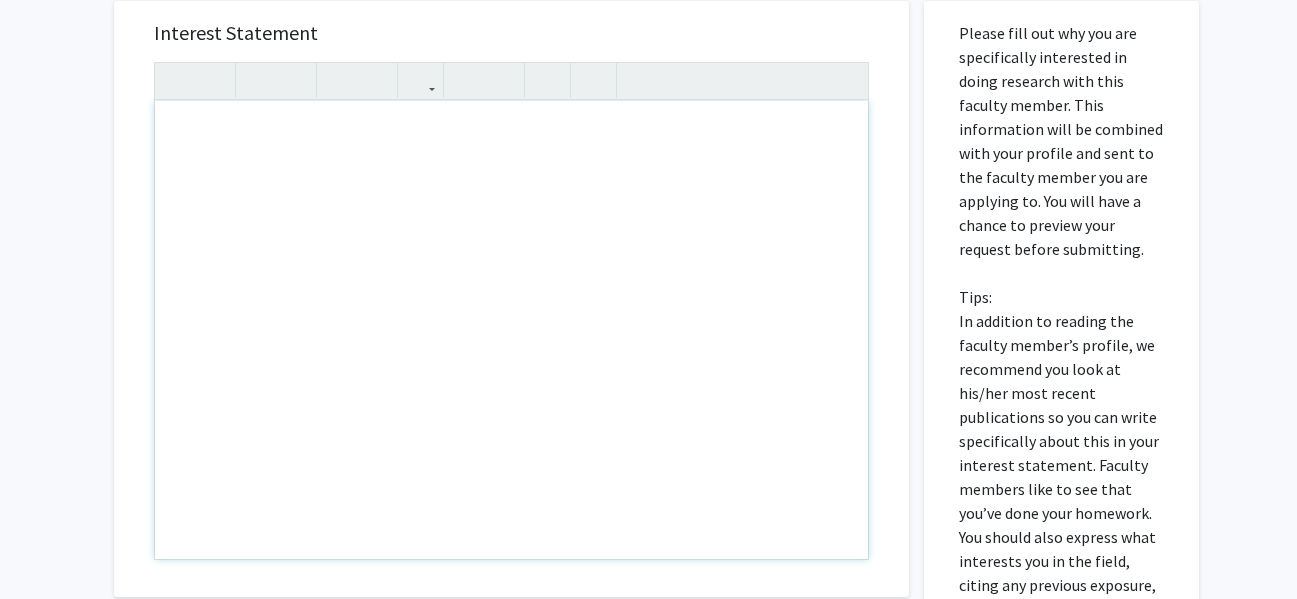 click at bounding box center (511, 330) 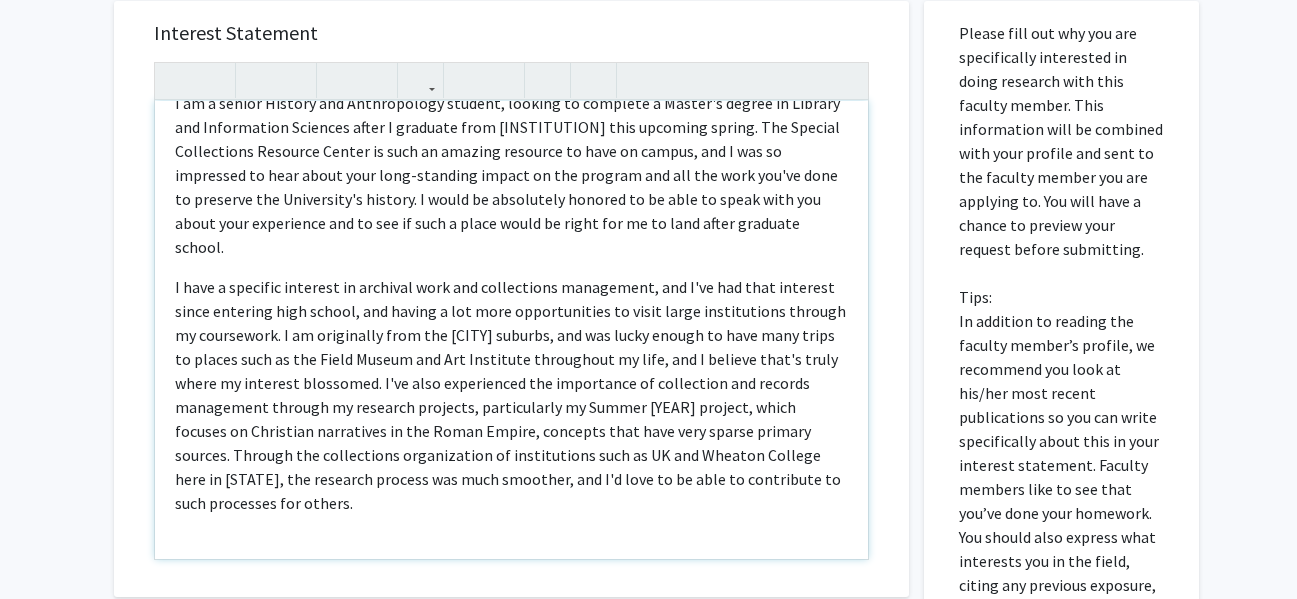 scroll, scrollTop: 0, scrollLeft: 0, axis: both 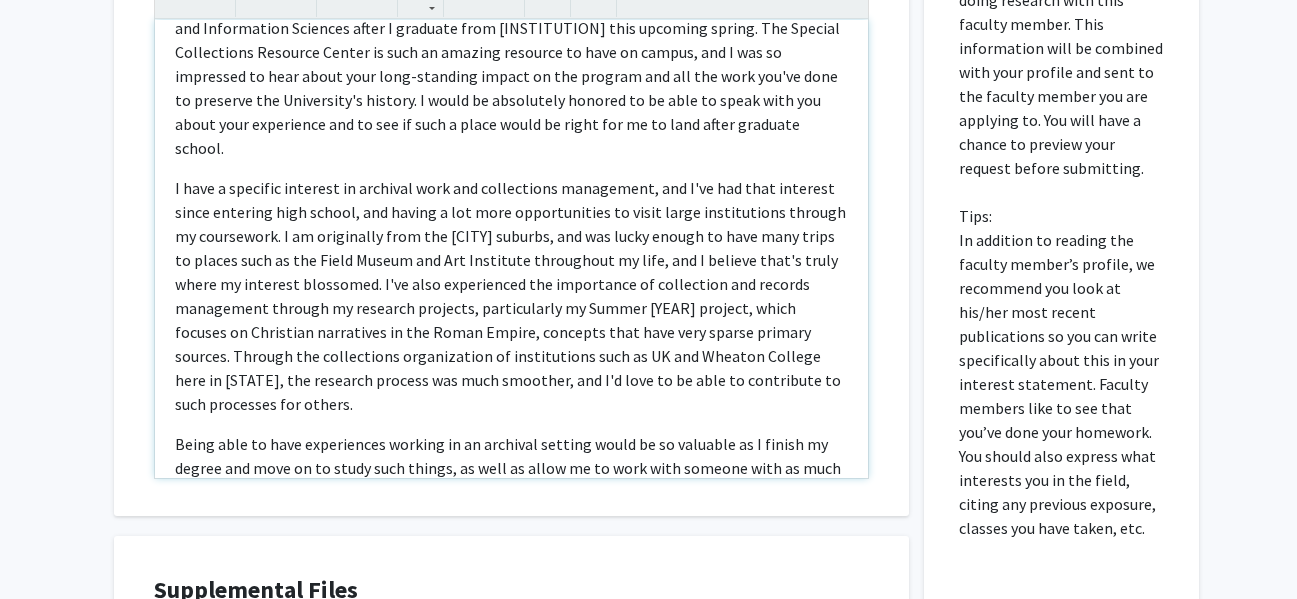 type on "I am a senior History and Anthropology student, looking to complete a Master's degree in Library and Information Sciences after I graduate from [INSTITUTION] this upcoming spring. The Special Collections Resource Center is such an amazing resource to have on campus, and I was so impressed to hear about your long-standing impact on the program and all the work you've done to preserve the University's history. I would be absolutely honored to be able to speak with you about your experience and to see if such a place would be right for me to land after graduate school.
I have a specific interest in archival work and collections management, and I've had that interest since entering high school, and having a lot more opportunities to visit large institutions through my coursework. I am originally from the [CITY] suburbs, and was lucky enough to have many trips to places such as the Field Museum and Art Institute throughout my life, and I believe that's truly where my interest blossomed. I've also experienced t..." 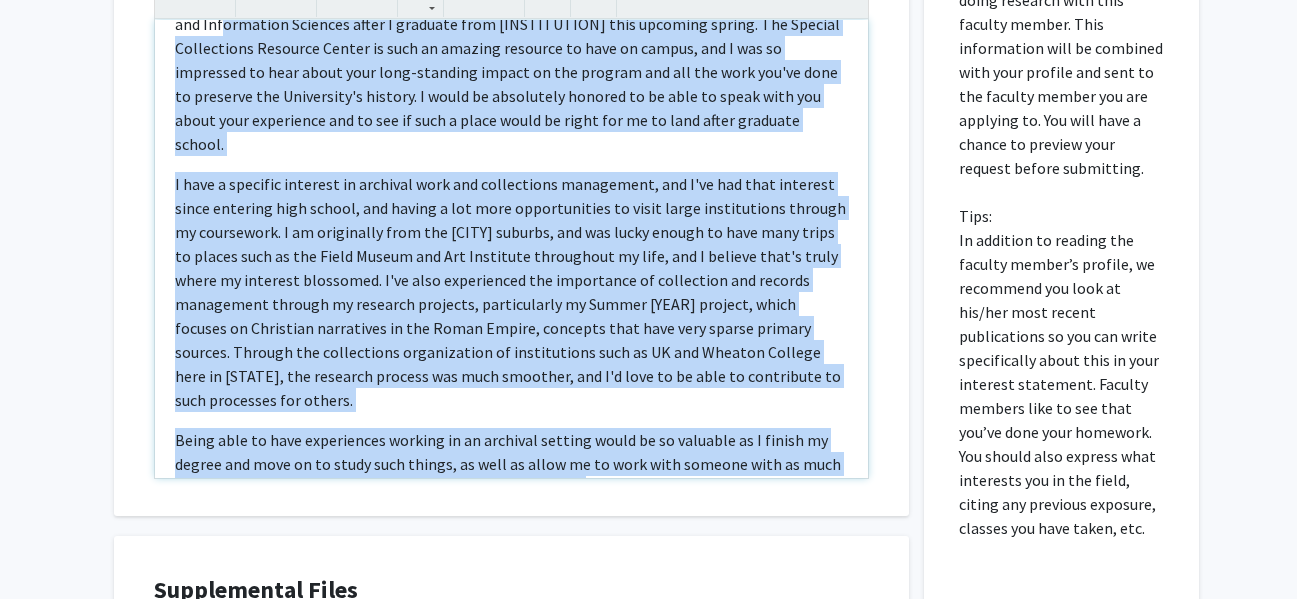 scroll, scrollTop: 0, scrollLeft: 0, axis: both 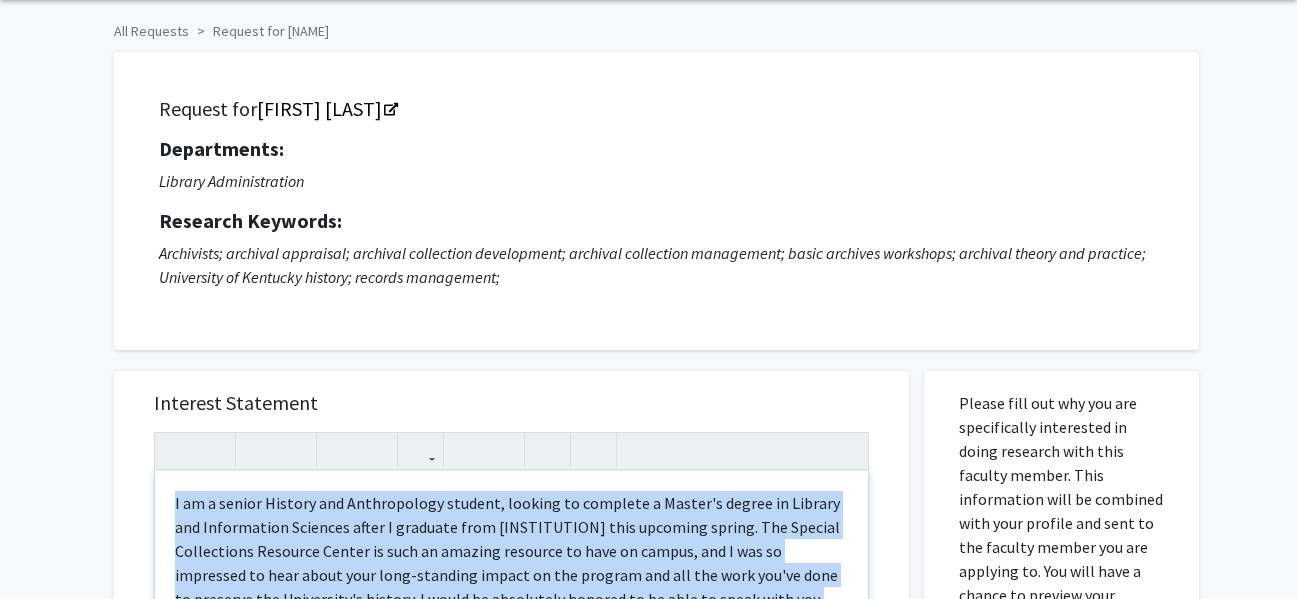 drag, startPoint x: 587, startPoint y: 466, endPoint x: 164, endPoint y: 493, distance: 423.86084 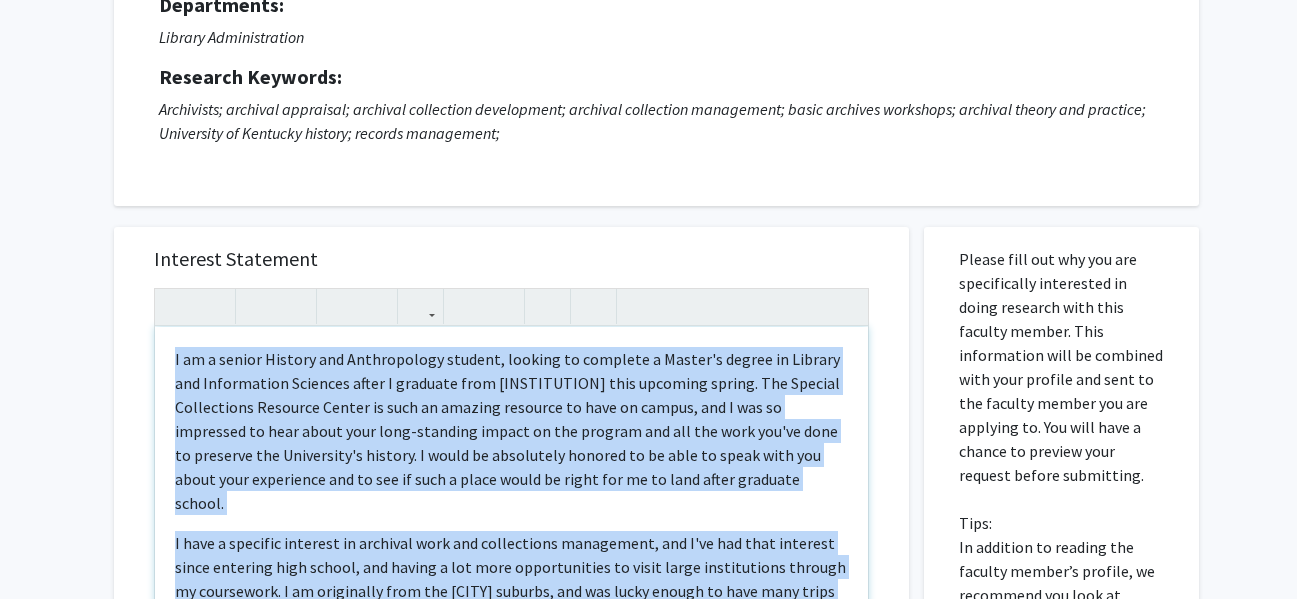 scroll, scrollTop: 219, scrollLeft: 0, axis: vertical 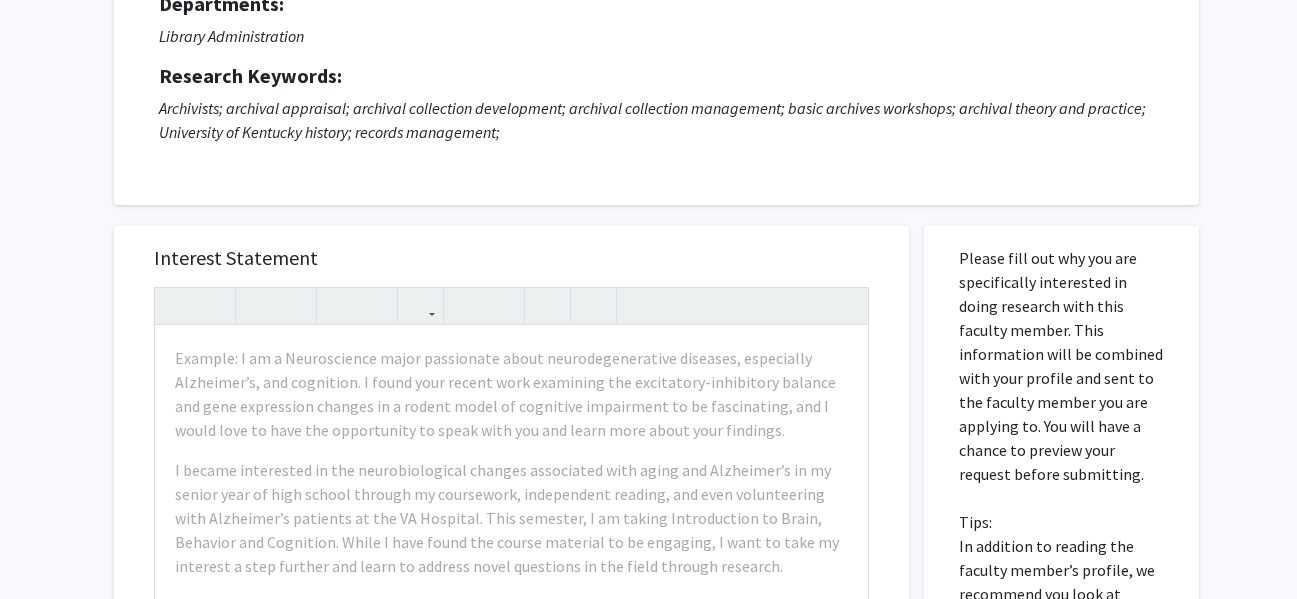 click on "Archivists; archival appraisal; archival collection development; archival collection management; basic archives workshops; archival theory and practice; University of Kentucky history; records management;" 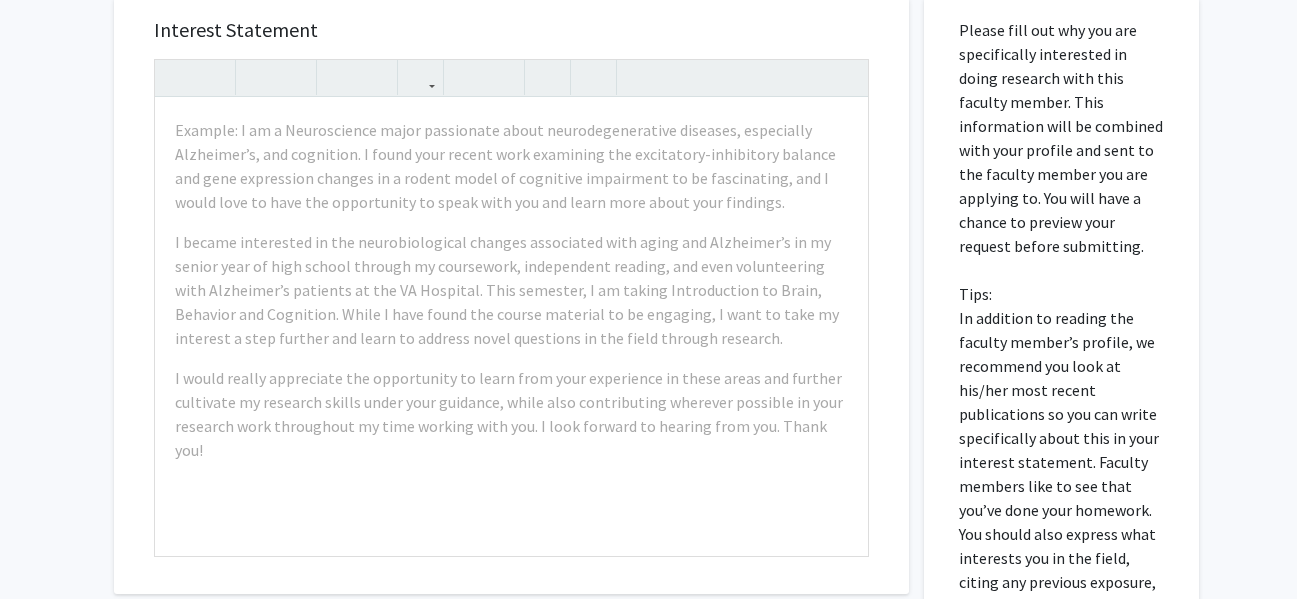 scroll, scrollTop: 443, scrollLeft: 0, axis: vertical 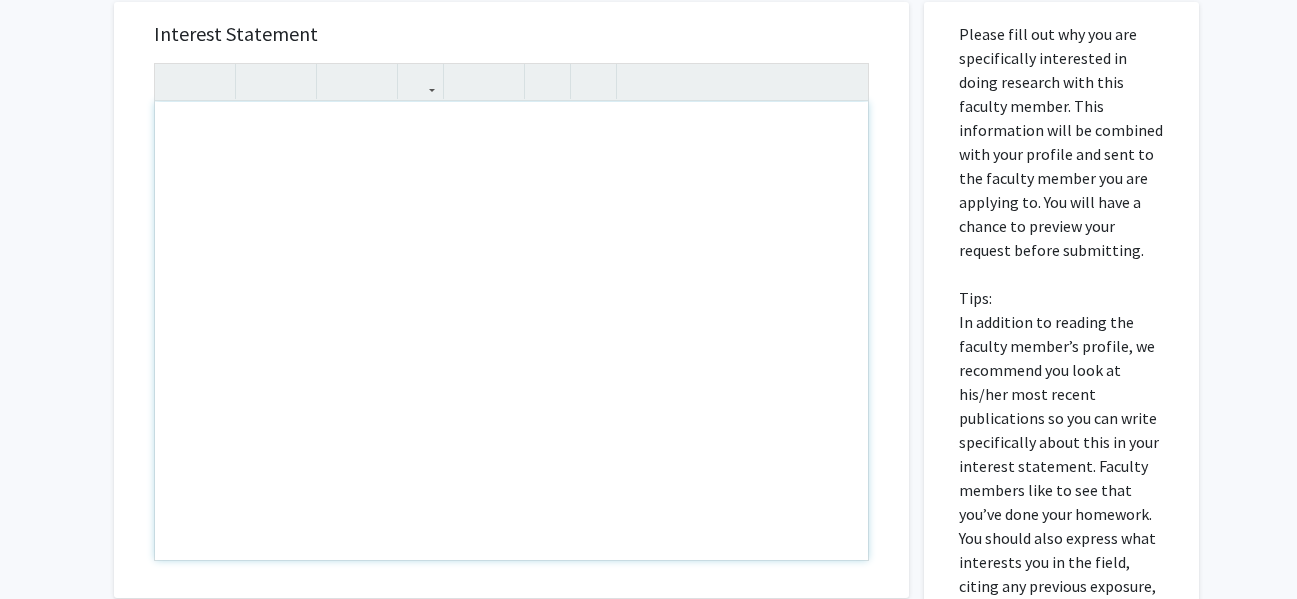 click at bounding box center (511, 331) 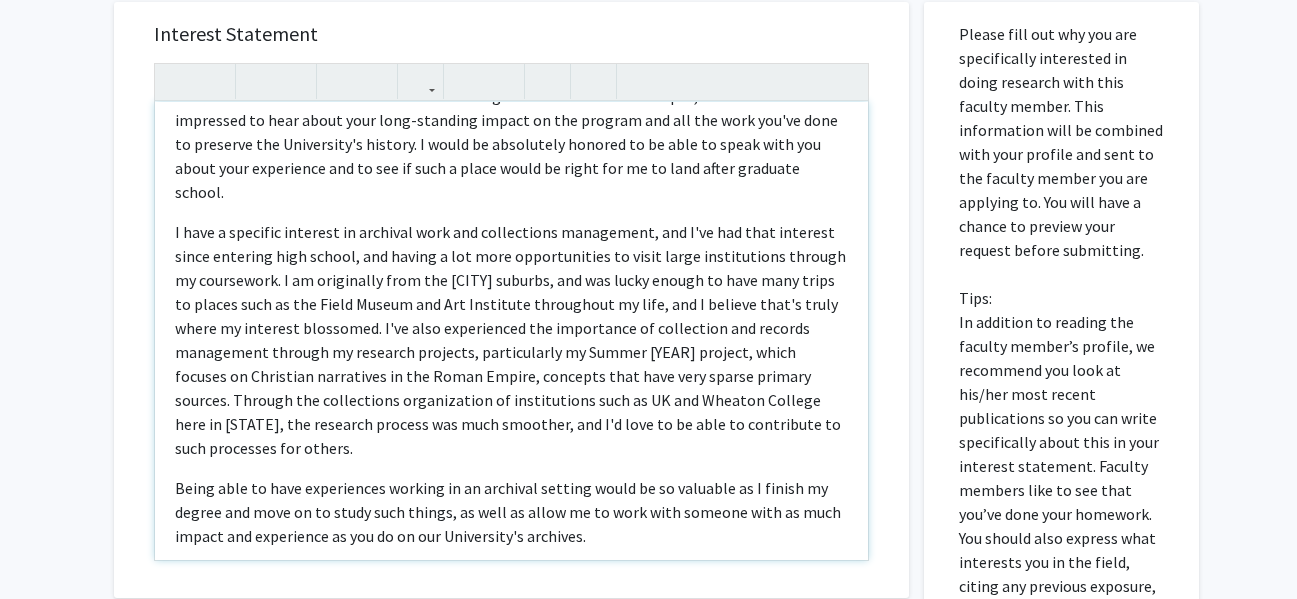 scroll, scrollTop: 86, scrollLeft: 0, axis: vertical 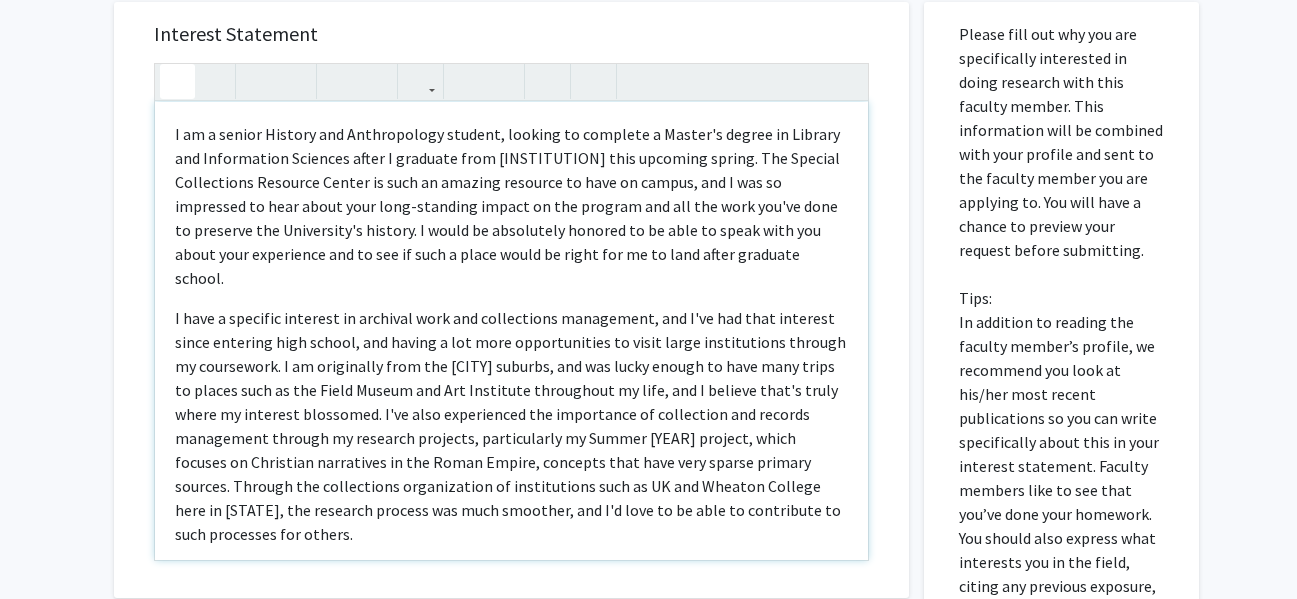 drag, startPoint x: 622, startPoint y: 519, endPoint x: 171, endPoint y: 66, distance: 639.2261 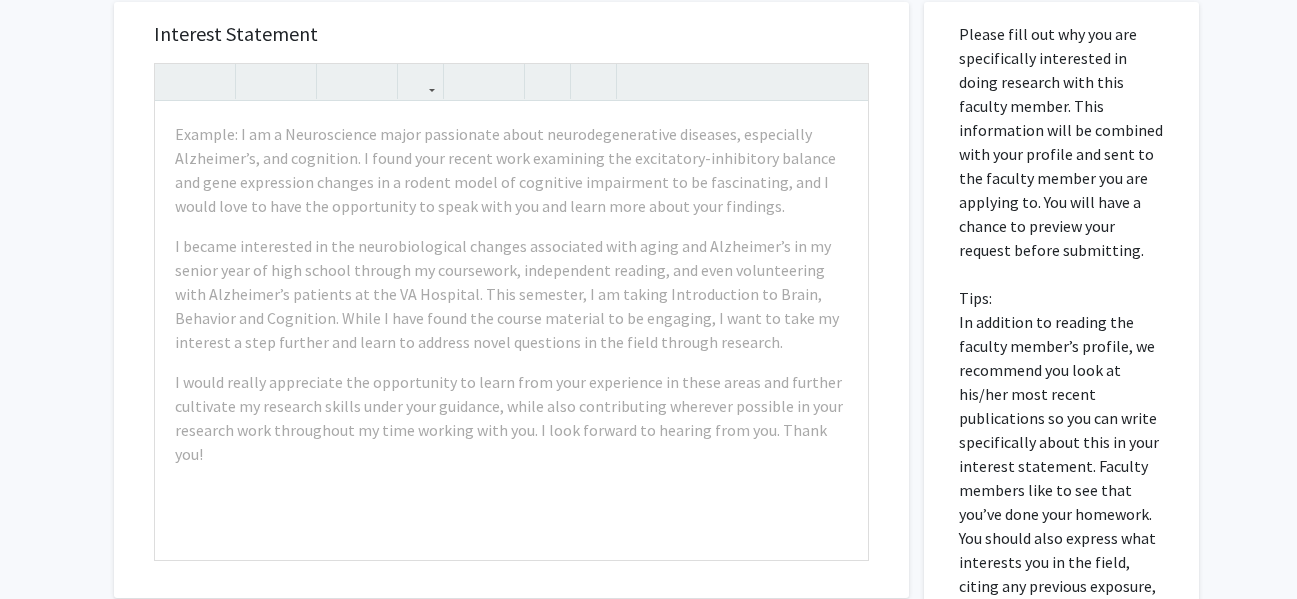 click on "All Requests  Request for [FIRST] [LAST]   Request for   [FIRST] [LAST]  Departments:  Library Administration  Research Keywords: Archivists; archival appraisal; archival collection development; archival collection management; basic archives workshops; archival theory and practice; University of Kentucky history; records management;
Interest Statement
Example: I am a Neuroscience major passionate about neurodegenerative diseases, especially Alzheimer’s, and cognition. I found your recent work examining the excitatory-inhibitory balance and gene expression changes in a rodent model of cognitive impairment to be fascinating, and I would love to have the opportunity to speak with you and learn more about your findings.
Insert link Remove link Supplemental Files File Name Uploaded Date  Resume   08/04/[DATE]   Cancel   Save   Preview & Submit   Tips:" 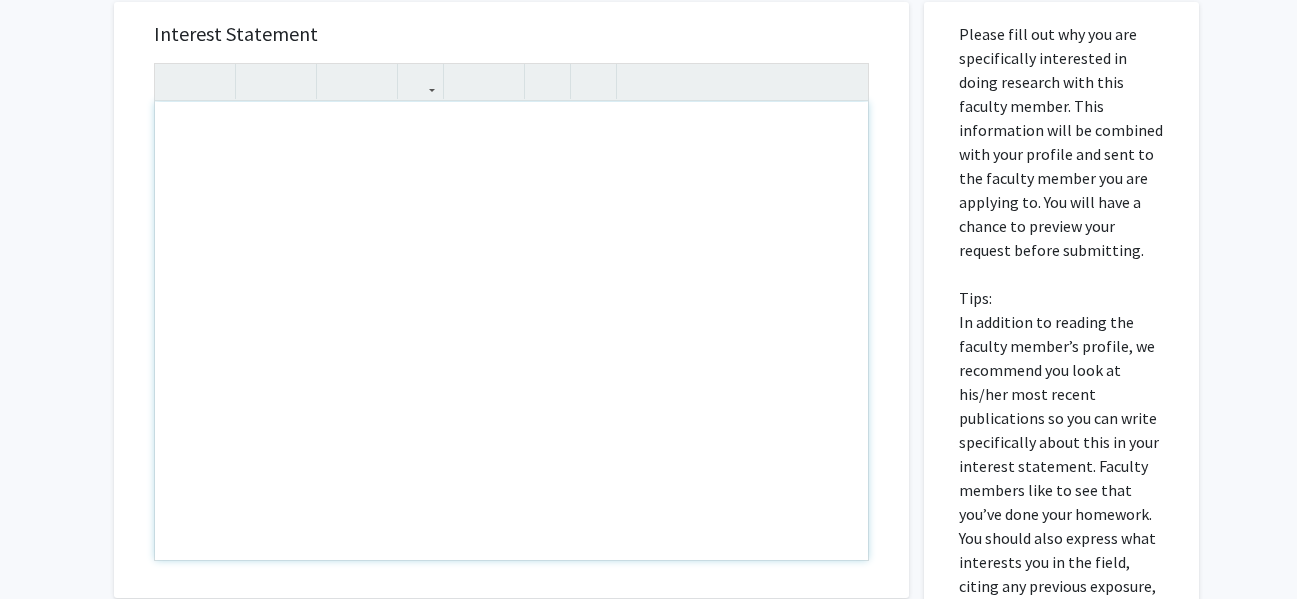 click at bounding box center (511, 331) 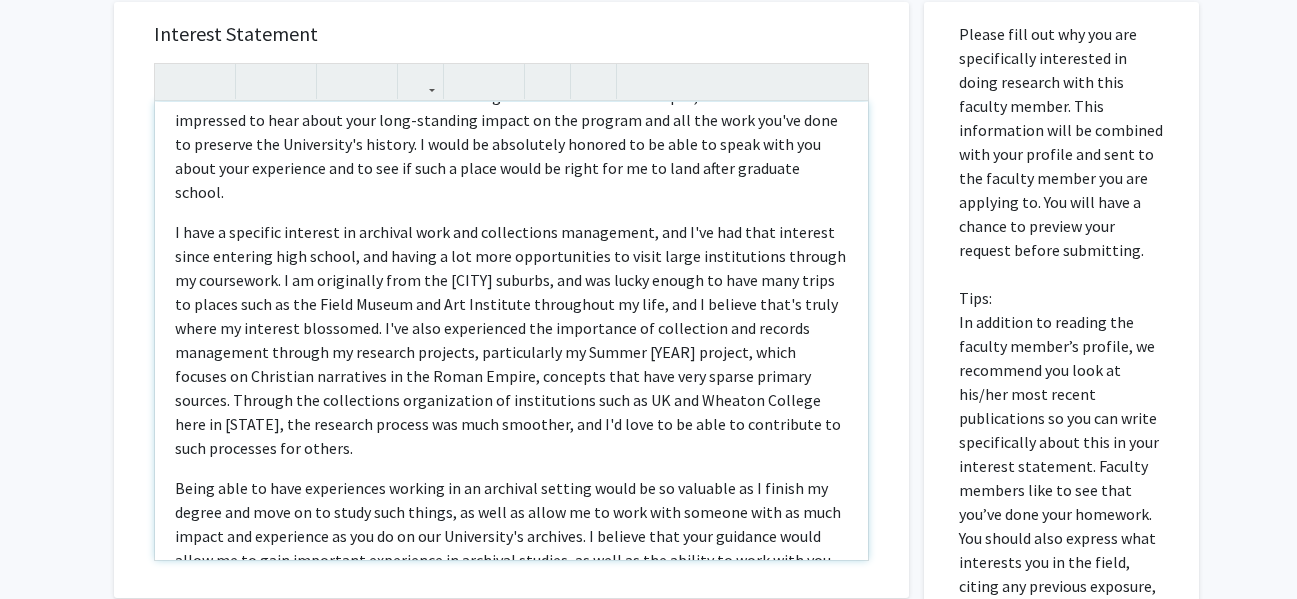 scroll, scrollTop: 96, scrollLeft: 0, axis: vertical 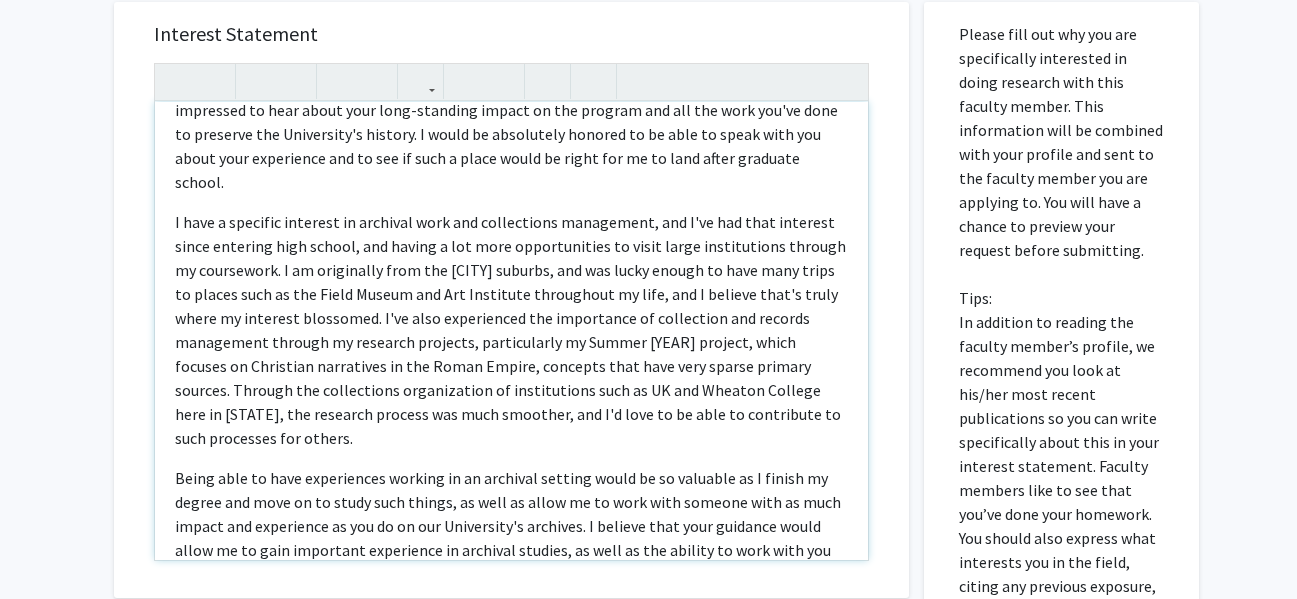 type on "I am a senior History and Anthropology student, looking to complete a Master's degree in Library and Information Sciences after I graduate from [INSTITUTION] this upcoming spring. The Special Collections Resource Center is such an amazing resource to have on campus, and I was so impressed to hear about your long-standing impact on the program and all the work you've done to preserve the University's history. I would be absolutely honored to be able to speak with you about your experience and to see if such a place would be right for me to land after graduate school.
I have a specific interest in archival work and collections management, and I've had that interest since entering high school, and having a lot more opportunities to visit large institutions through my coursework. I am originally from the [CITY] suburbs, and was lucky enough to have many trips to places such as the Field Museum and Art Institute throughout my life, and I believe that's truly where my interest blossomed. I've also experienced t..." 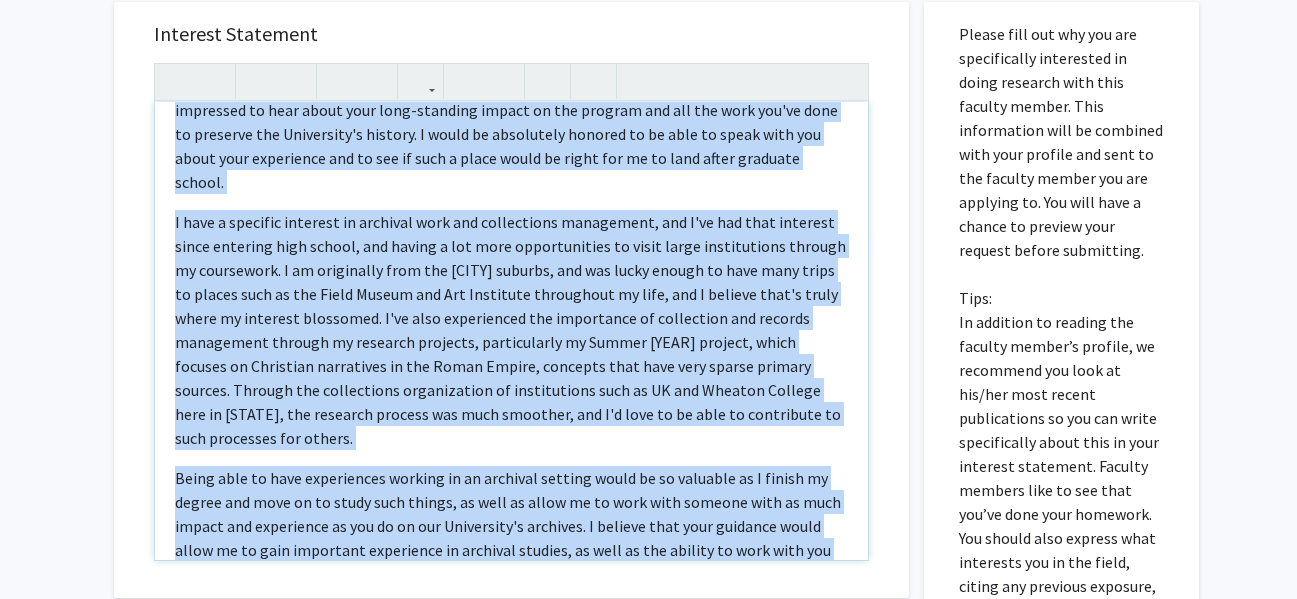 scroll, scrollTop: 0, scrollLeft: 0, axis: both 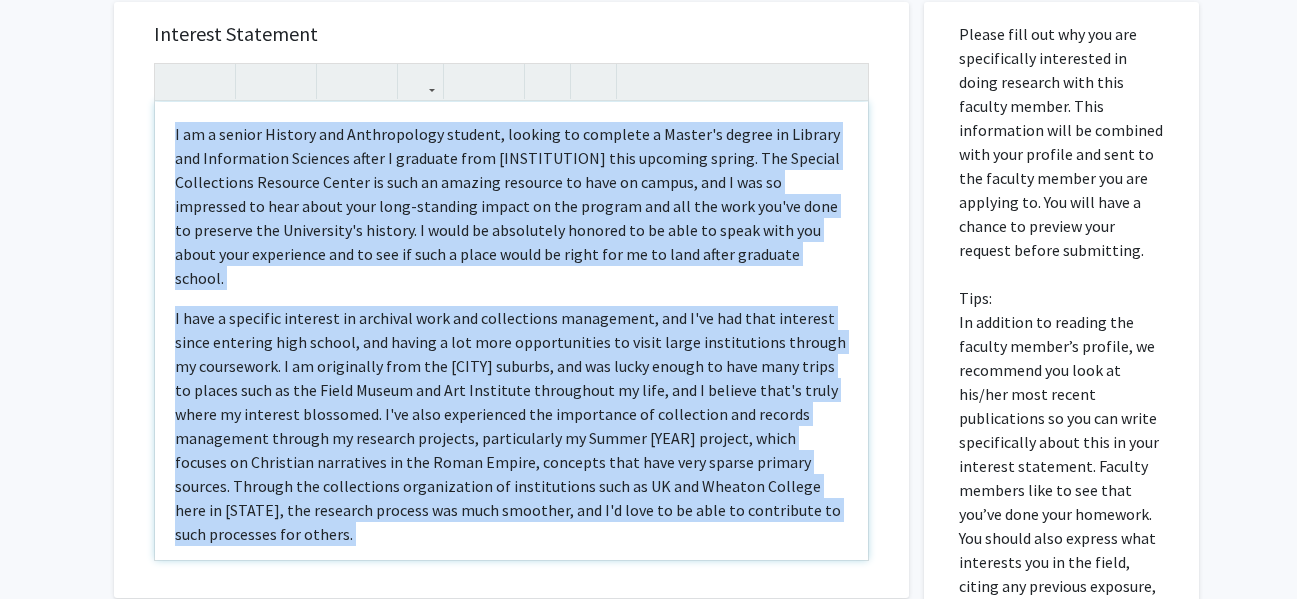drag, startPoint x: 462, startPoint y: 556, endPoint x: 134, endPoint y: 70, distance: 586.3276 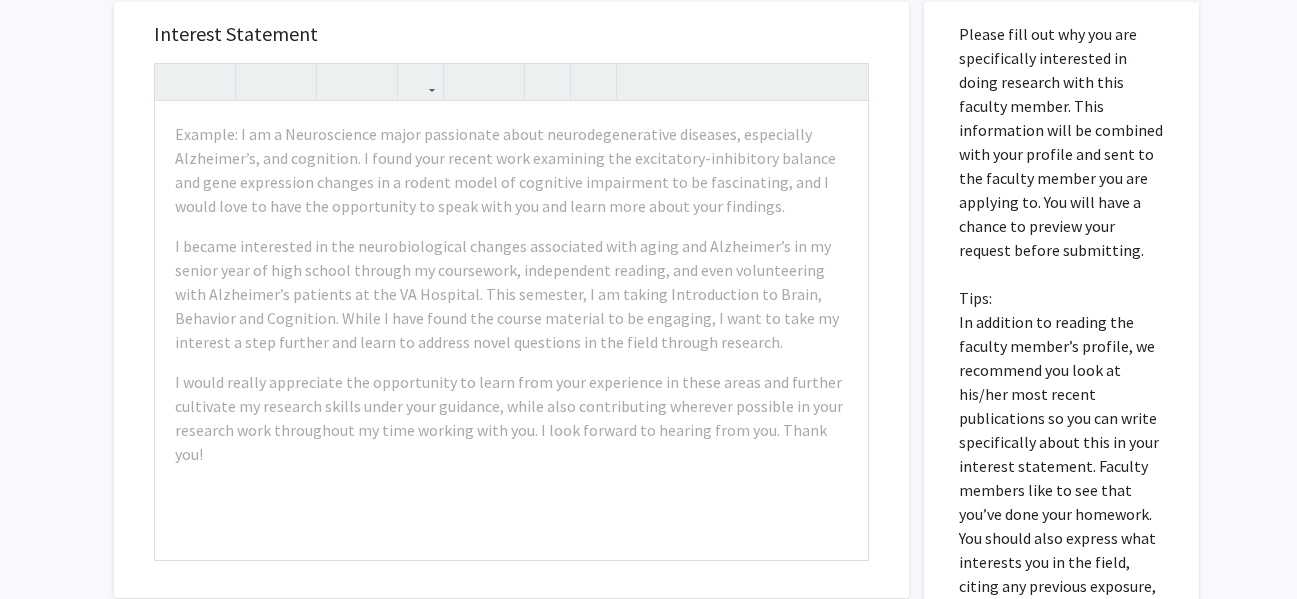 click on "All Requests  Request for [FIRST] [LAST]   Request for   [FIRST] [LAST]  Departments:  Library Administration  Research Keywords: Archivists; archival appraisal; archival collection development; archival collection management; basic archives workshops; archival theory and practice; University of Kentucky history; records management;
Interest Statement
Example: I am a Neuroscience major passionate about neurodegenerative diseases, especially Alzheimer’s, and cognition. I found your recent work examining the excitatory-inhibitory balance and gene expression changes in a rodent model of cognitive impairment to be fascinating, and I would love to have the opportunity to speak with you and learn more about your findings.
Insert link Remove link Supplemental Files File Name Uploaded Date  Resume   08/04/[DATE]   Cancel   Save   Preview & Submit   Tips:" 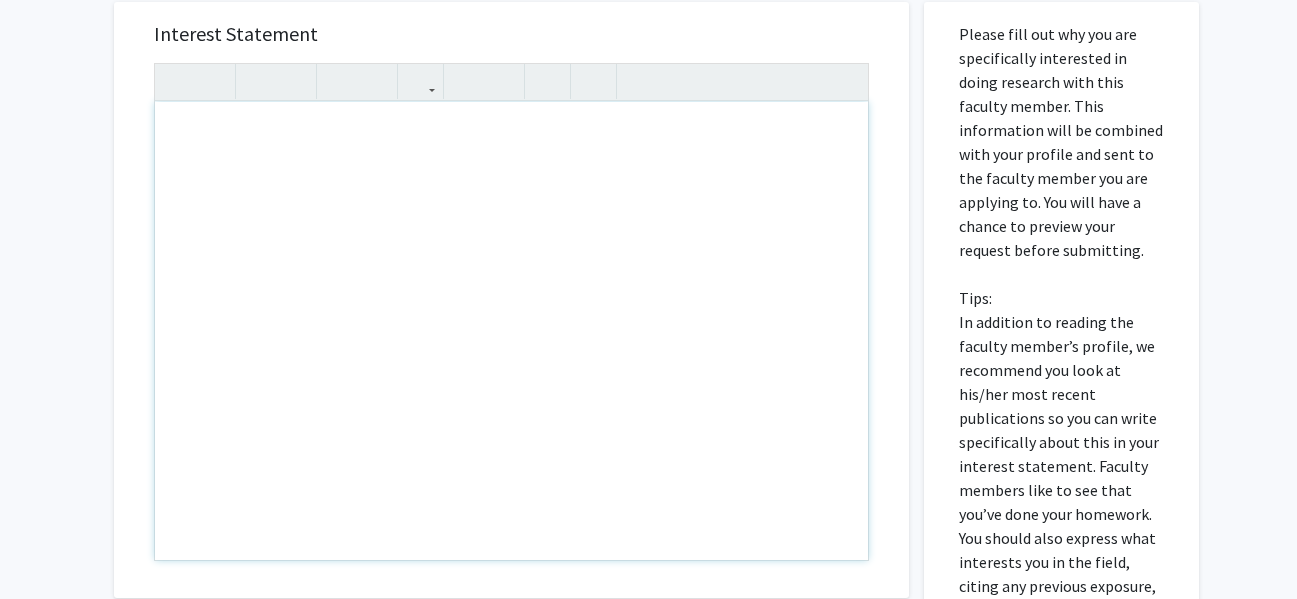 click at bounding box center (511, 331) 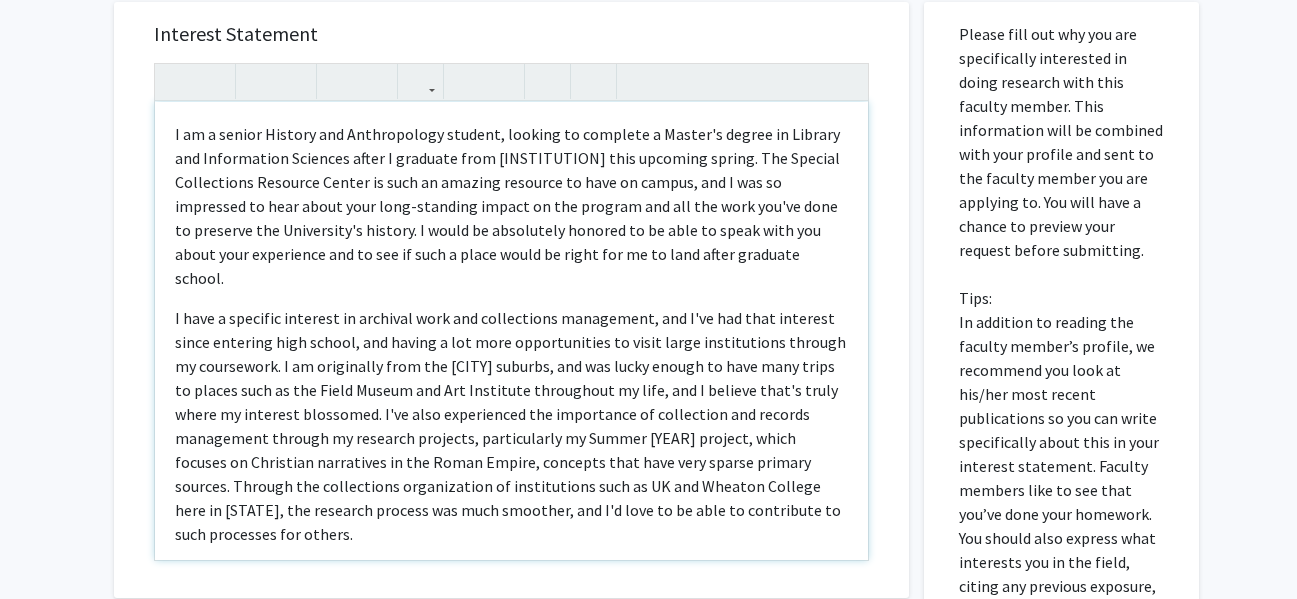 scroll, scrollTop: 134, scrollLeft: 0, axis: vertical 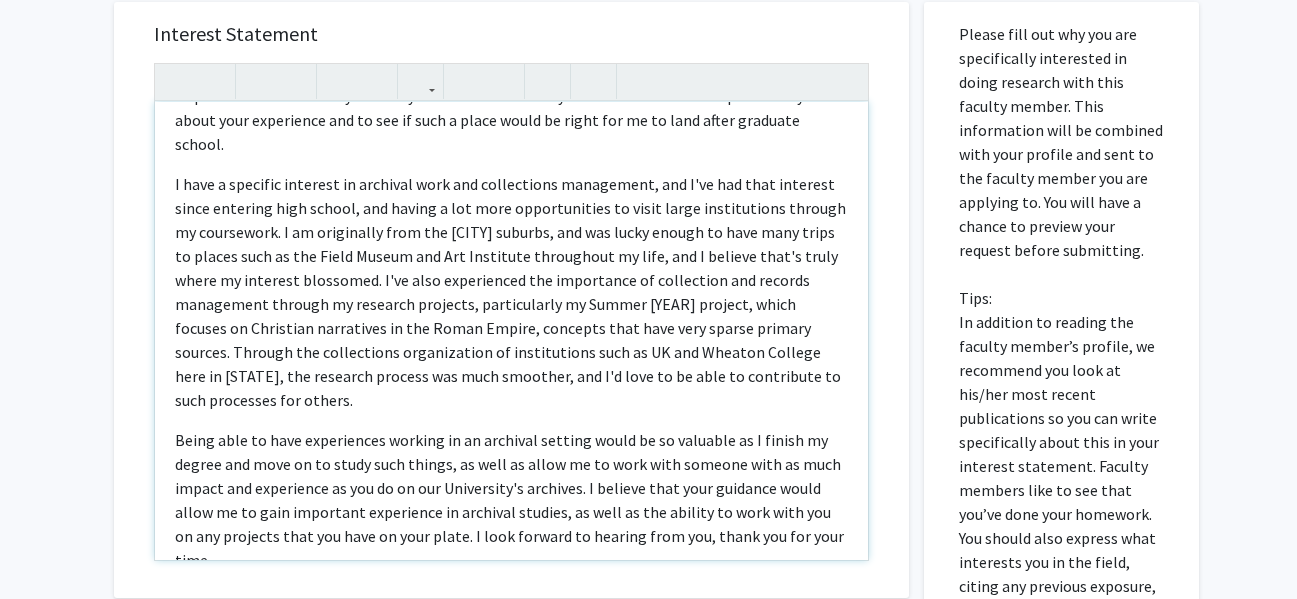type on "I am a senior History and Anthropology student, looking to complete a Master's degree in Library and Information Sciences after I graduate from [INSTITUTION] this upcoming spring. The Special Collections Resource Center is such an amazing resource to have on campus, and I was so impressed to hear about your long-standing impact on the program and all the work you've done to preserve the University's history. I would be absolutely honored to be able to speak with you about your experience and to see if such a place would be right for me to land after graduate school.
I have a specific interest in archival work and collections management, and I've had that interest since entering high school, and having a lot more opportunities to visit large institutions through my coursework. I am originally from the [CITY] suburbs, and was lucky enough to have many trips to places such as the Field Museum and Art Institute throughout my life, and I believe that's truly where my interest blossomed. I've also experienced t..." 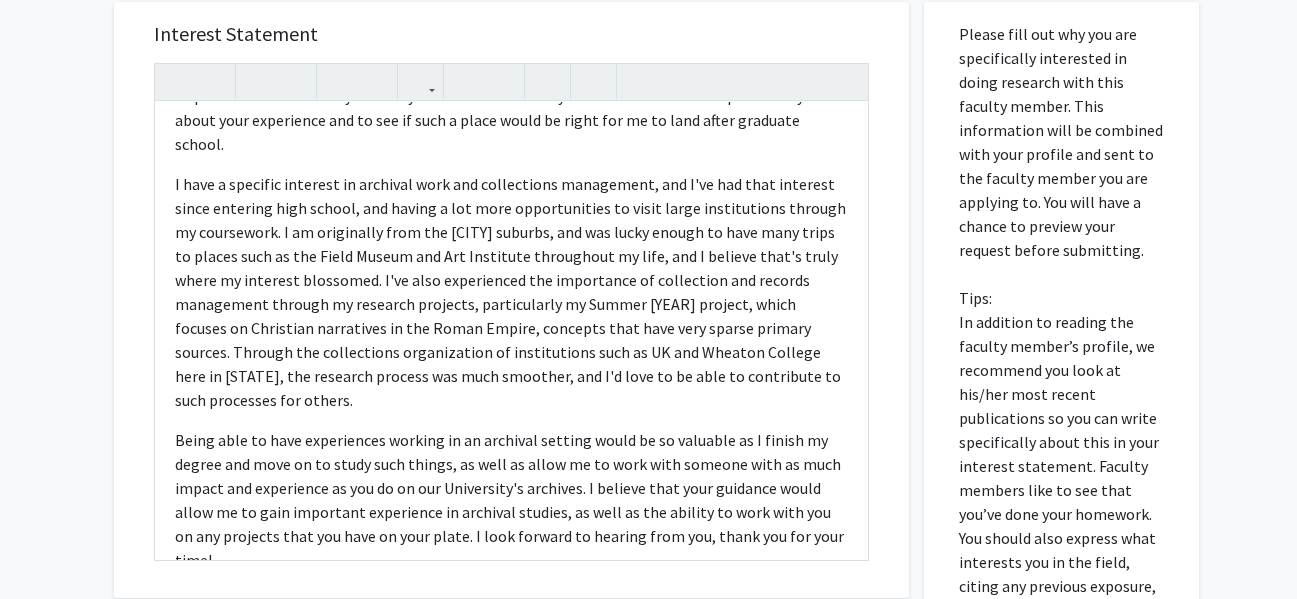 click on "All Requests  Request for [NAME]   Request for   [NAME]  Departments:  Library Administration  Research Keywords: Archivists; archival appraisal; archival collection development; archival collection management; basic archives workshops; archival theory and practice; University of [INSTITUTION] history; records management;
Interest Statement I am a senior History and Anthropology student, looking to complete a Master's degree in Library and Information Sciences after I graduate from [INSTITUTION] this upcoming spring. The Special Collections Resource Center is such an amazing resource to have on campus, and I was so impressed to hear about your long-standing impact on the program and all the work you've done to preserve the University's history. I would be absolutely honored to be able to speak with you about your experience and to see if such a place would be right for me to land after graduate school.   Insert link Remove link Supplemental Files File Name Uploaded Date  Resume   [DATE]   Cancel   Save" 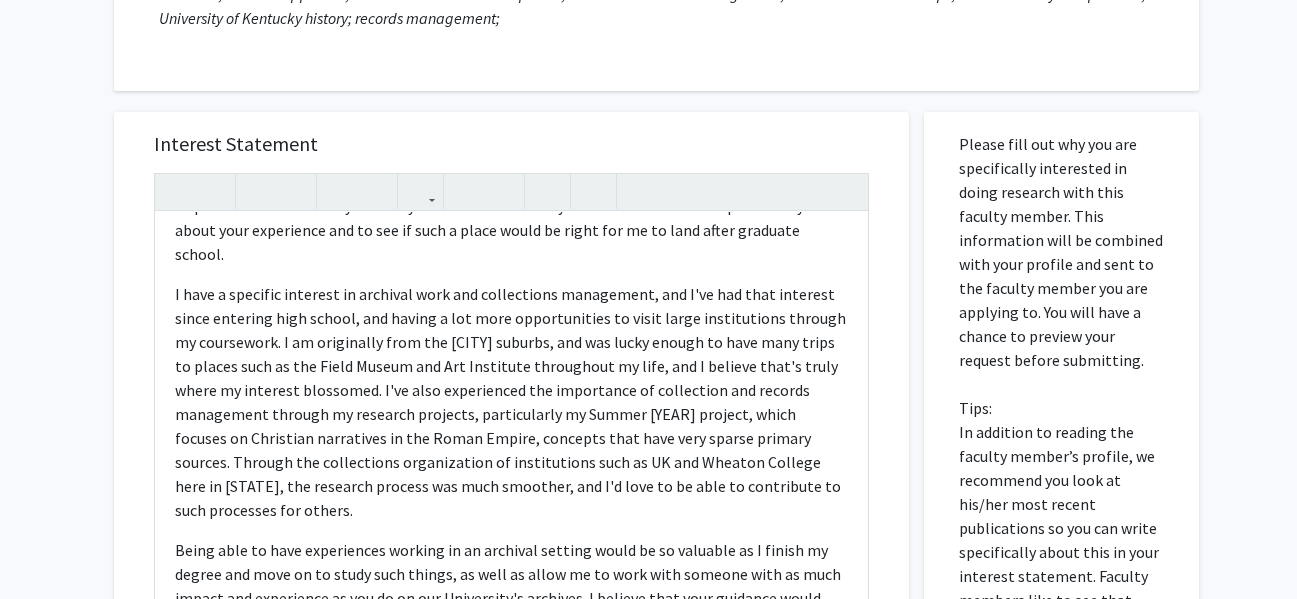 scroll, scrollTop: 407, scrollLeft: 0, axis: vertical 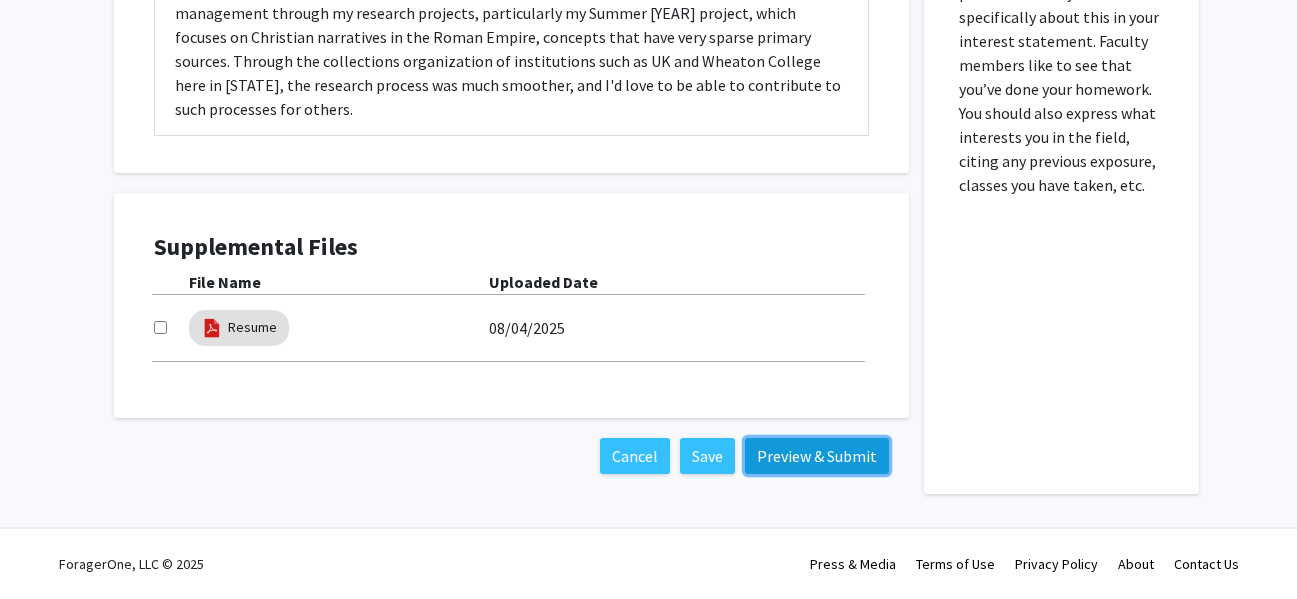 click on "Preview & Submit" at bounding box center [817, 456] 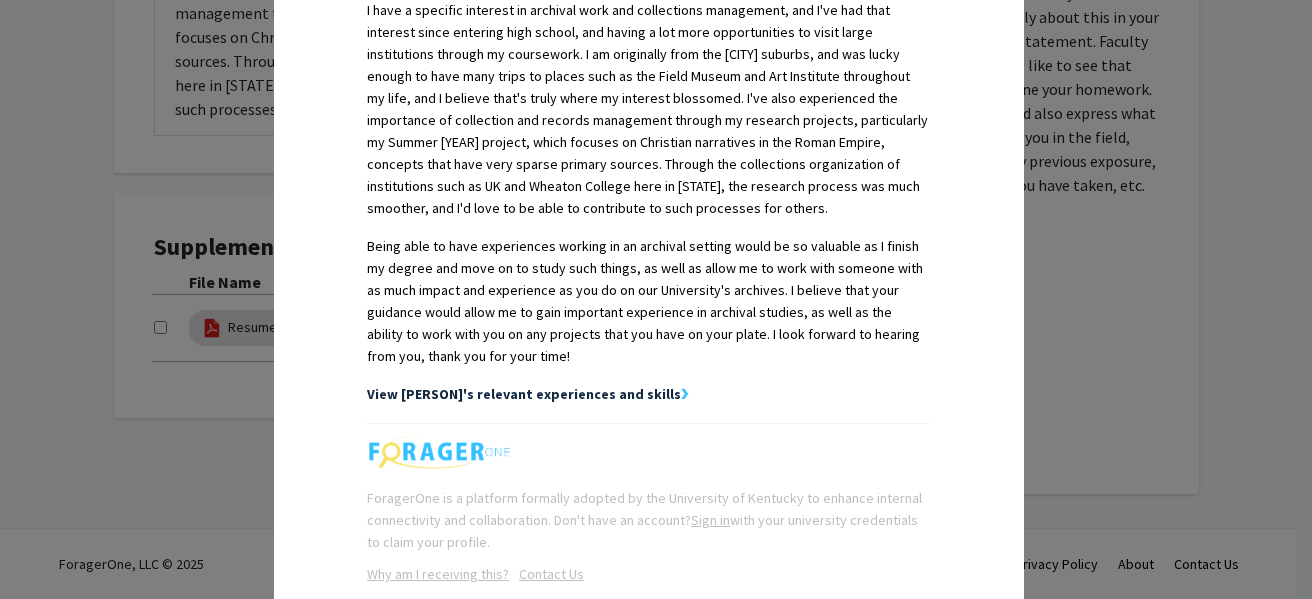 scroll, scrollTop: 824, scrollLeft: 0, axis: vertical 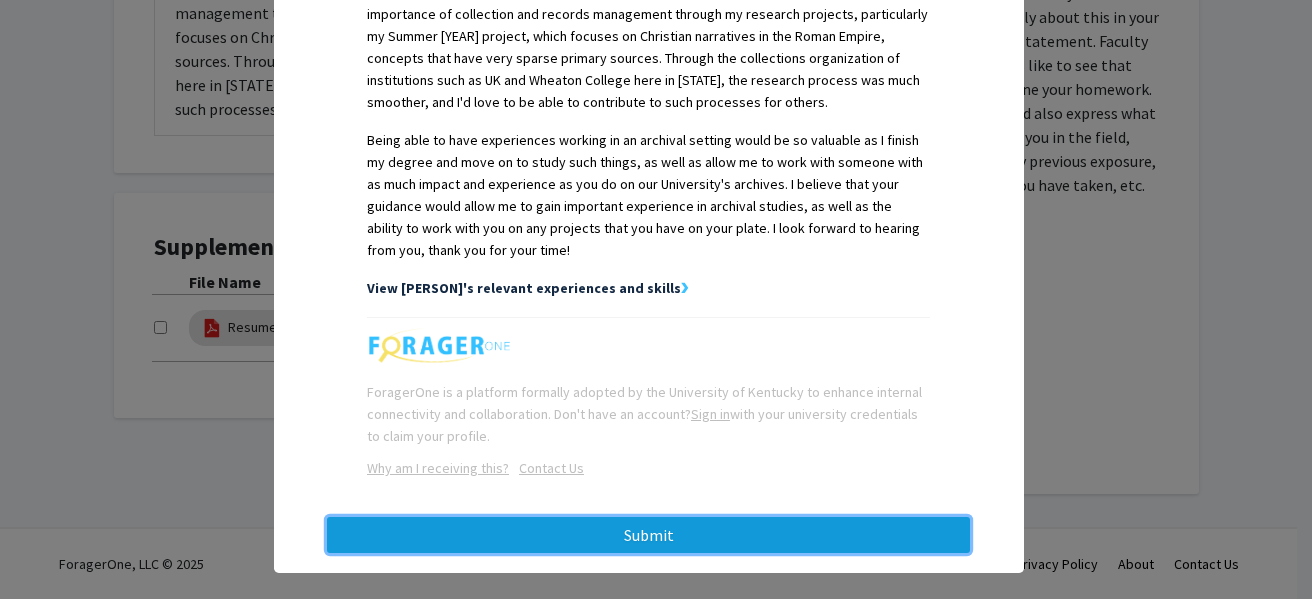 click on "Submit" at bounding box center [648, 535] 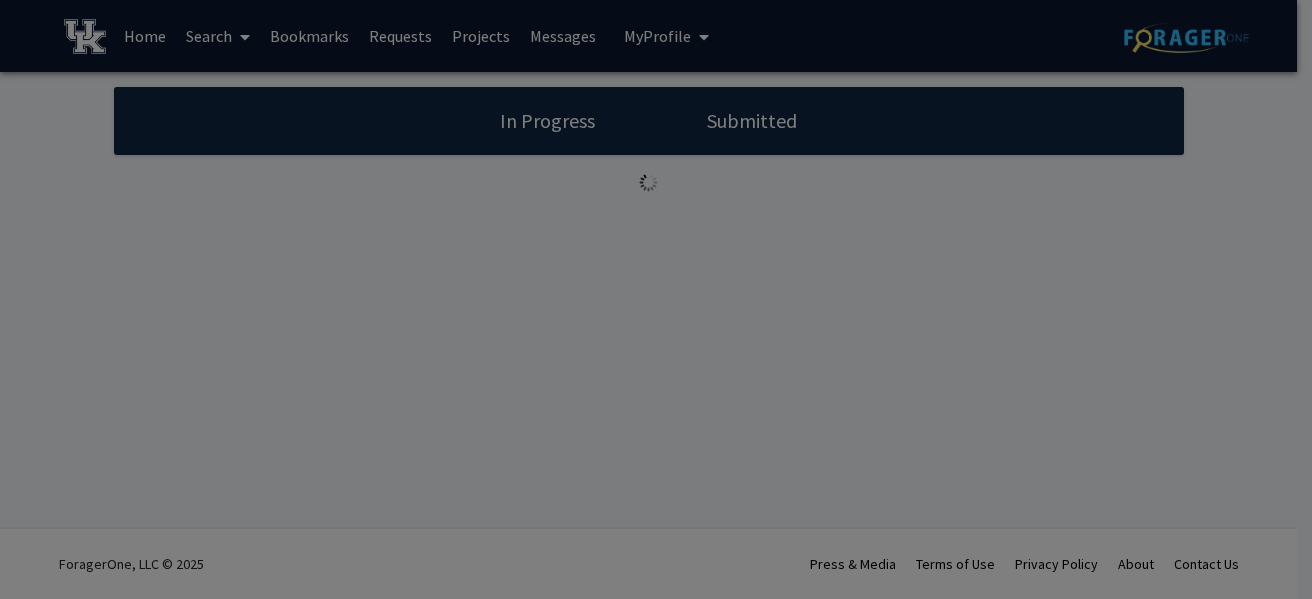 scroll, scrollTop: 0, scrollLeft: 0, axis: both 